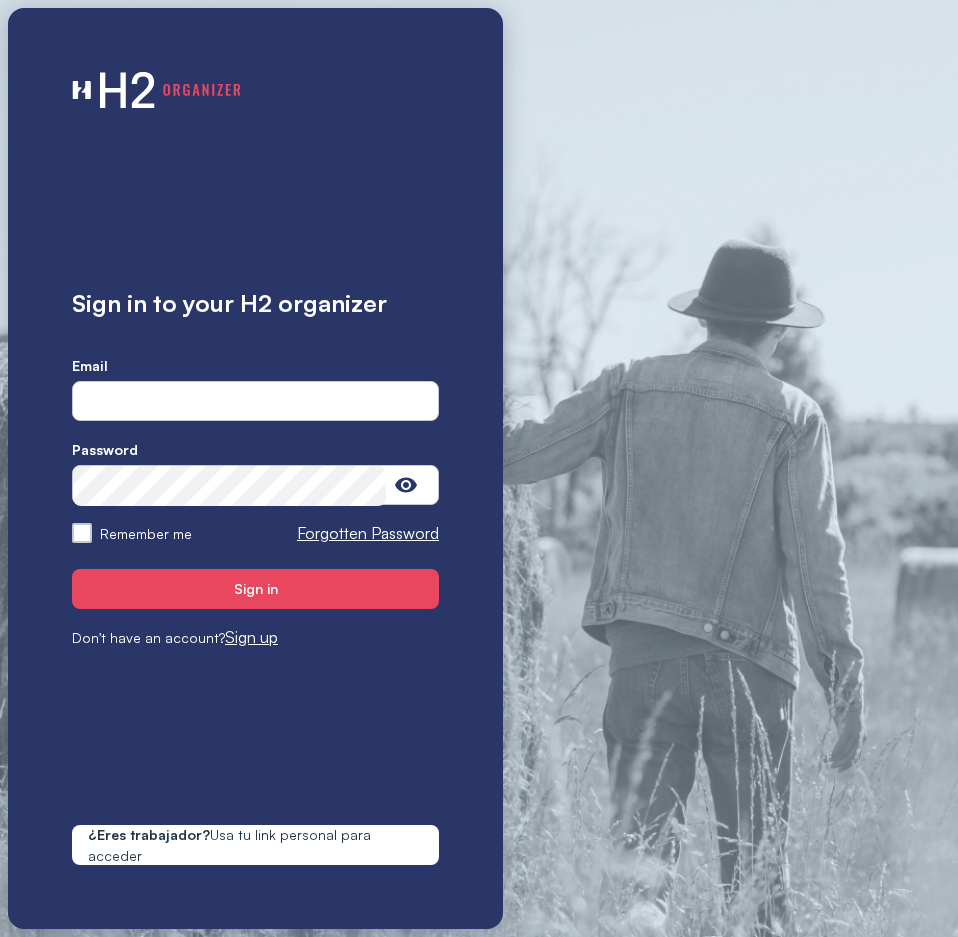 scroll, scrollTop: 0, scrollLeft: 0, axis: both 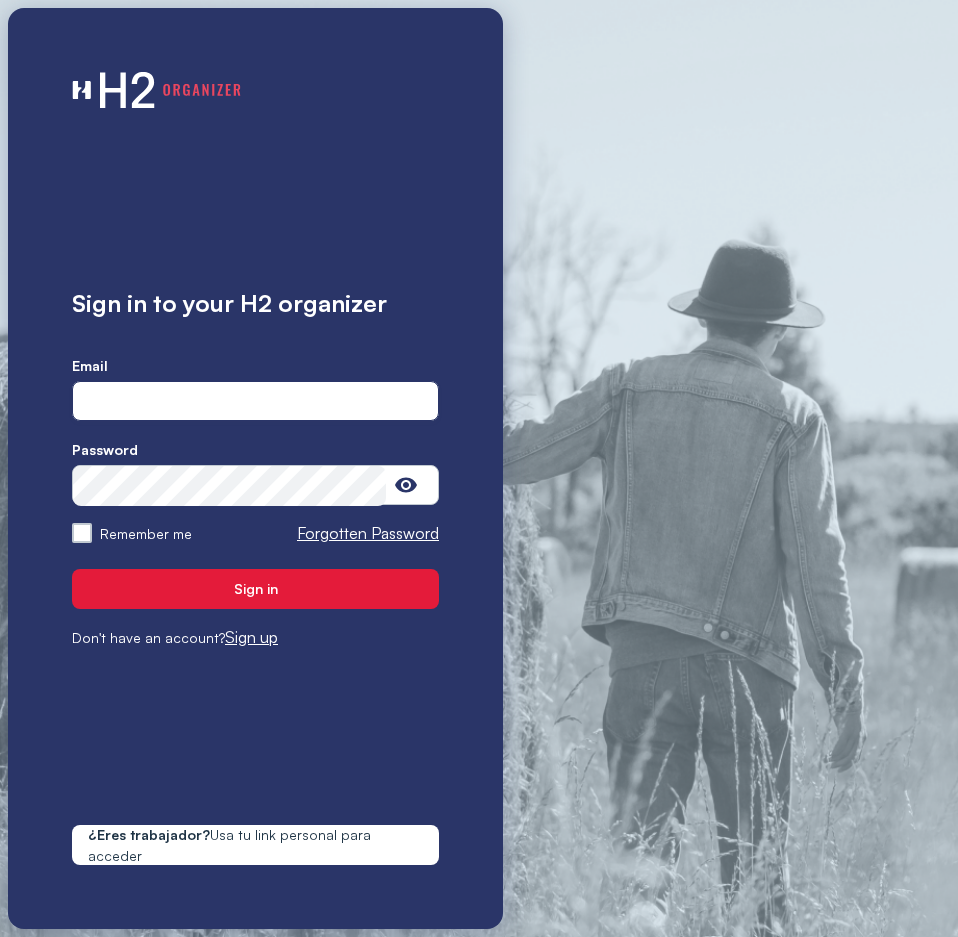 type on "**********" 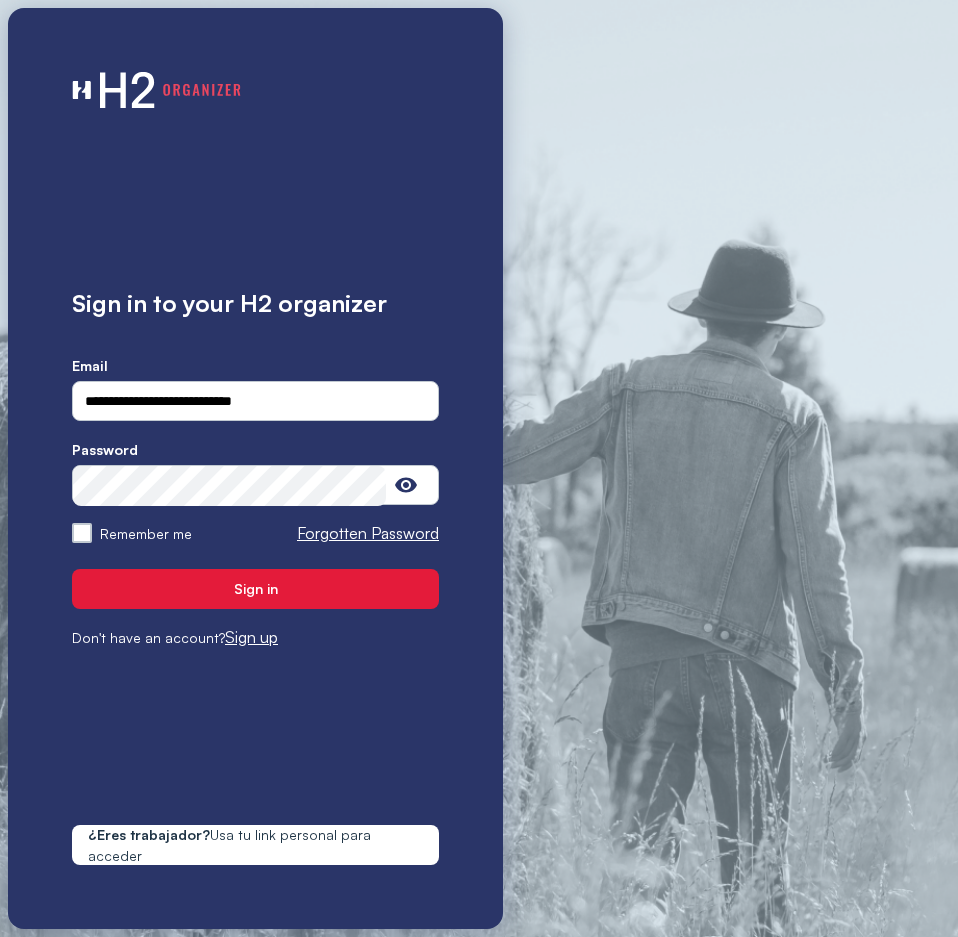 click on "Sign in" at bounding box center (255, 589) 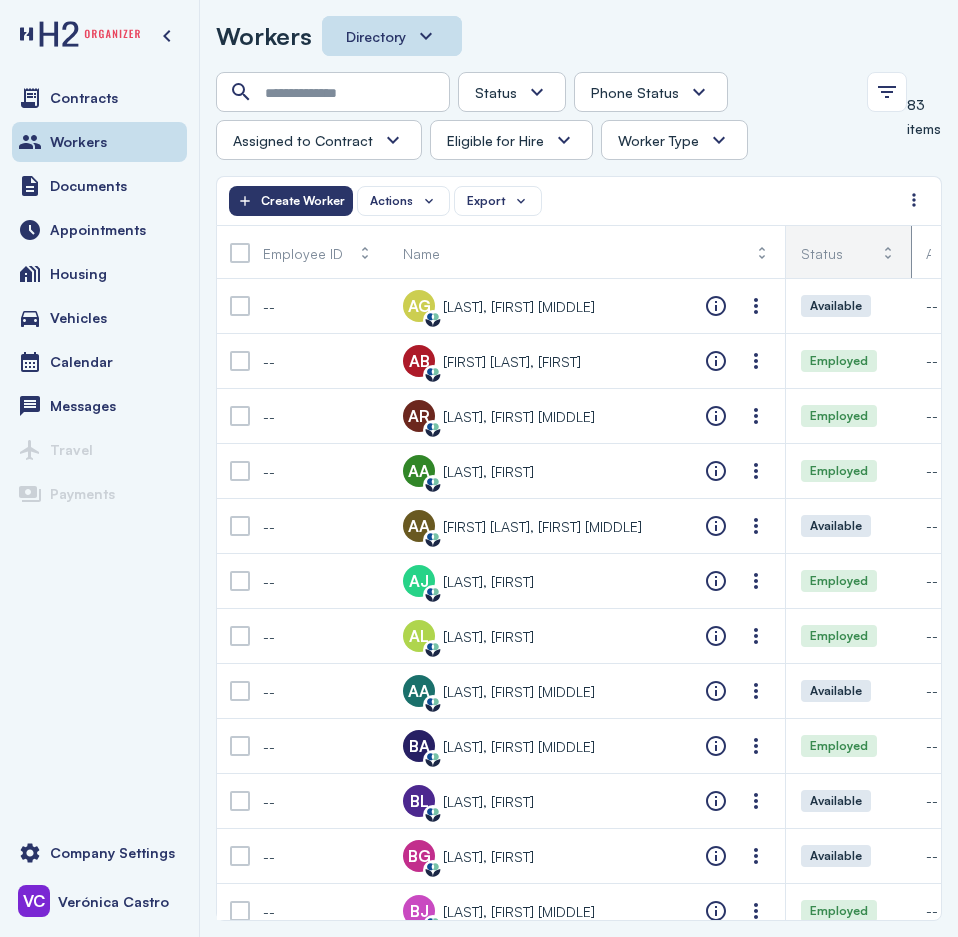 click on "Status" at bounding box center [848, 253] 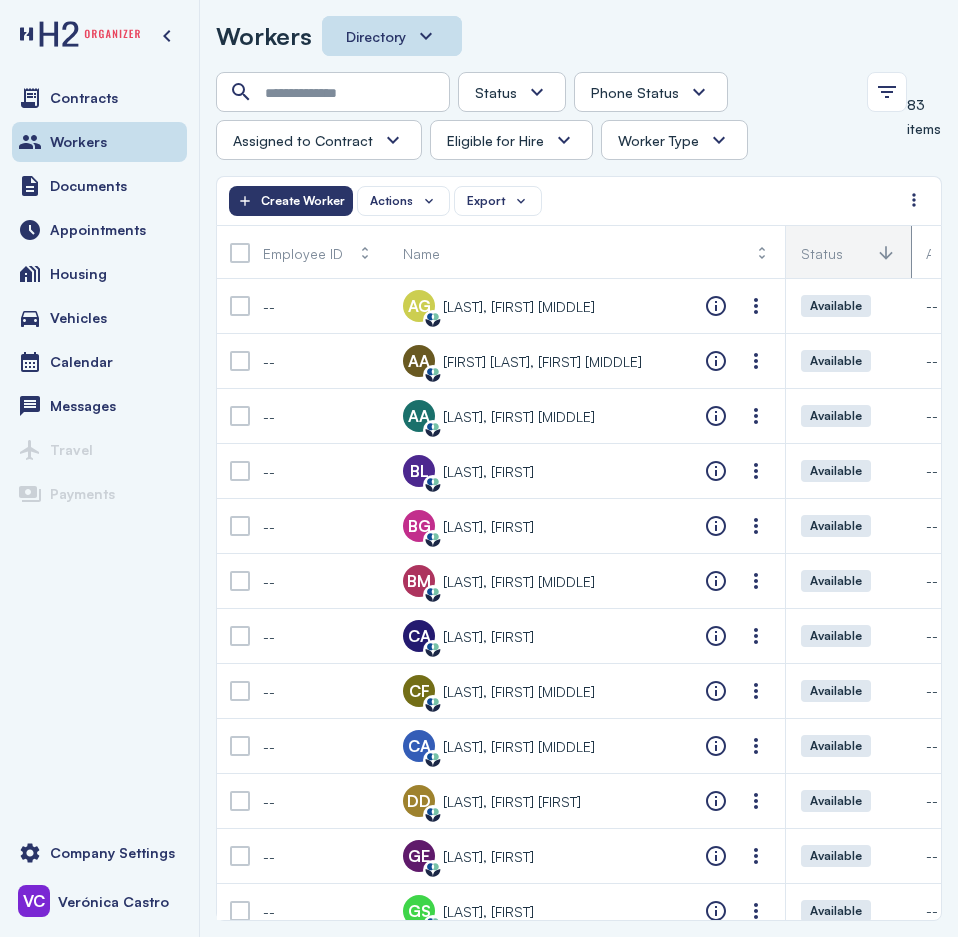 click on "Status" at bounding box center (822, 253) 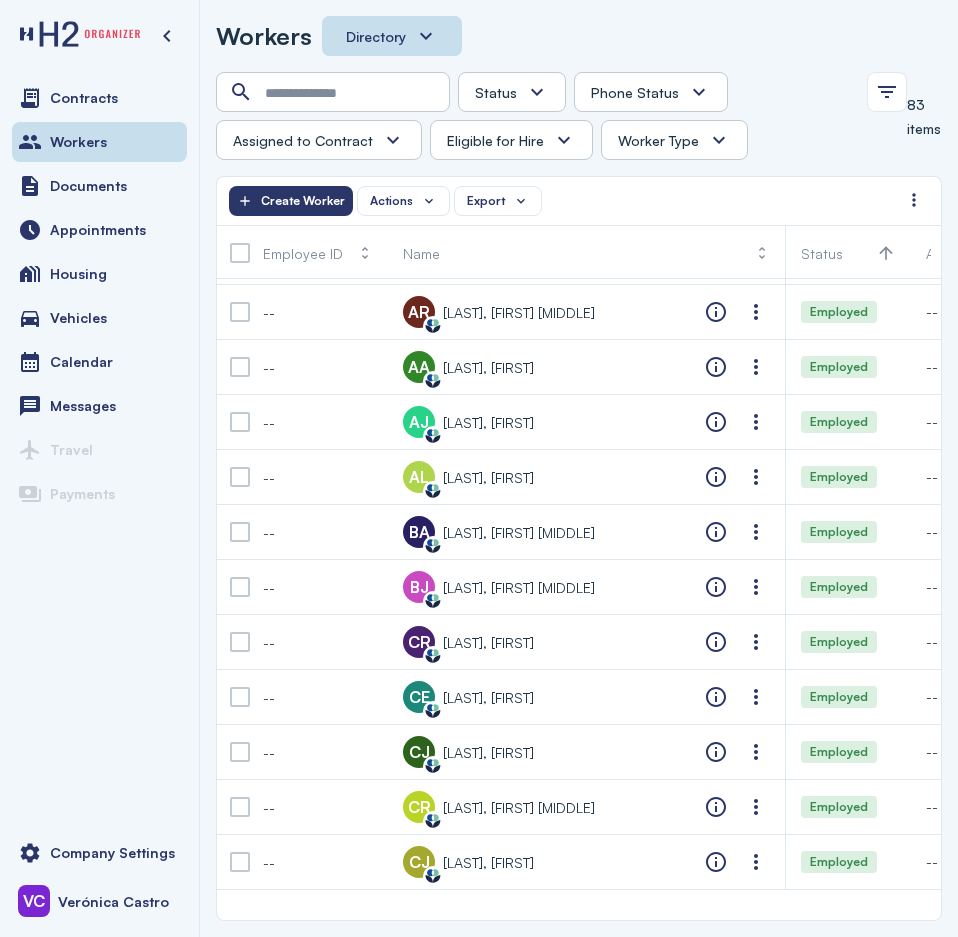 scroll, scrollTop: 0, scrollLeft: 0, axis: both 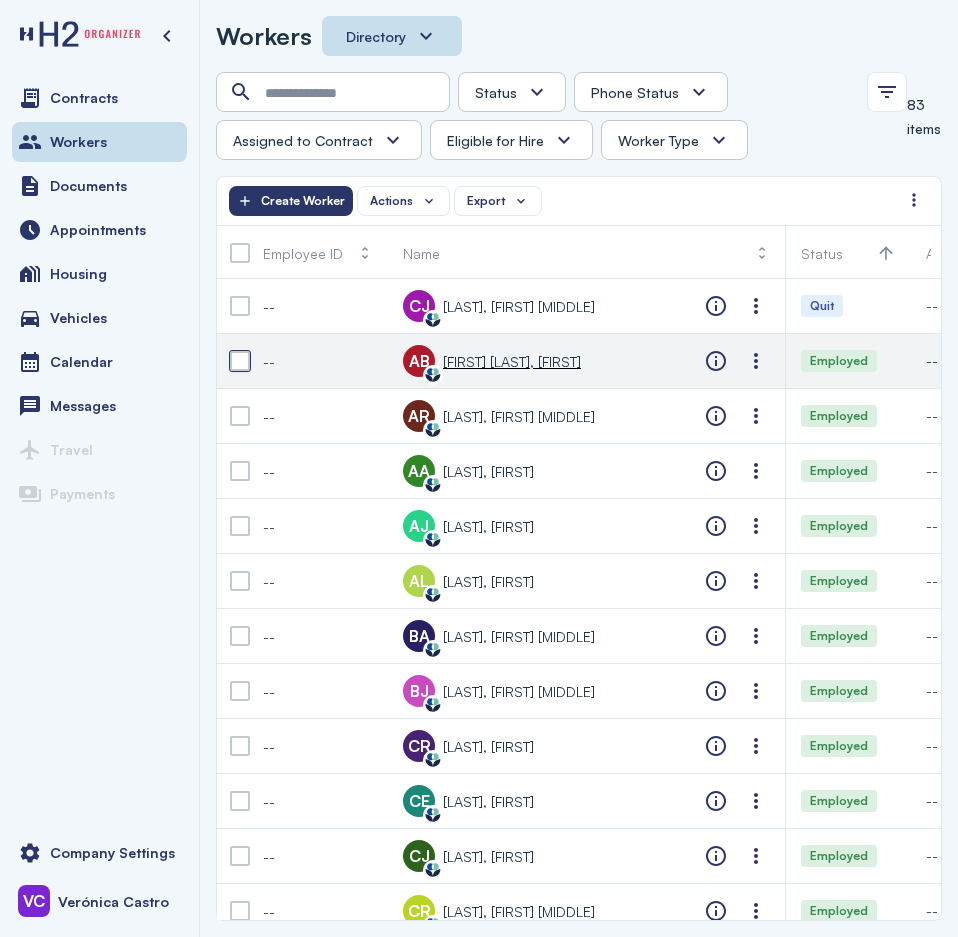 click at bounding box center (240, 361) 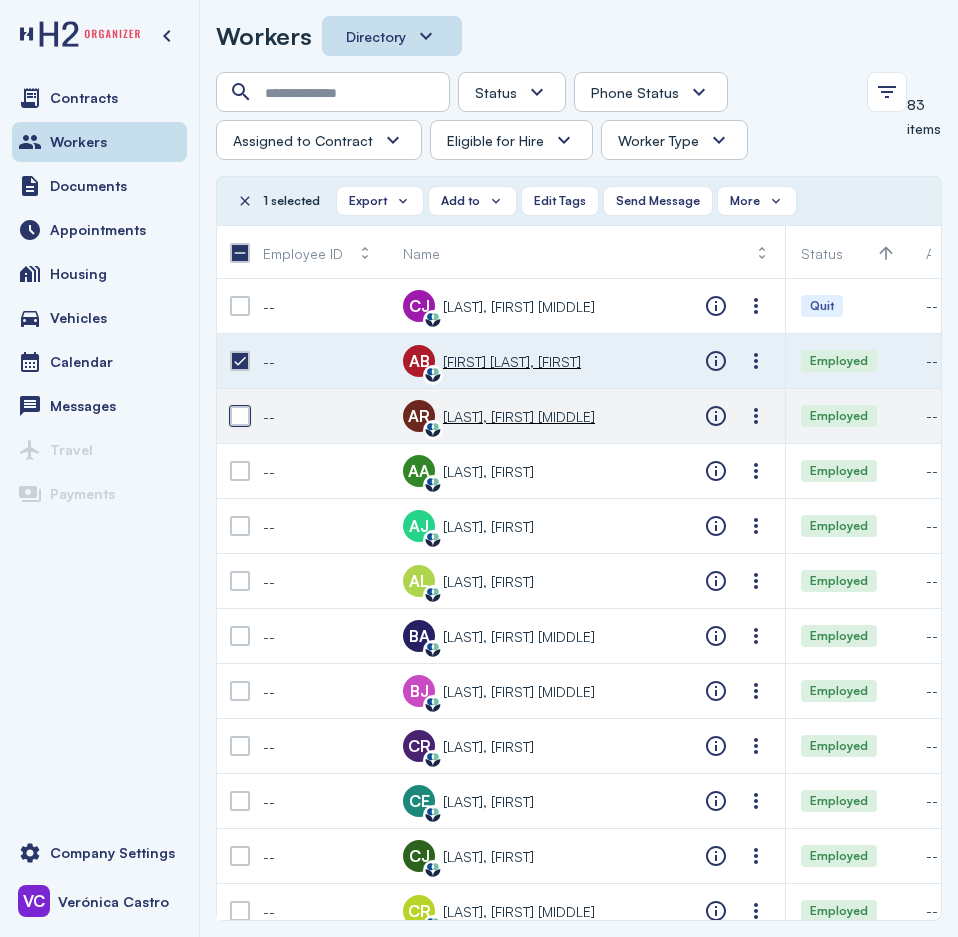 click at bounding box center [240, 416] 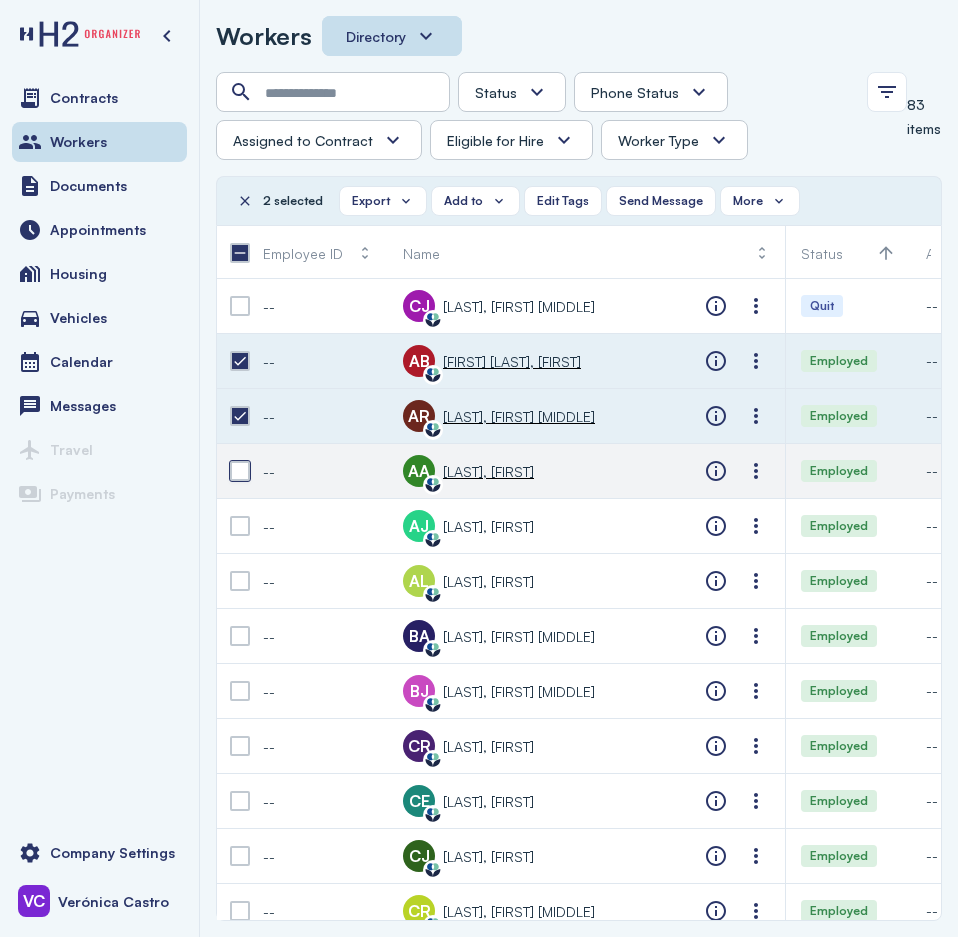 click at bounding box center (240, 471) 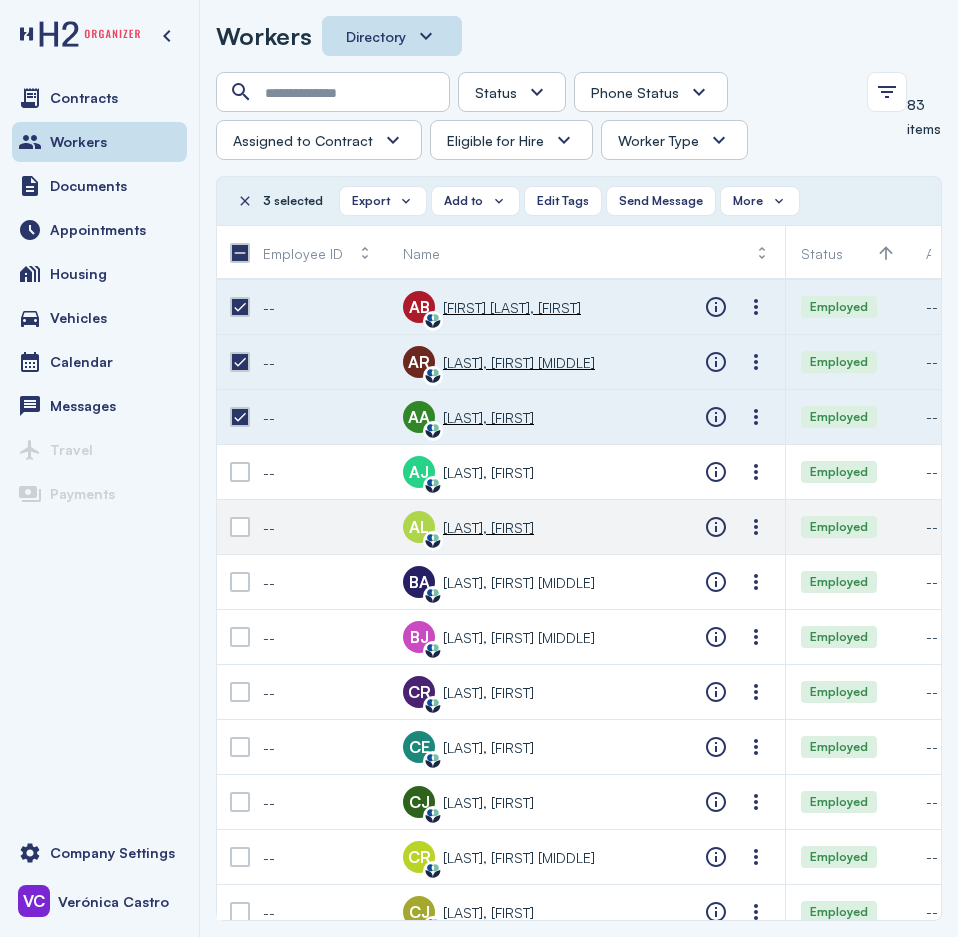 scroll, scrollTop: 100, scrollLeft: 0, axis: vertical 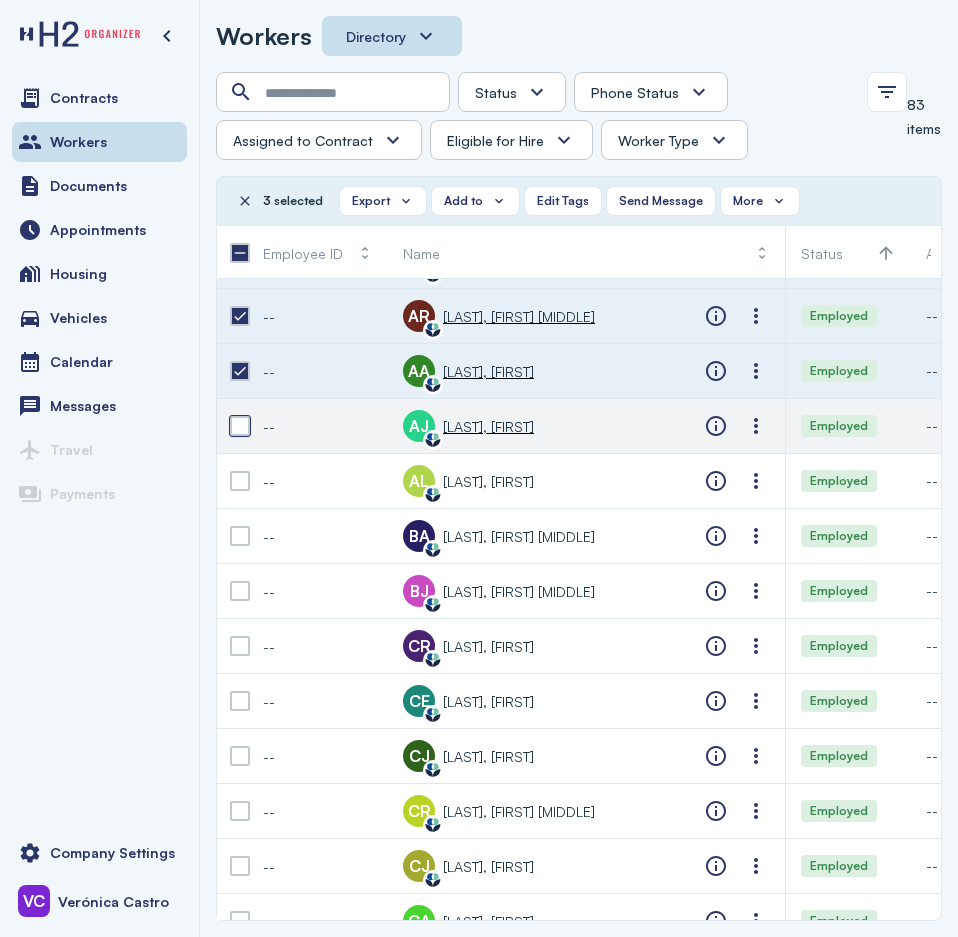 click at bounding box center (240, 426) 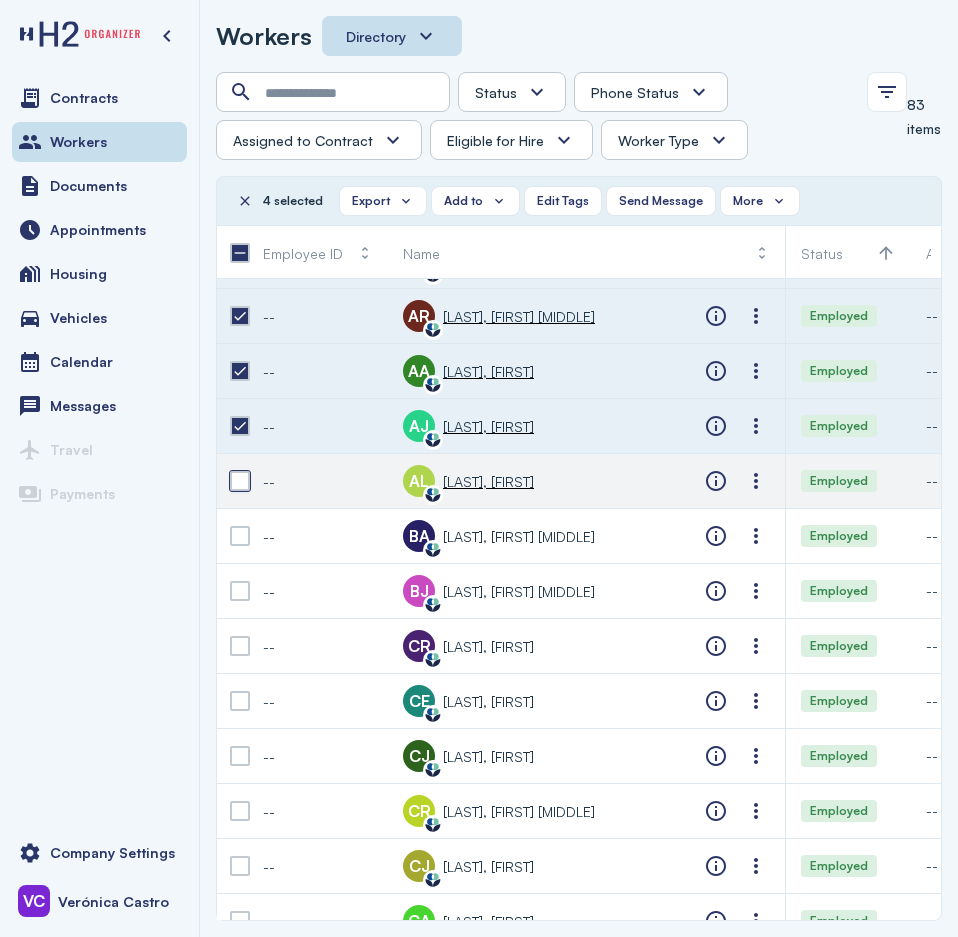 click at bounding box center [240, 481] 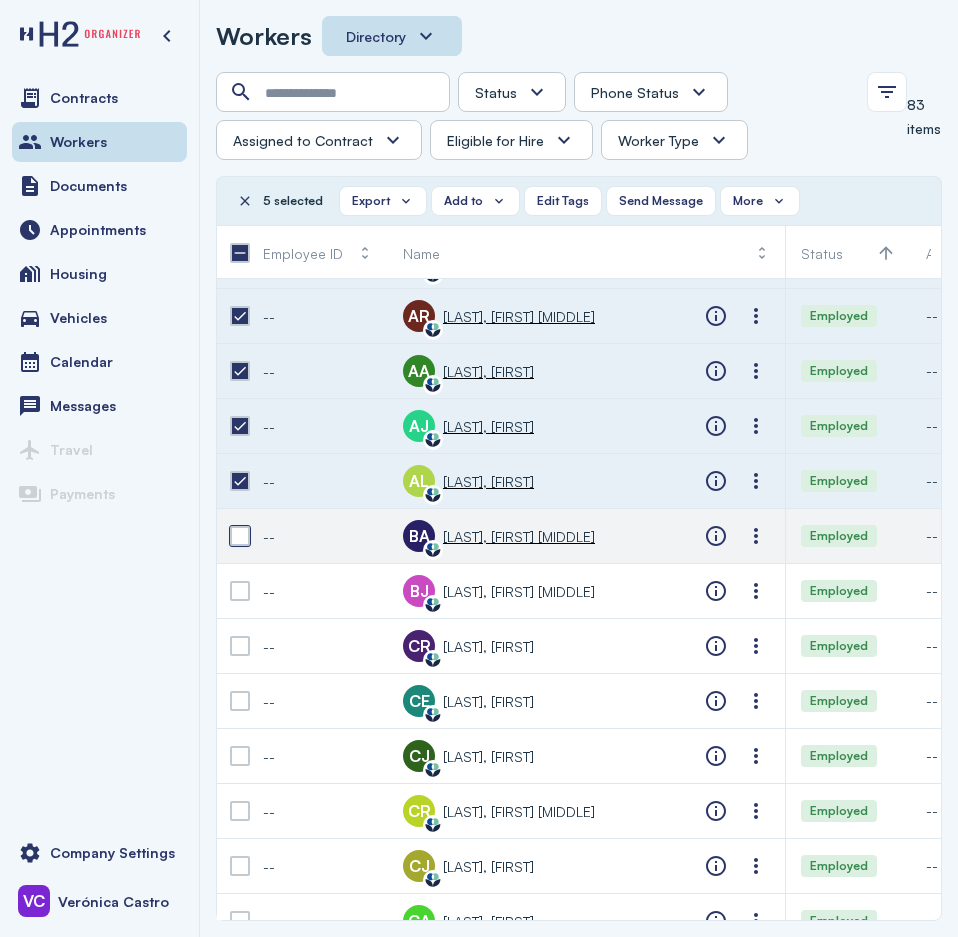 click at bounding box center [240, 536] 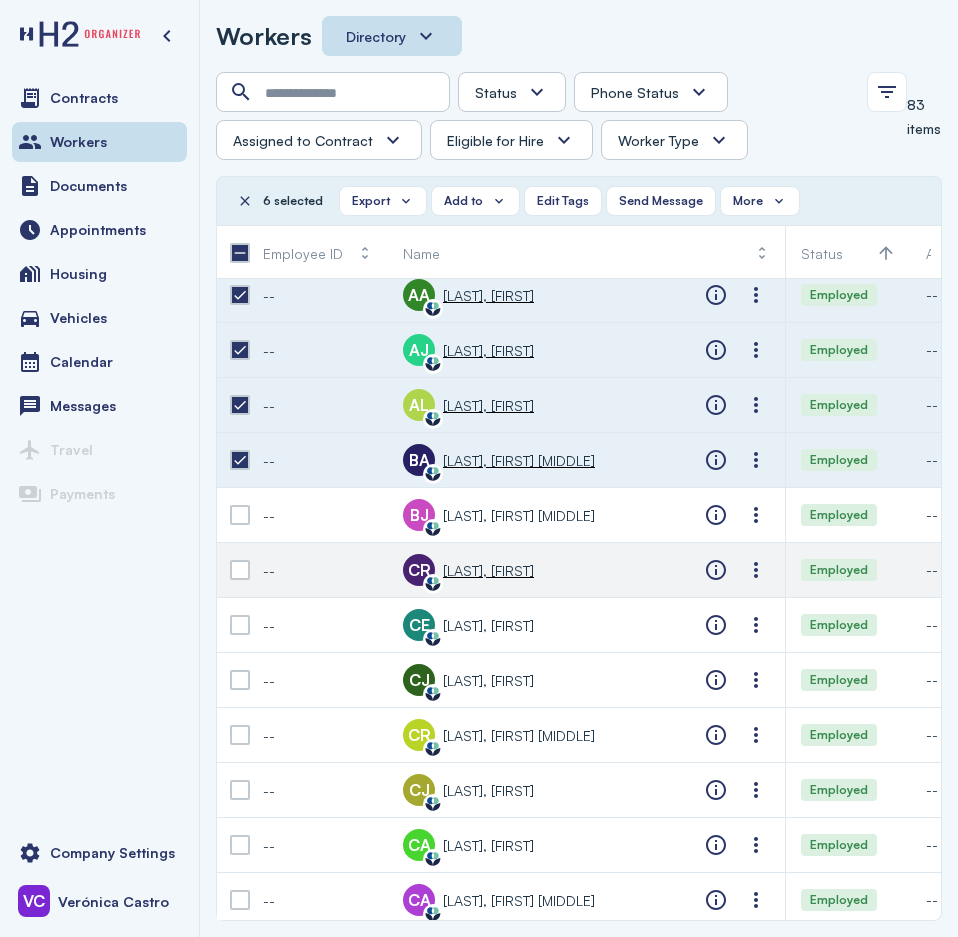 scroll, scrollTop: 300, scrollLeft: 0, axis: vertical 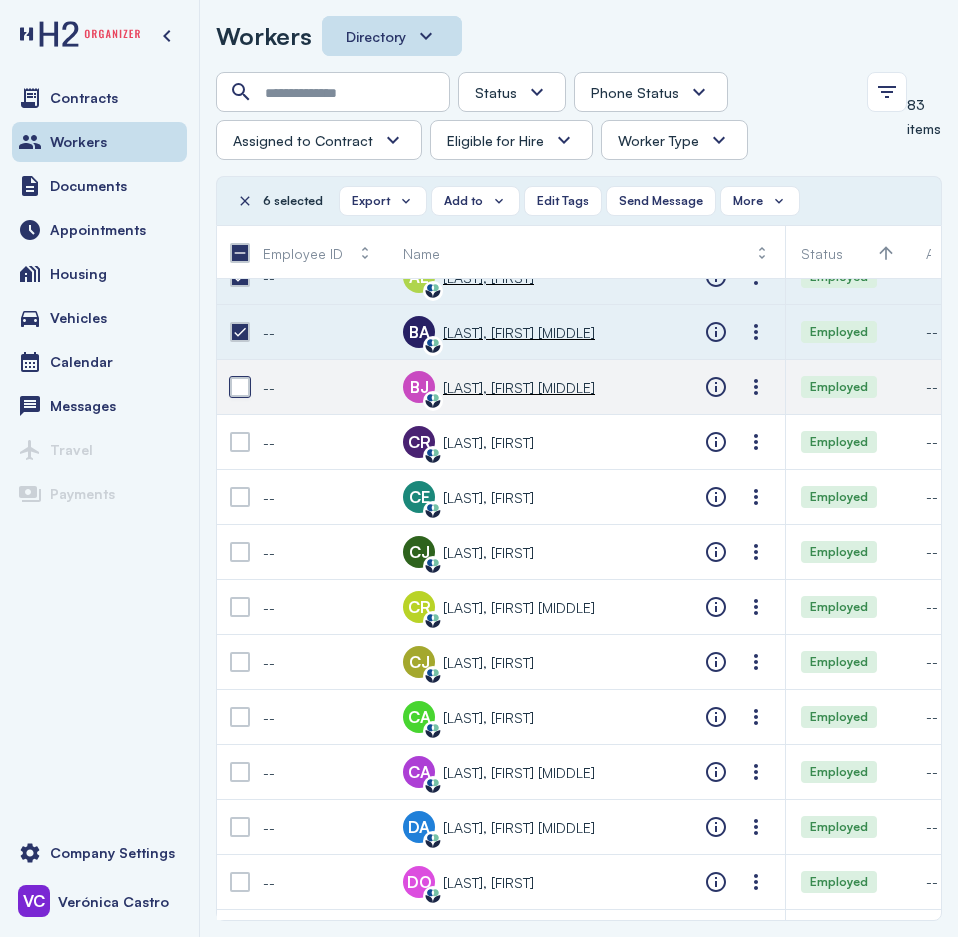 click at bounding box center (240, 387) 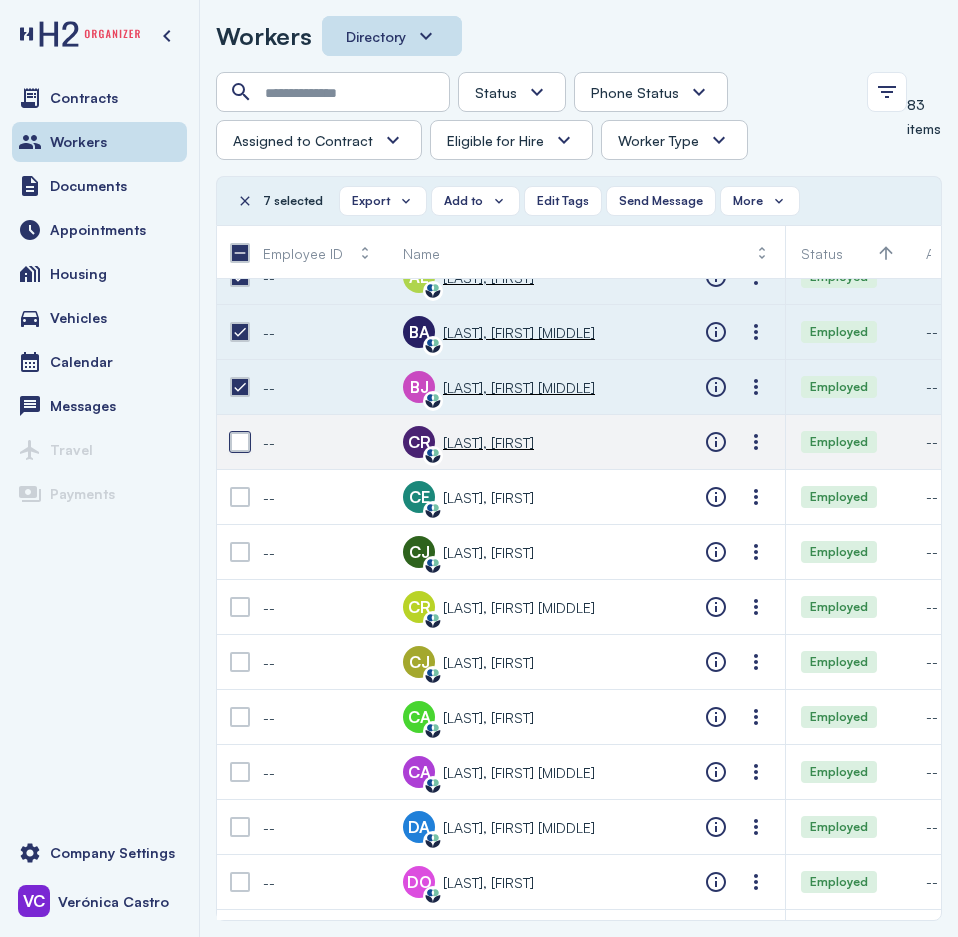 click at bounding box center (240, 442) 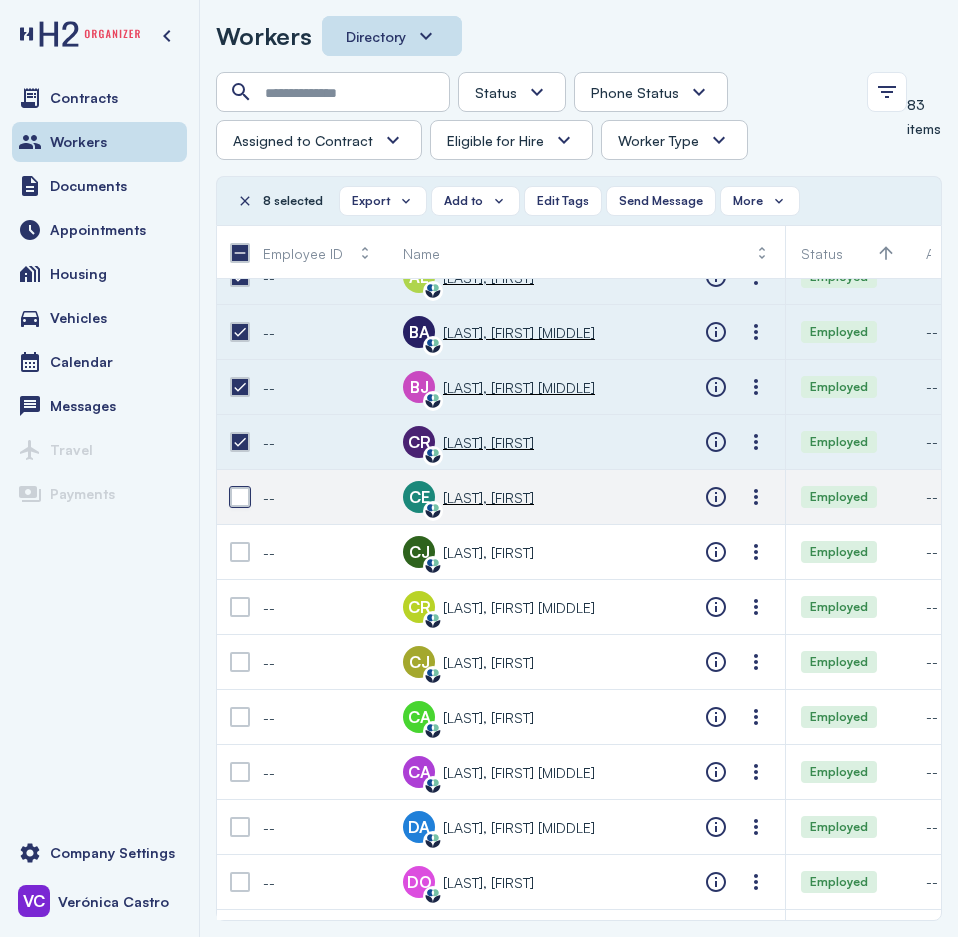 click at bounding box center [240, 497] 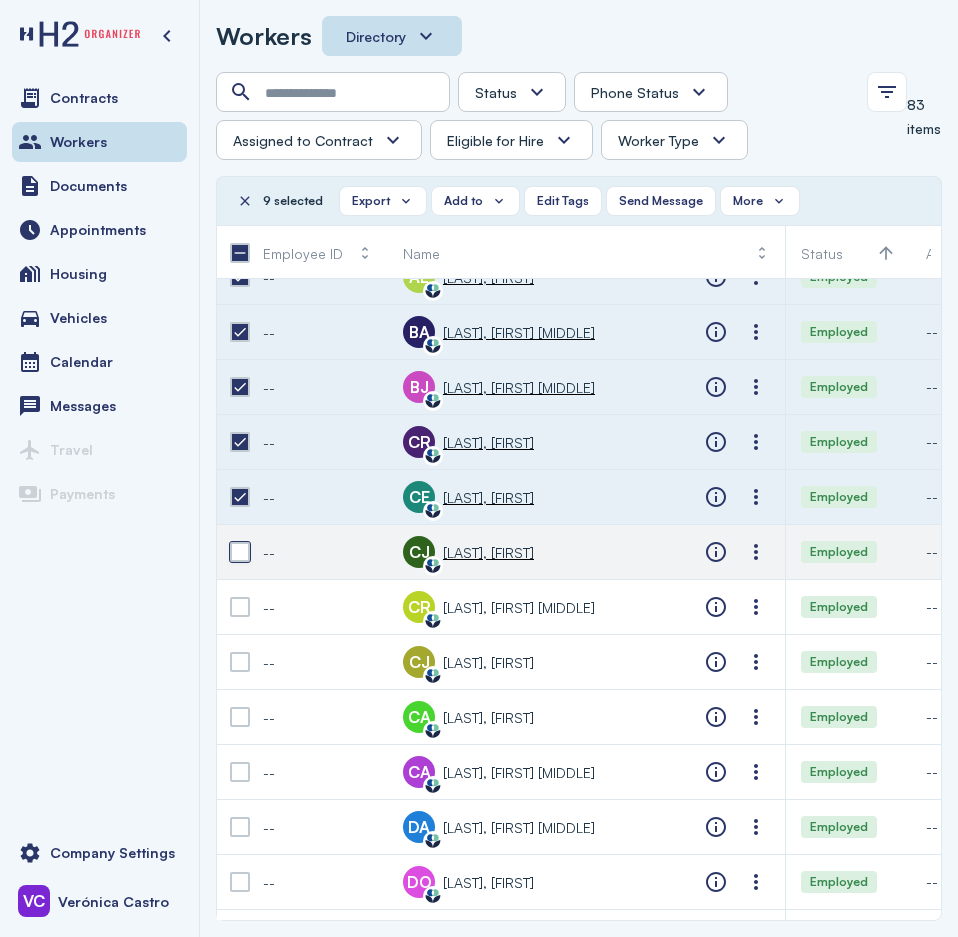 click at bounding box center [240, 552] 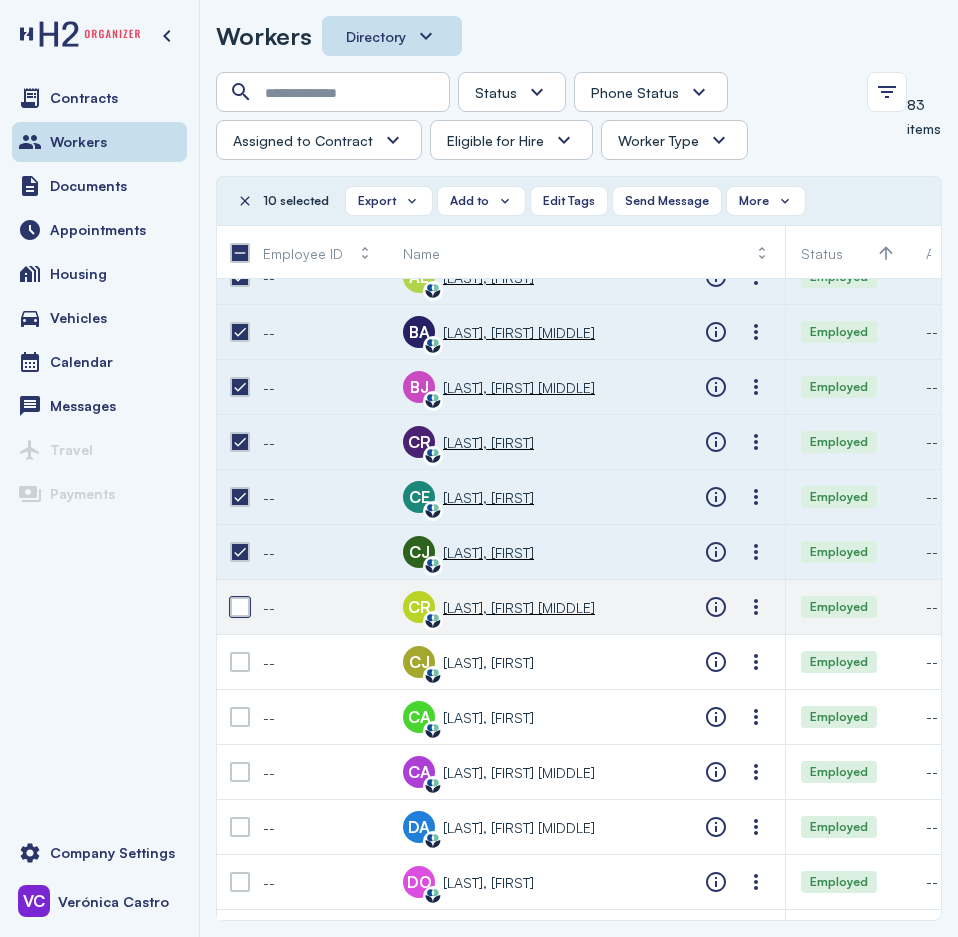 click at bounding box center (240, 607) 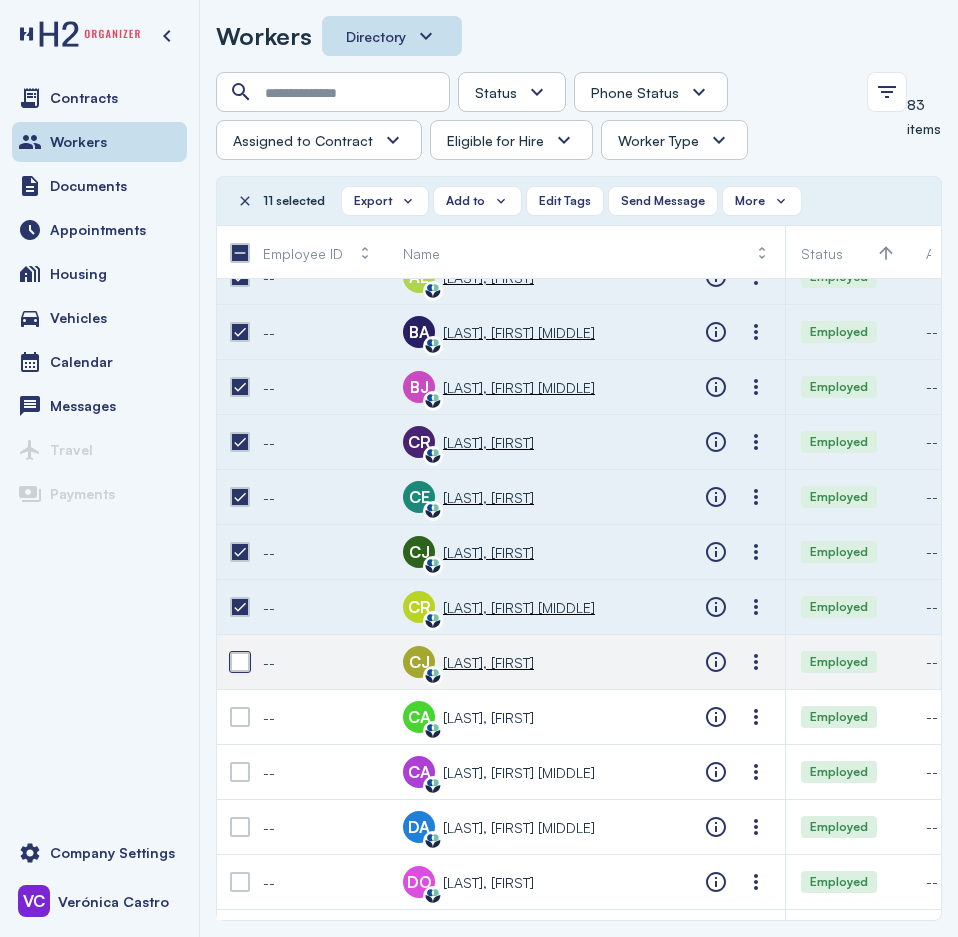 click at bounding box center (240, 662) 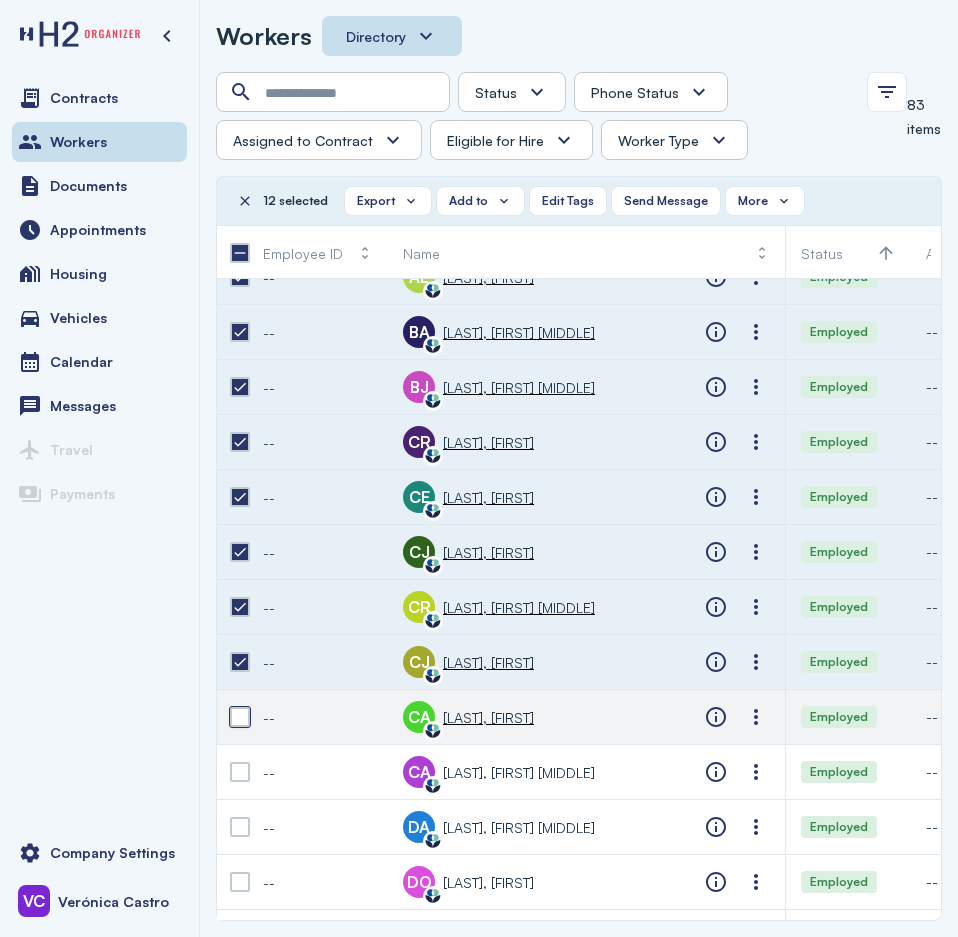 click at bounding box center (240, 717) 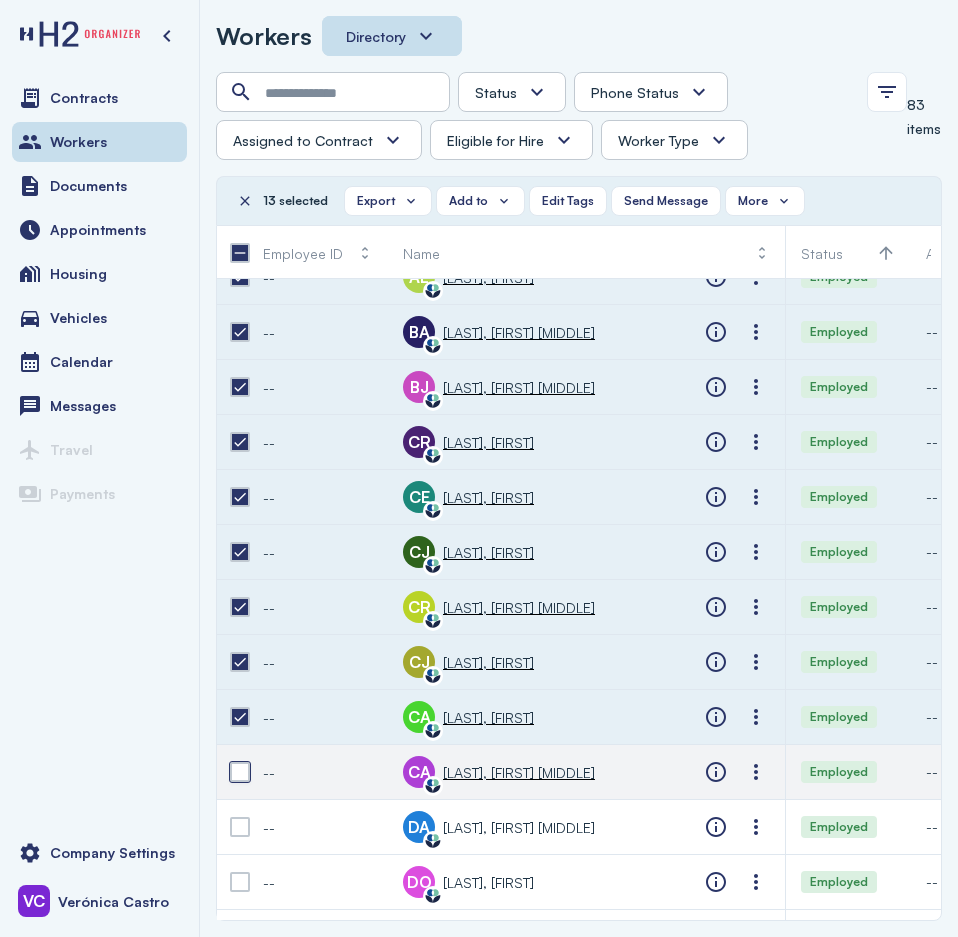 click at bounding box center (240, 772) 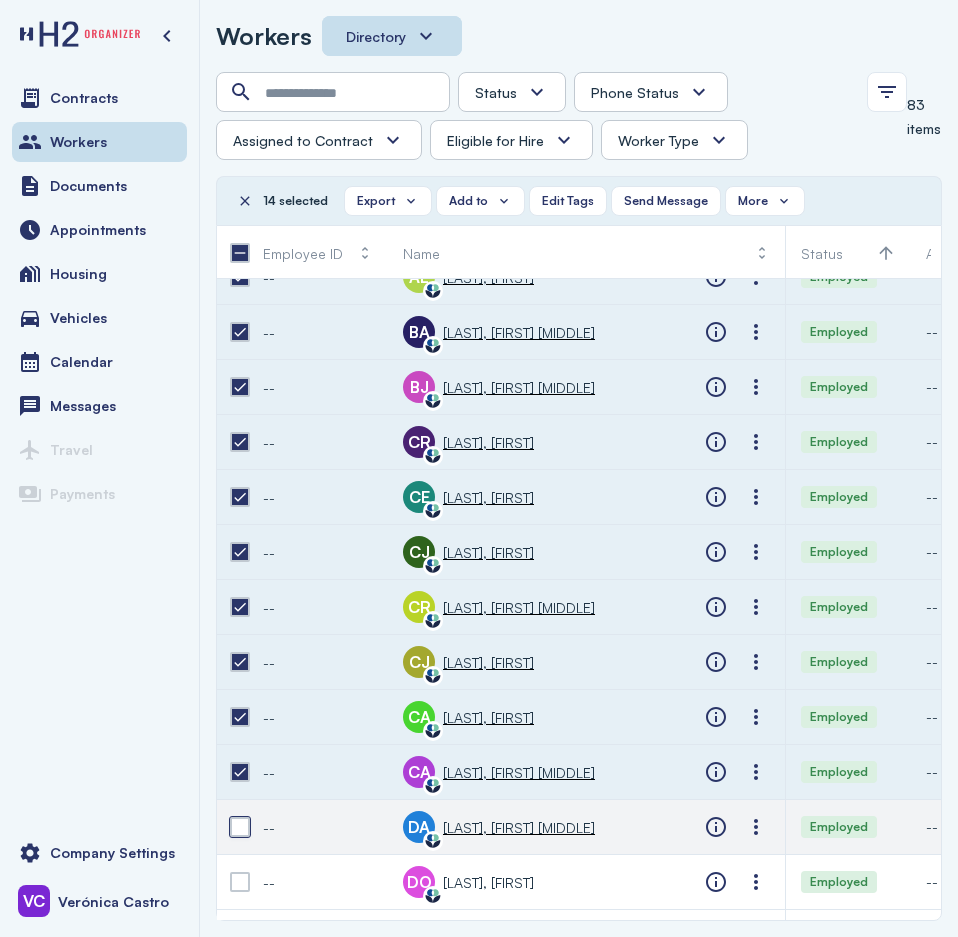 click at bounding box center (240, 827) 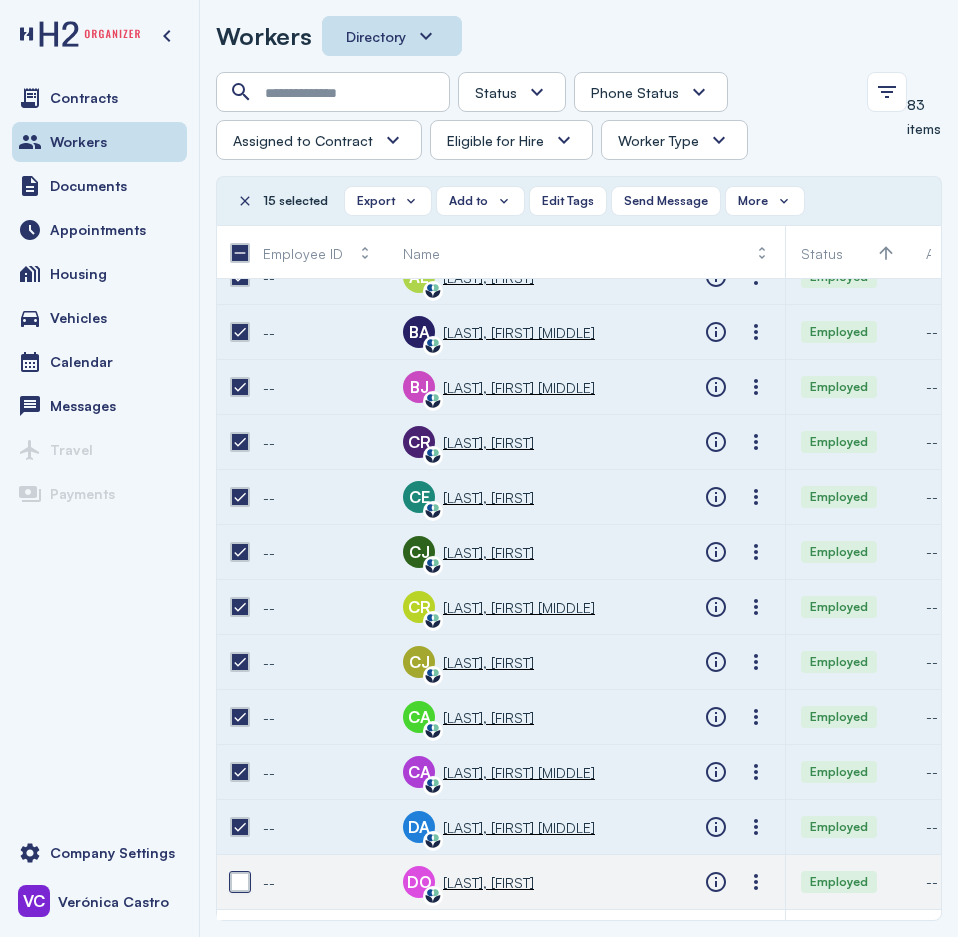 click at bounding box center (240, 882) 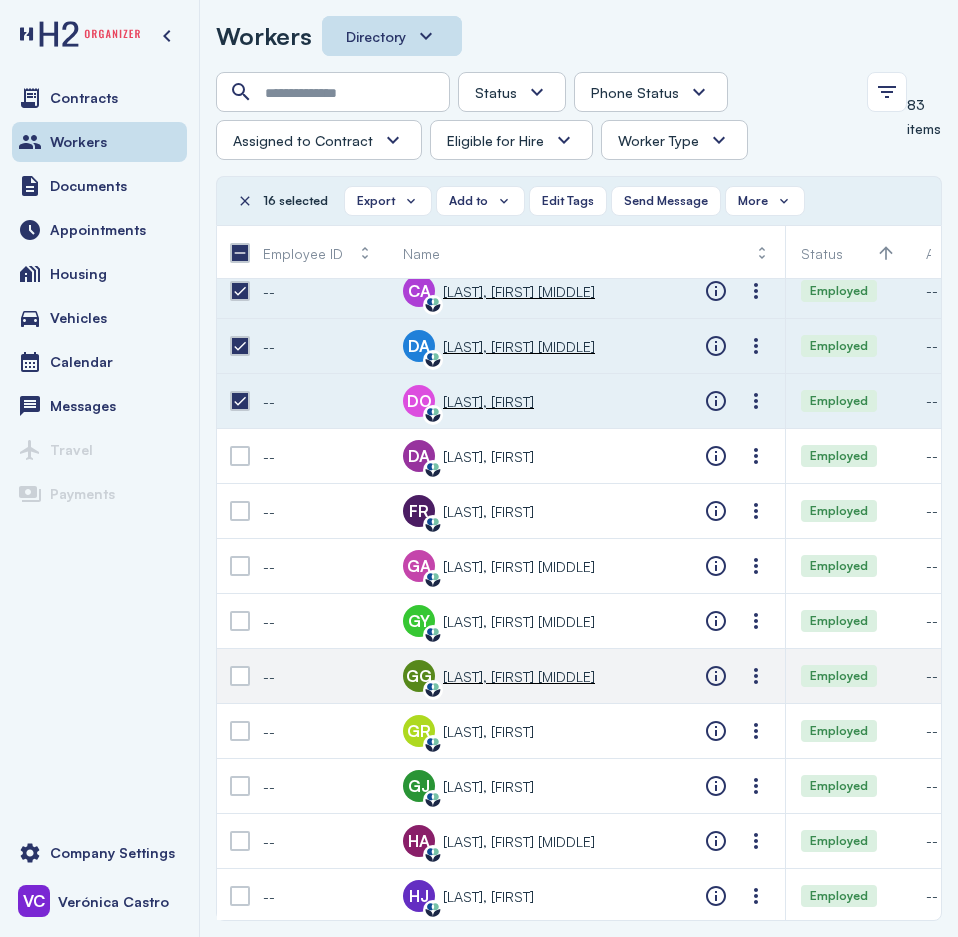 scroll, scrollTop: 800, scrollLeft: 0, axis: vertical 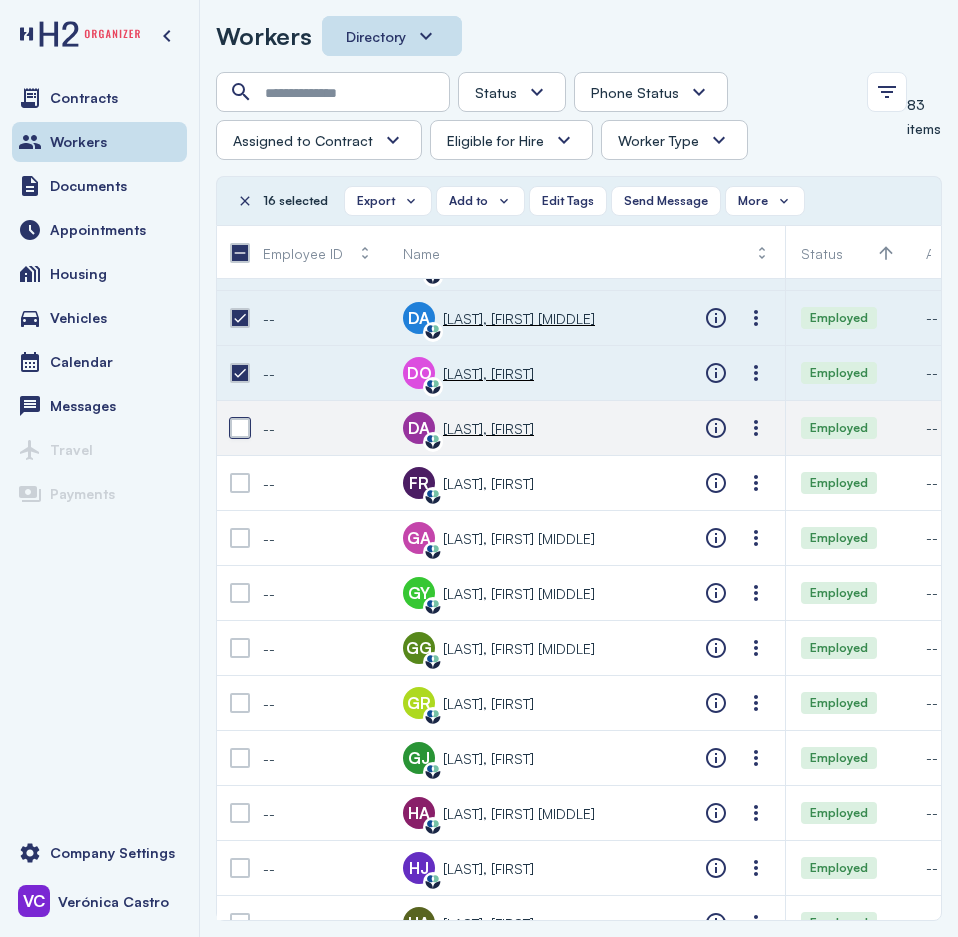 click at bounding box center (240, 428) 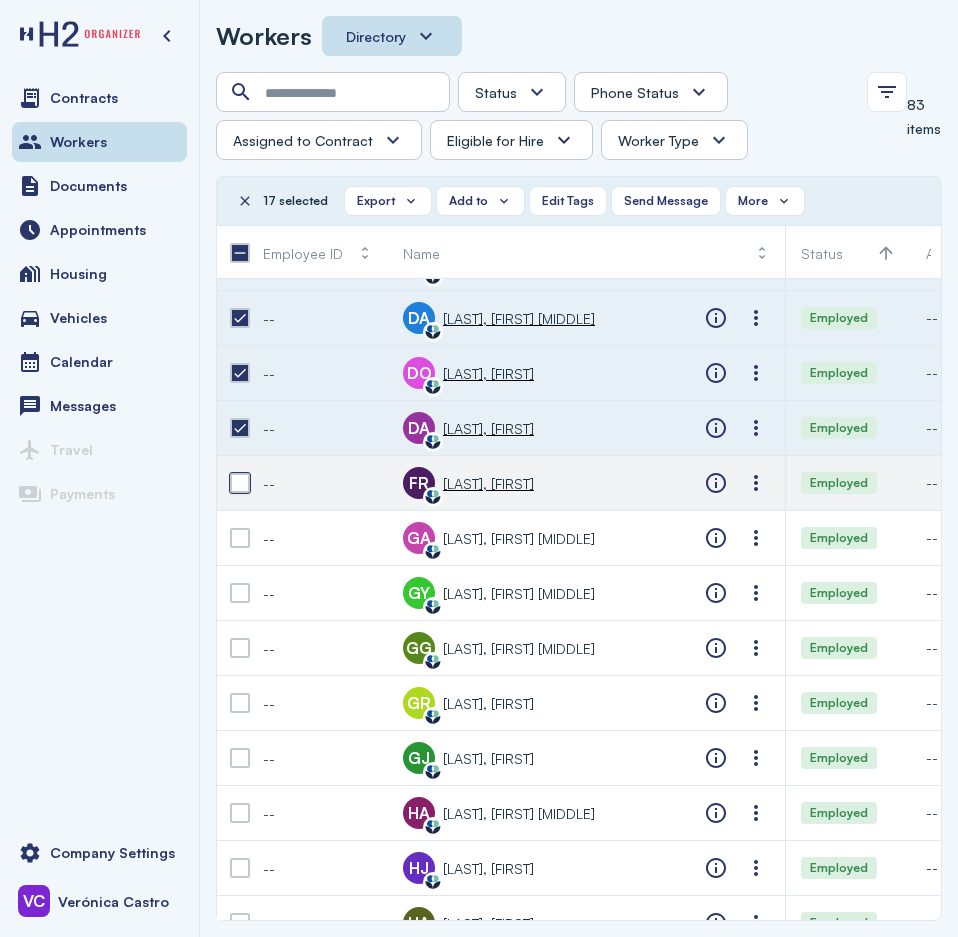 click at bounding box center [240, 483] 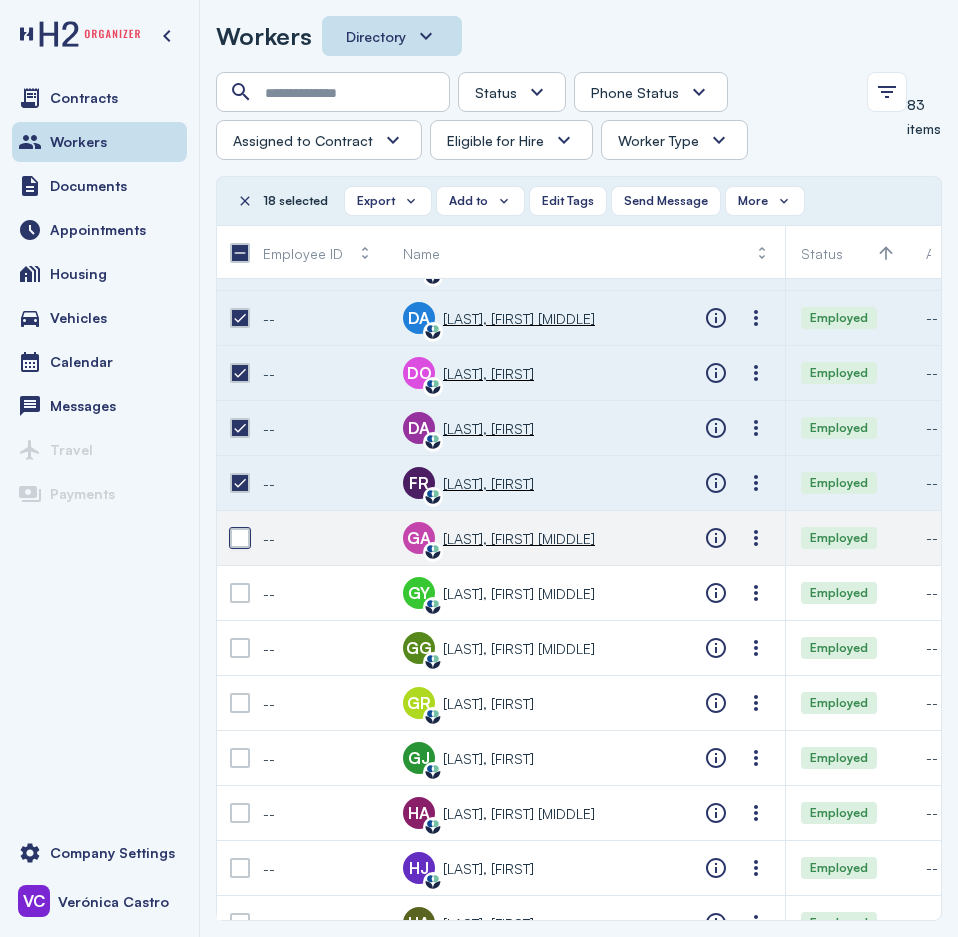 click at bounding box center (240, 538) 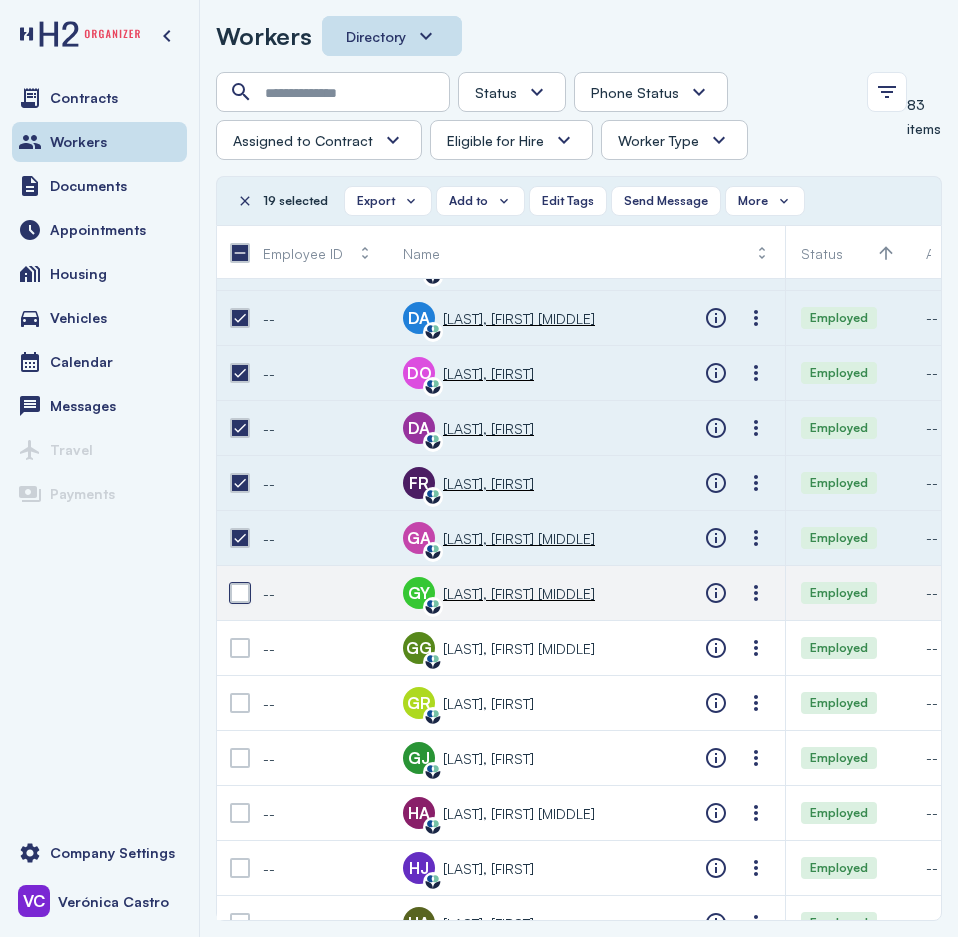 click at bounding box center (240, 593) 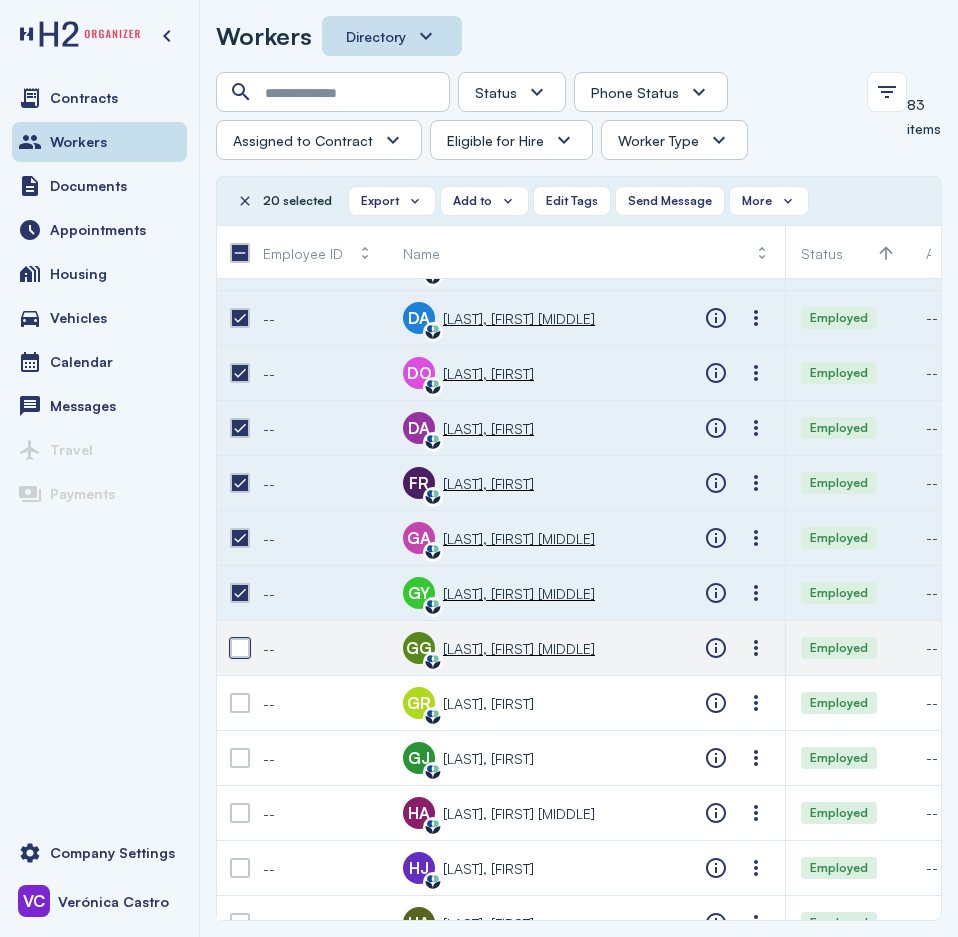 click at bounding box center (240, 648) 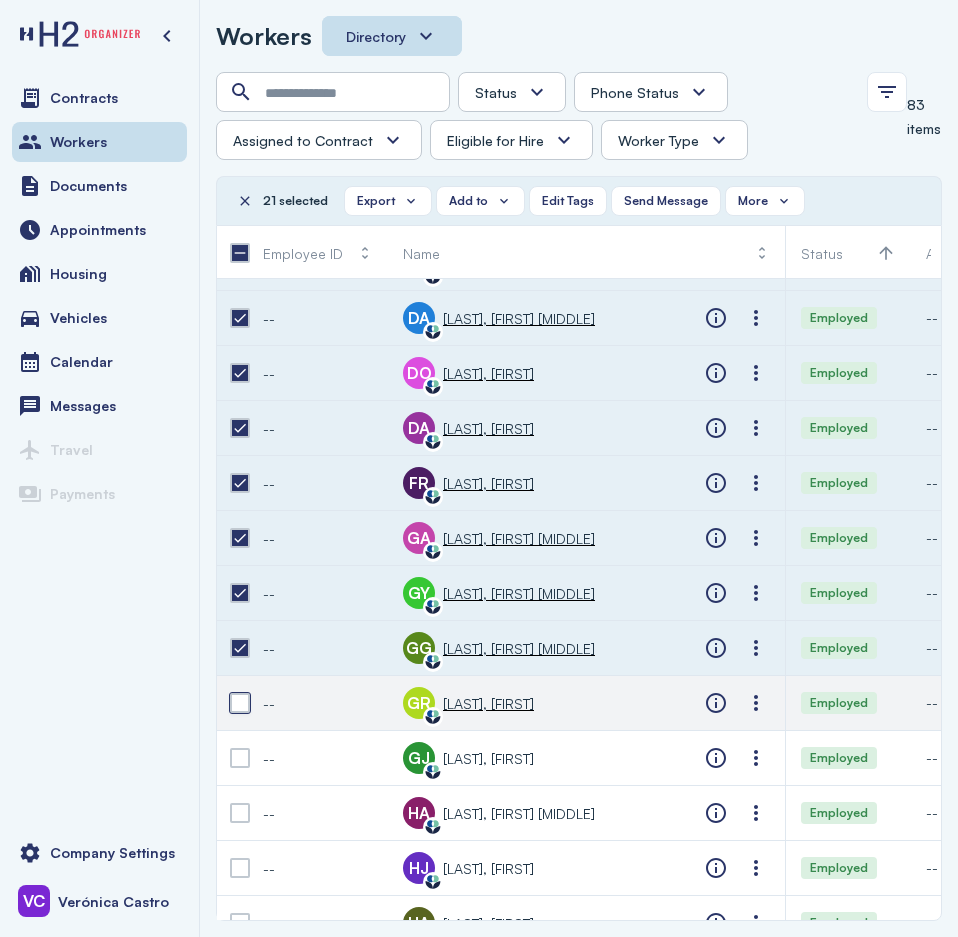 click at bounding box center [240, 703] 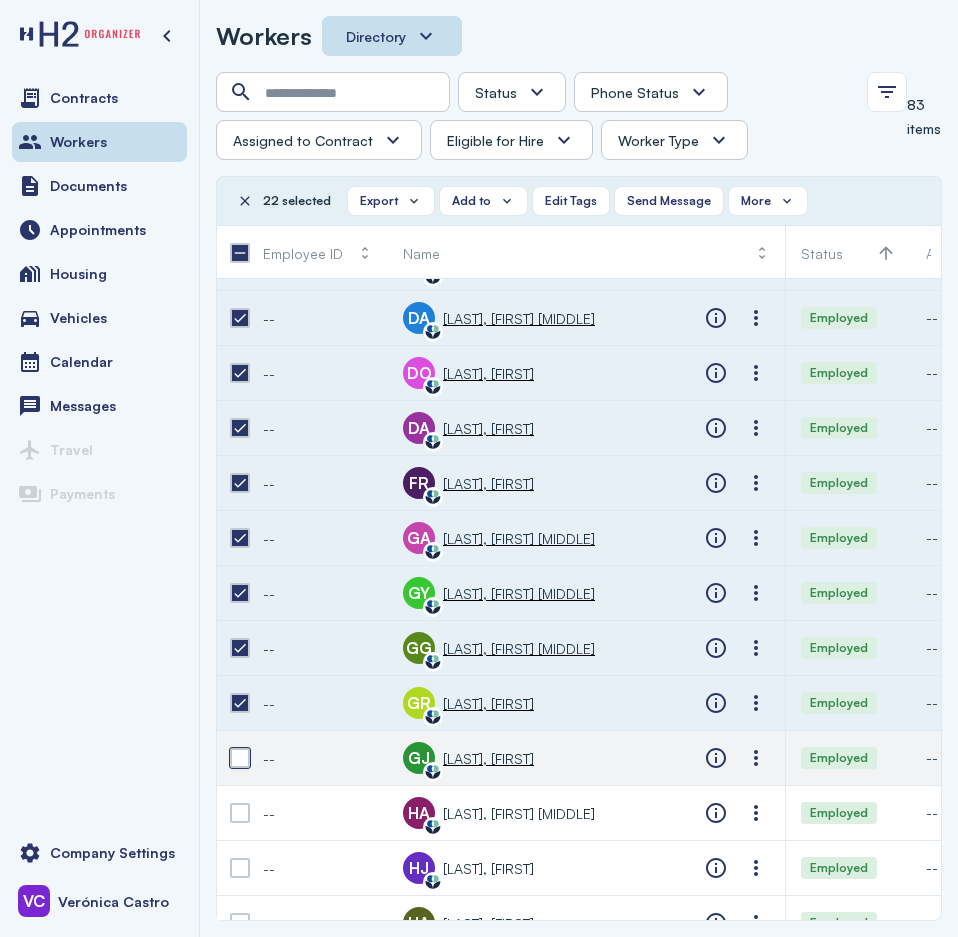 click at bounding box center [240, 758] 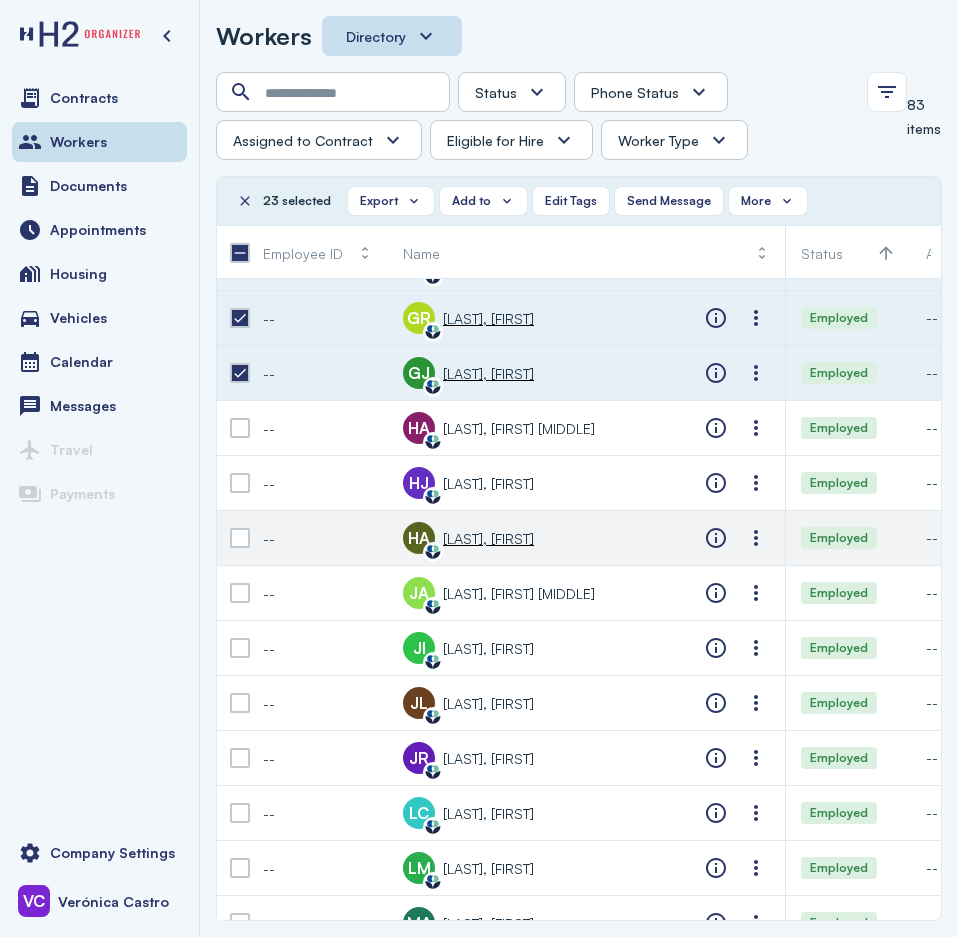 scroll, scrollTop: 1200, scrollLeft: 0, axis: vertical 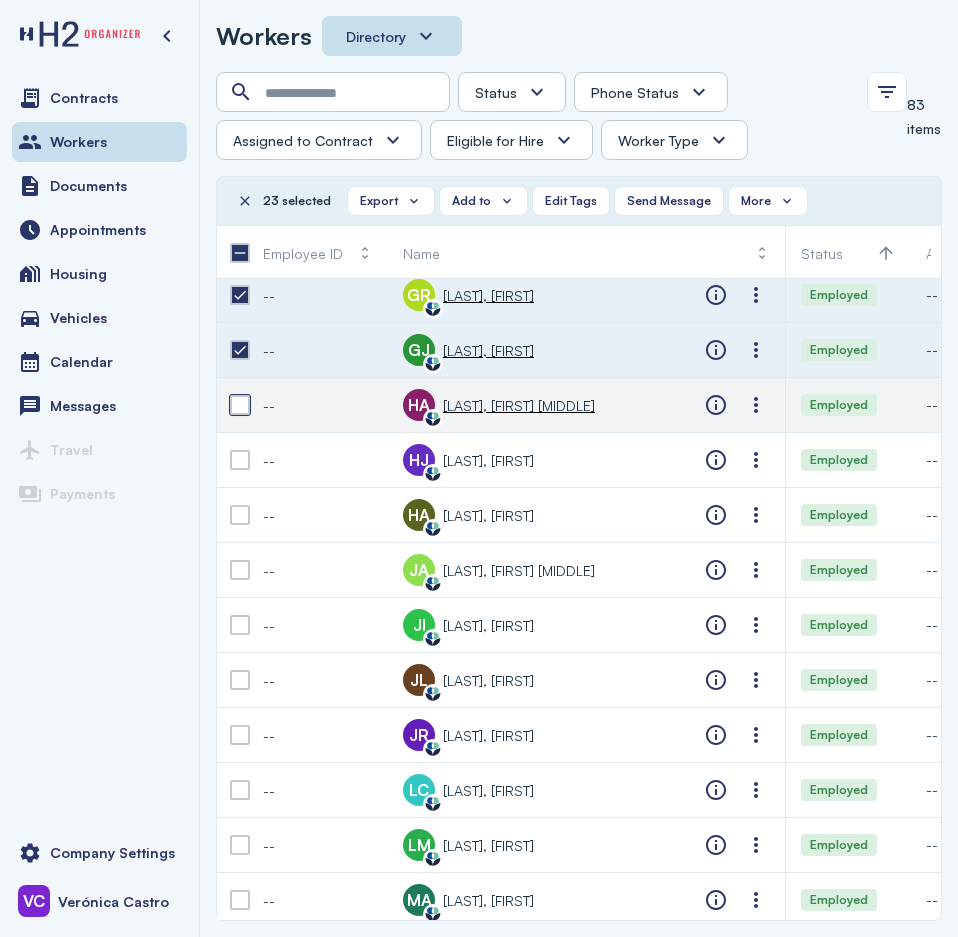 click at bounding box center [240, 405] 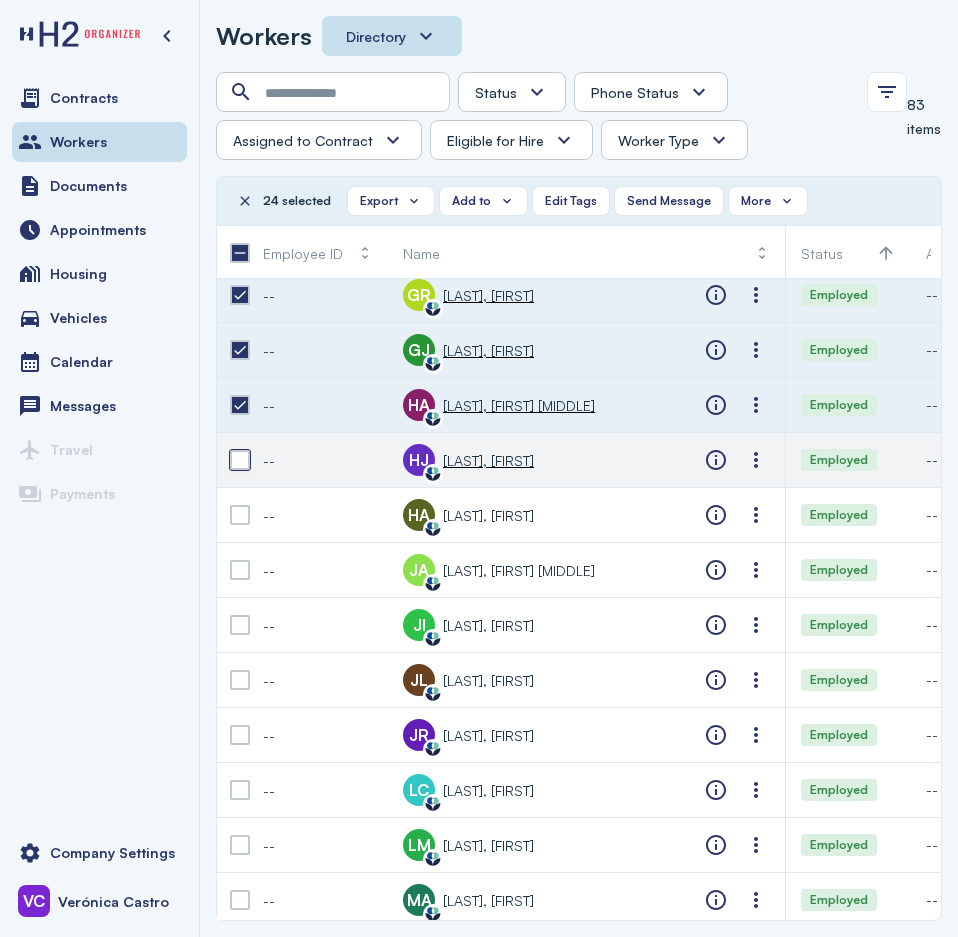 click at bounding box center [240, 460] 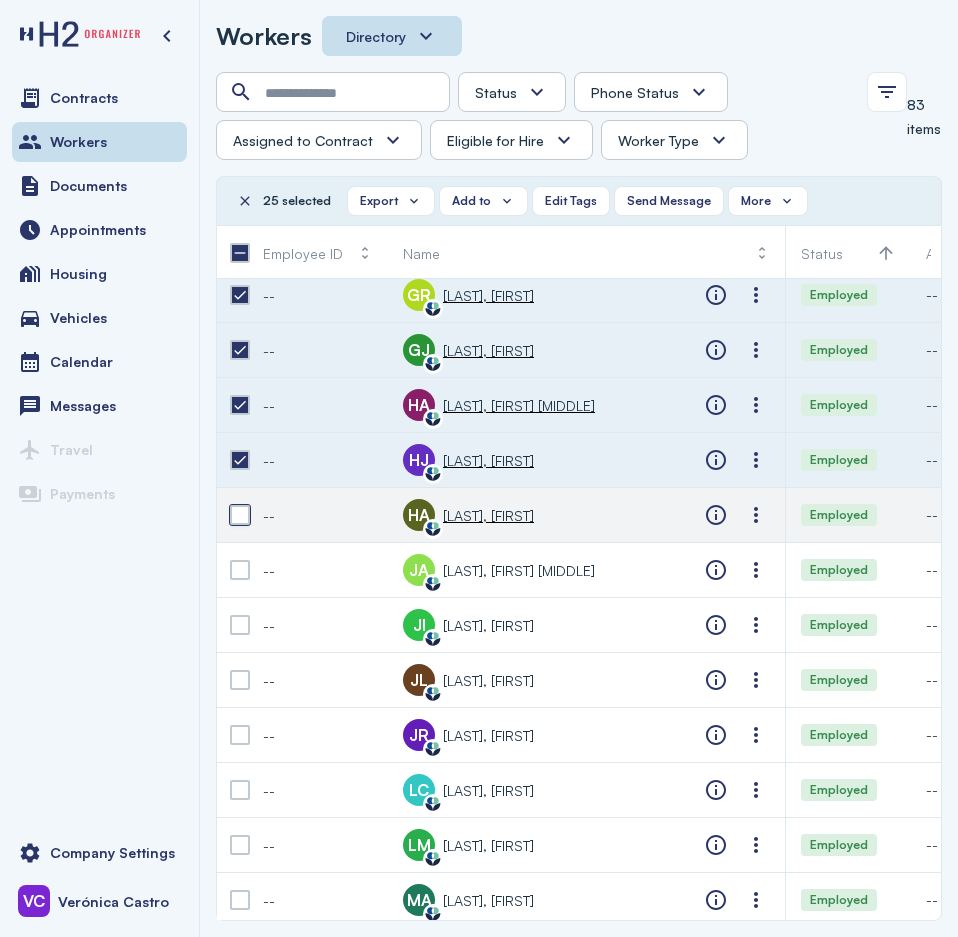 click at bounding box center [240, 515] 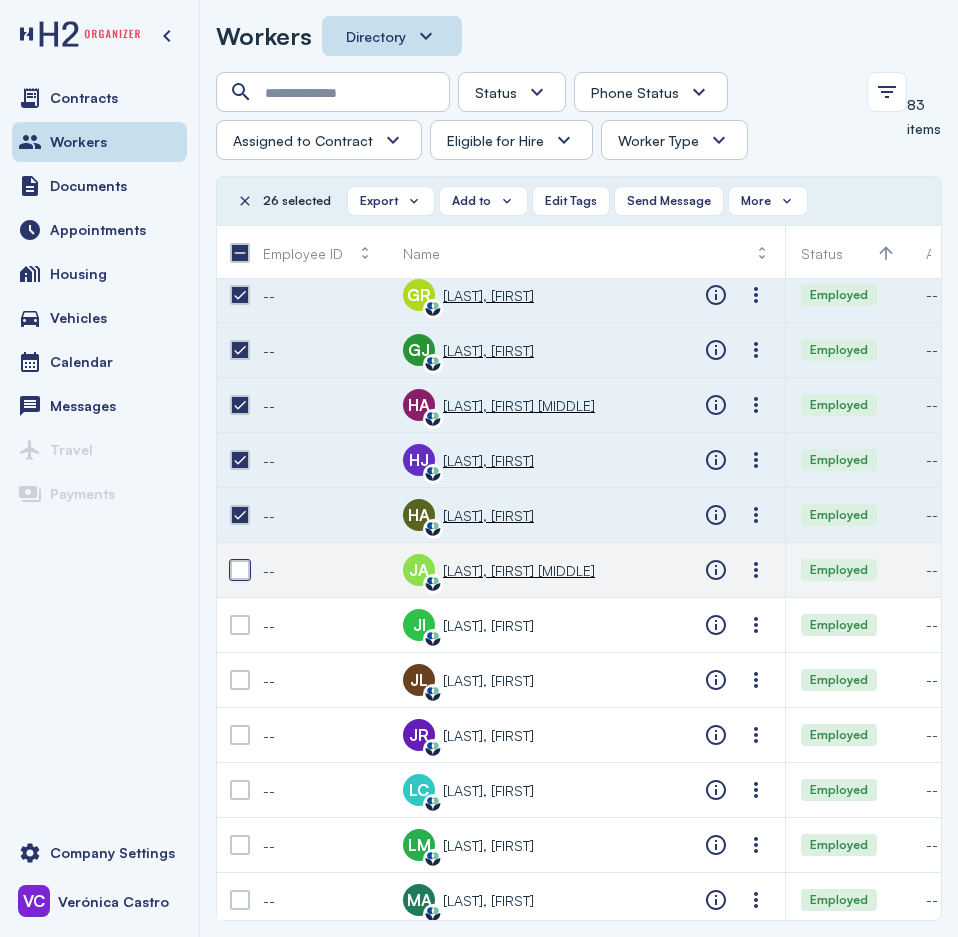 click at bounding box center [240, 570] 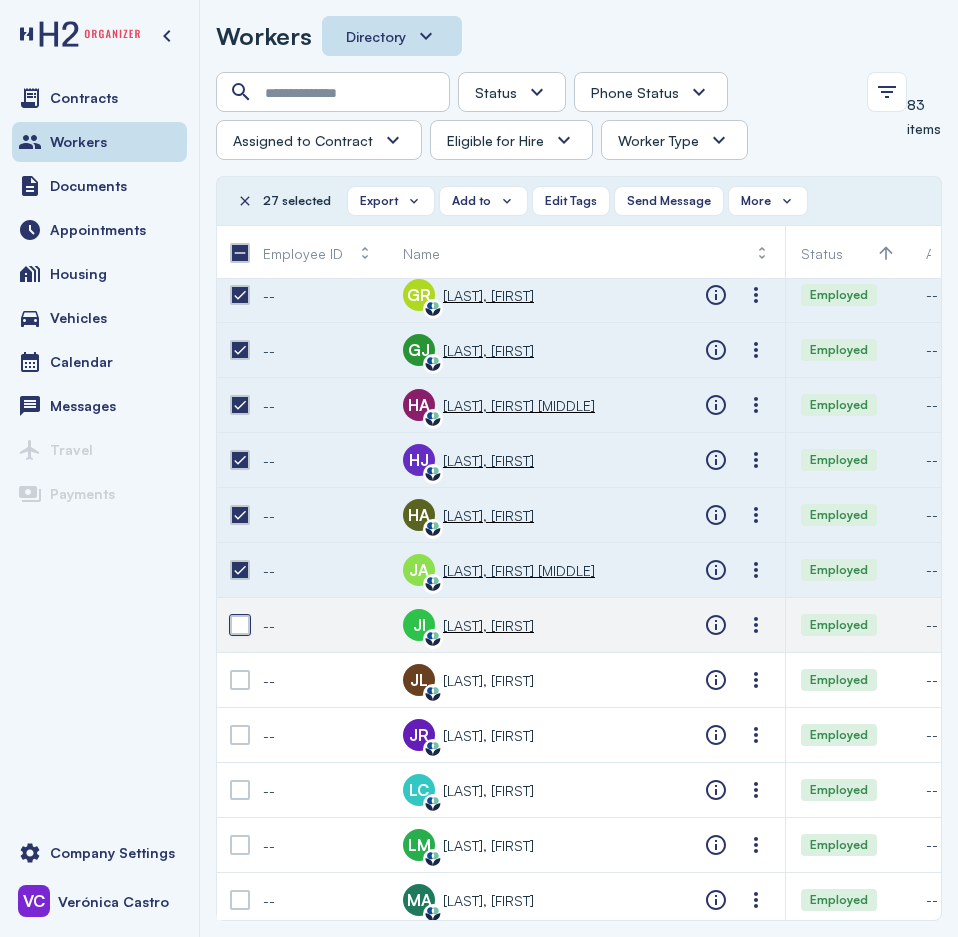 click at bounding box center [240, 625] 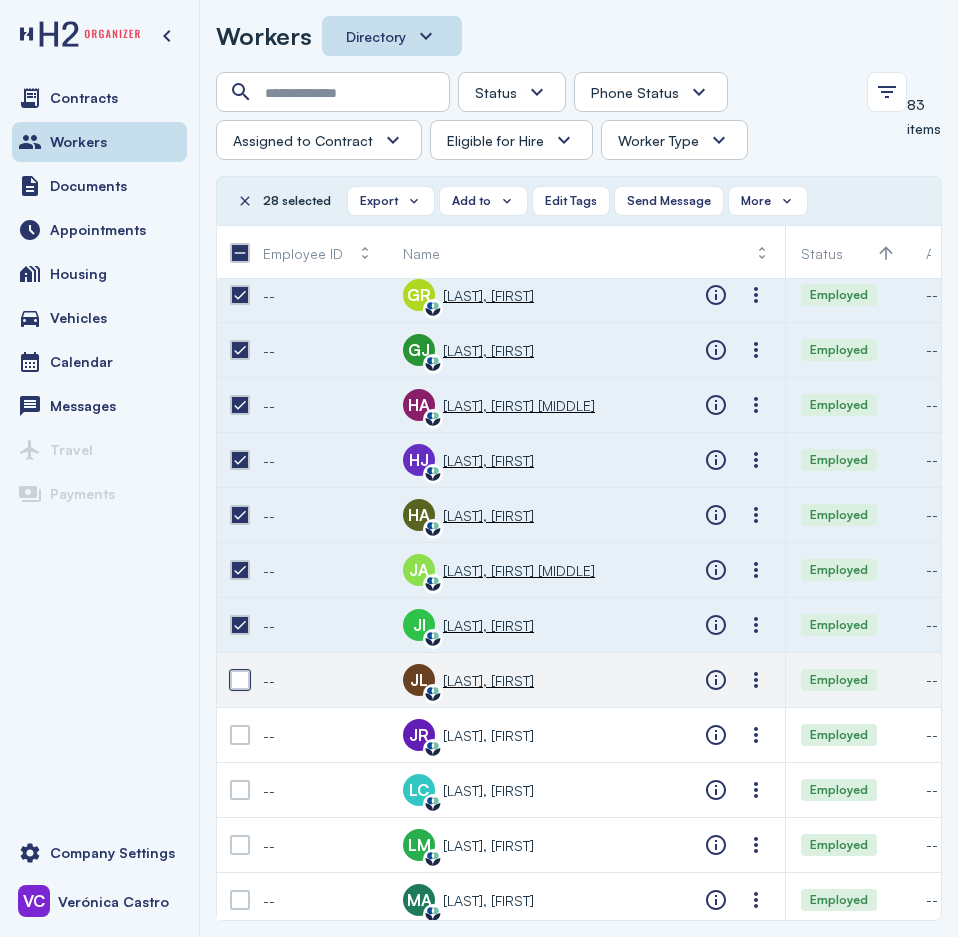 click at bounding box center [240, 680] 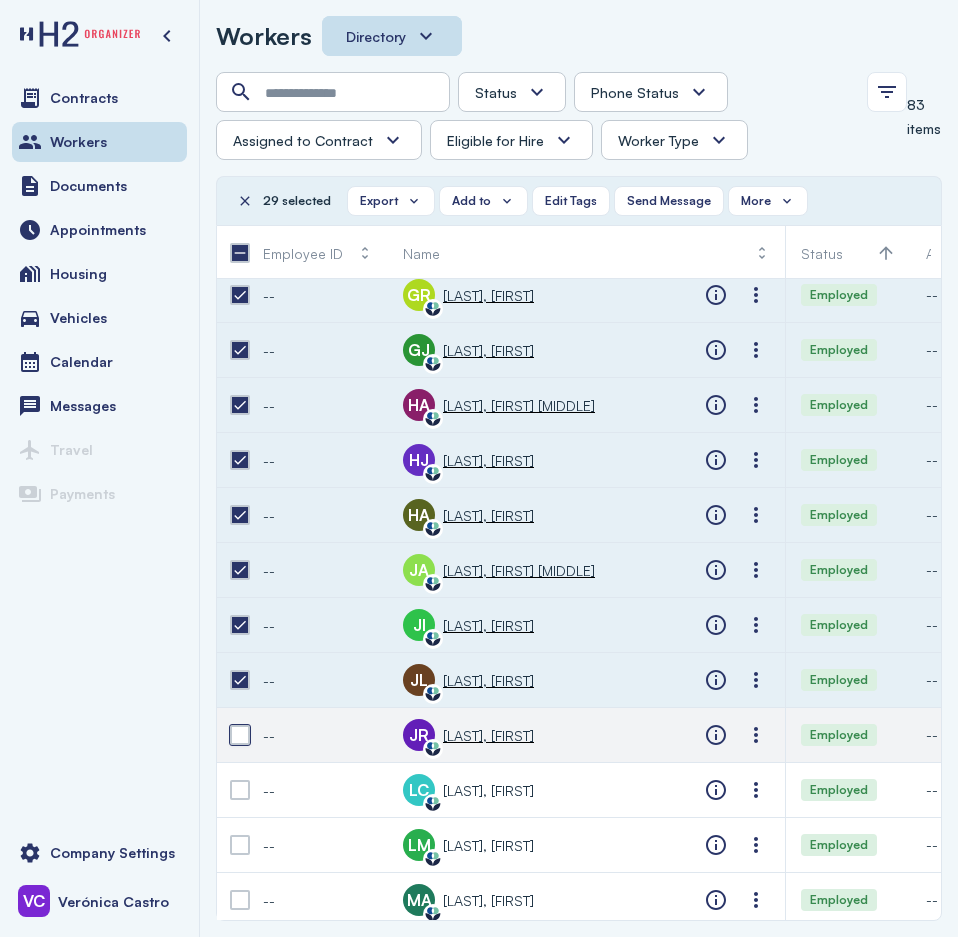 click at bounding box center (240, 735) 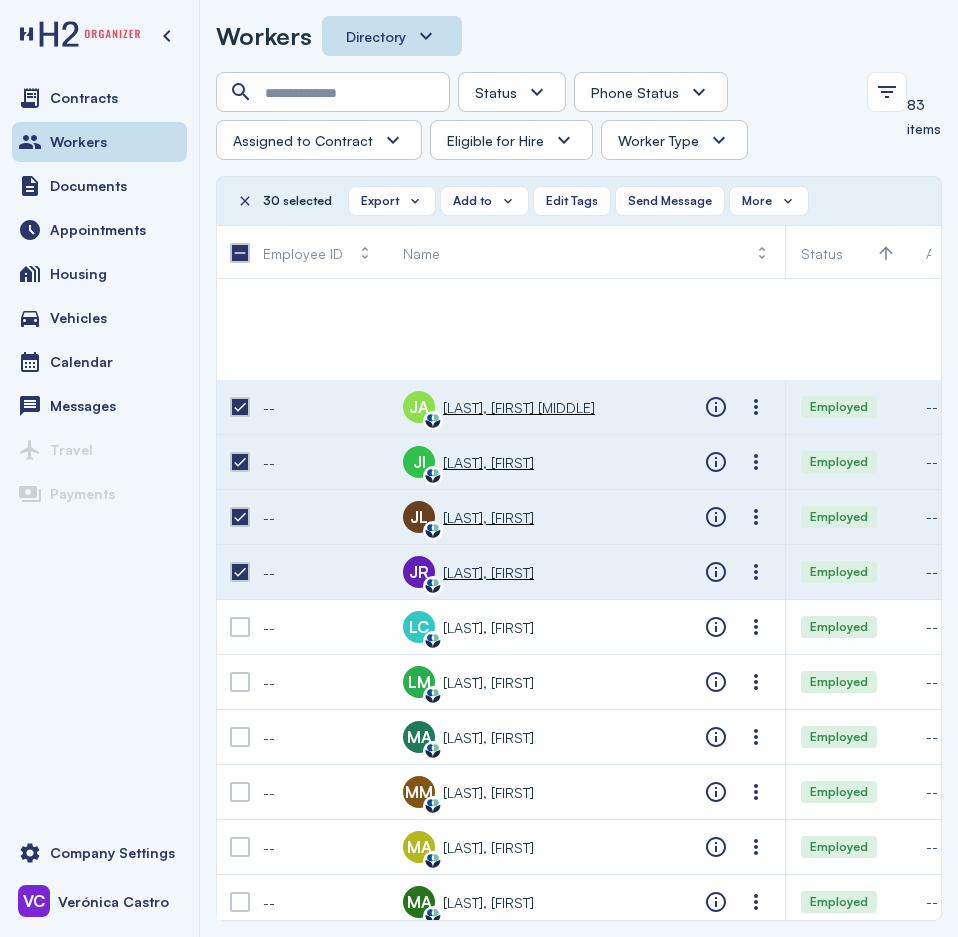scroll, scrollTop: 1600, scrollLeft: 0, axis: vertical 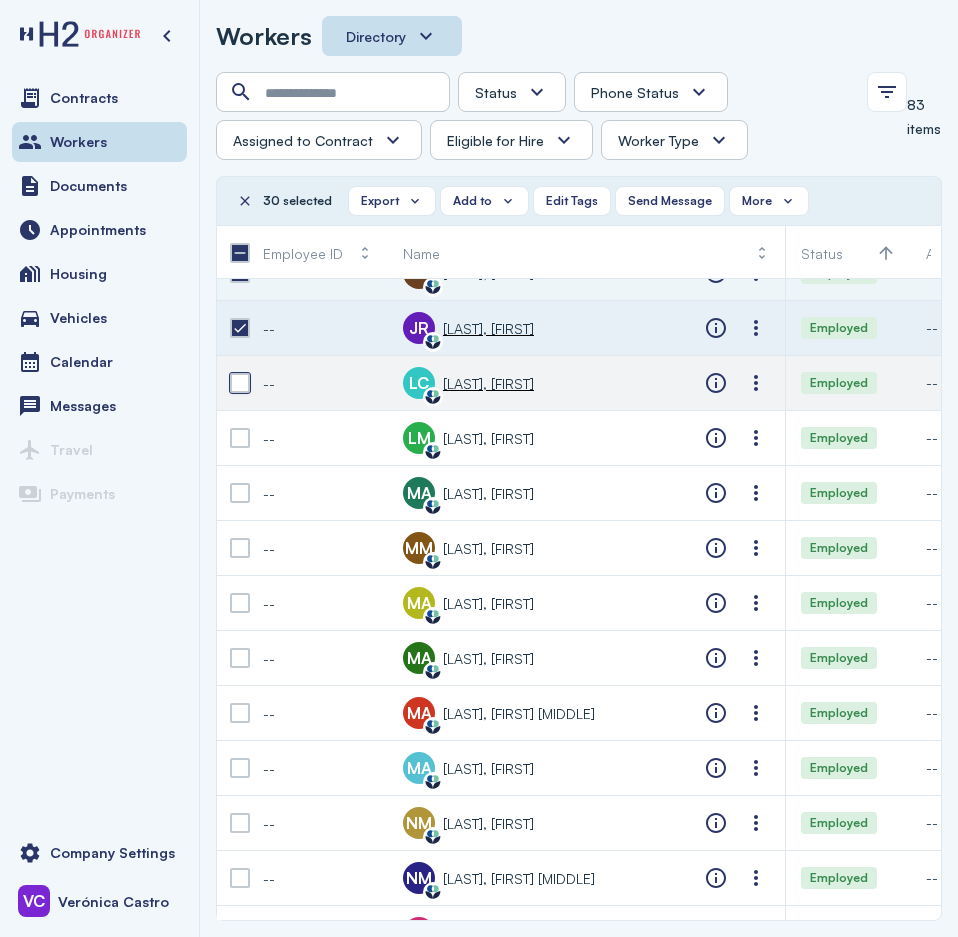 click at bounding box center [240, 383] 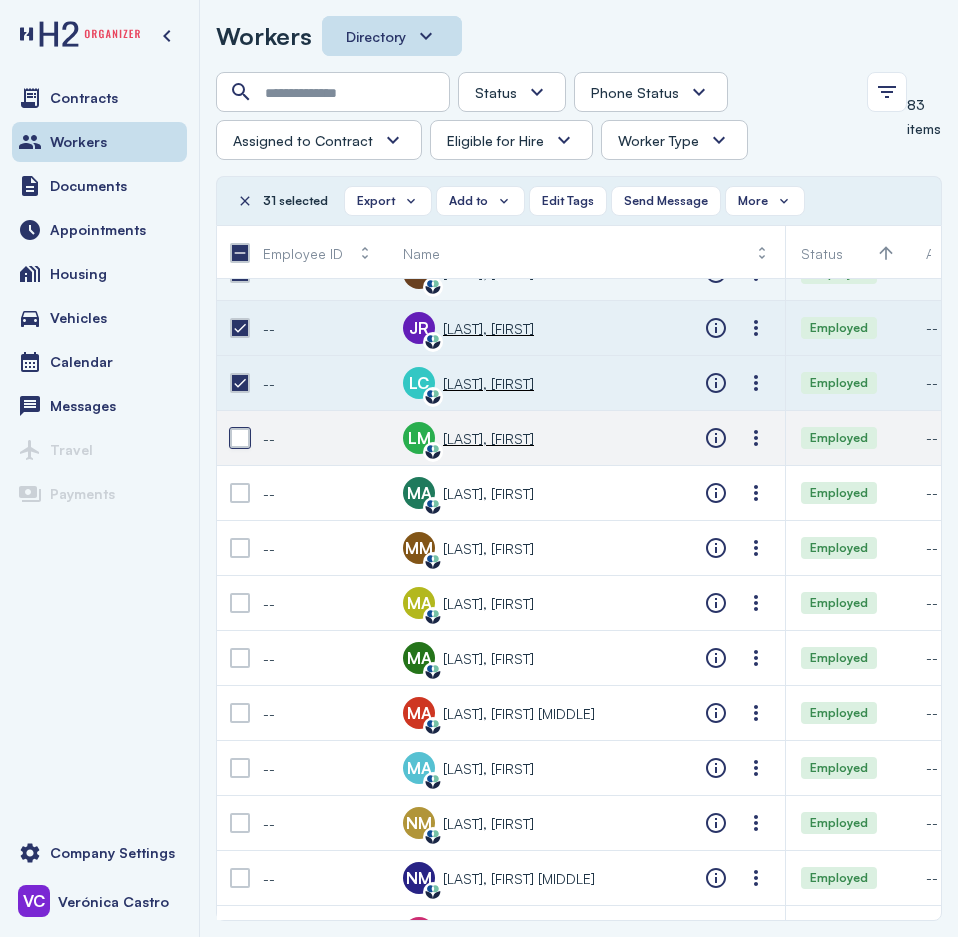click at bounding box center (240, 438) 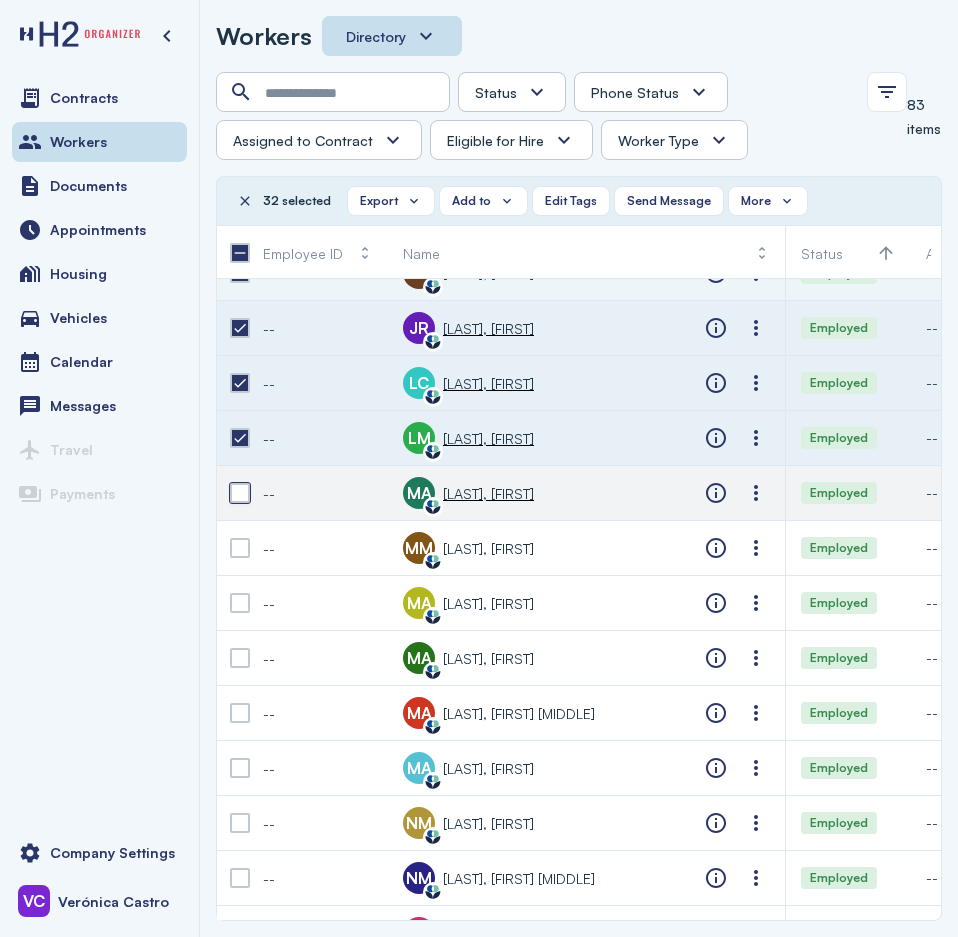 click at bounding box center [240, 493] 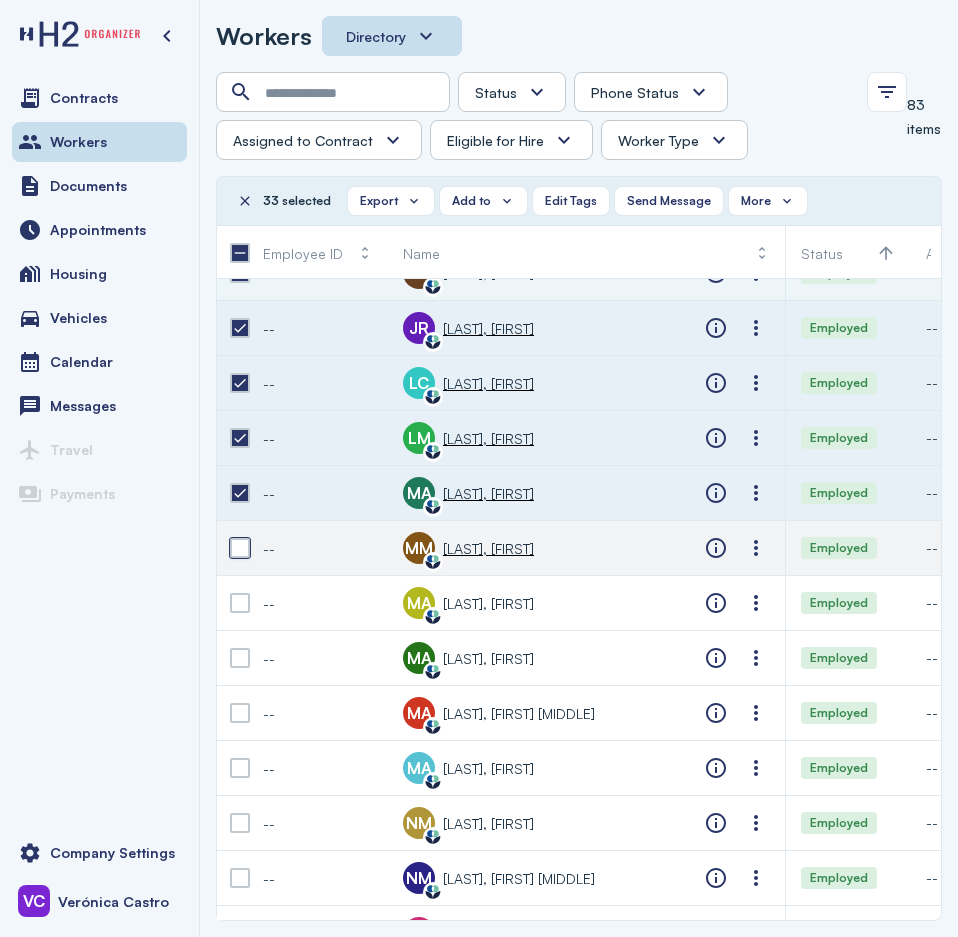 click at bounding box center [240, 548] 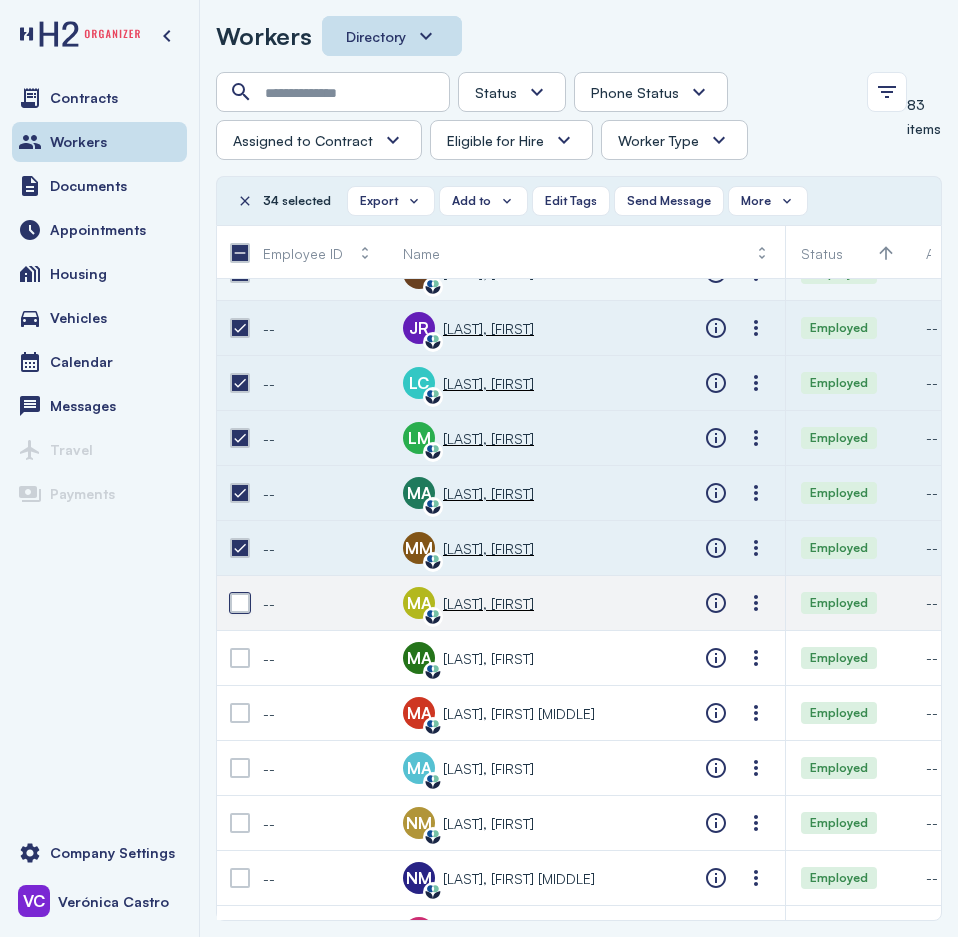 click at bounding box center [240, 603] 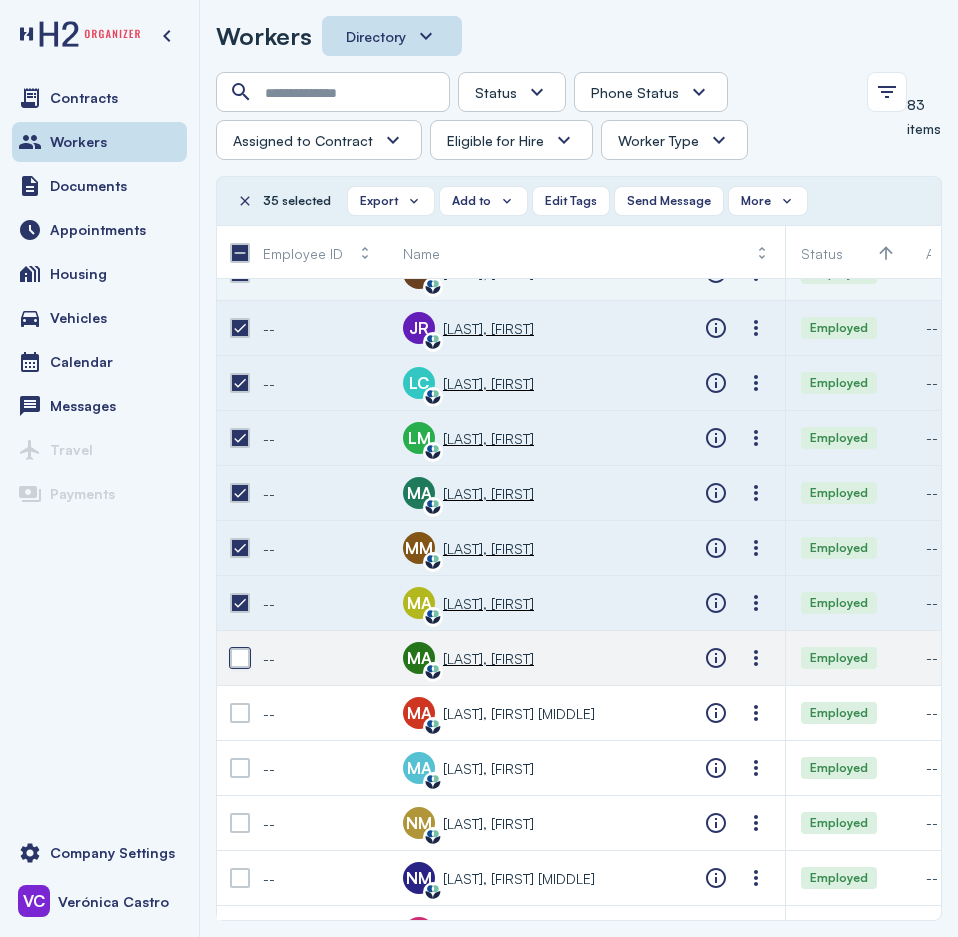 click at bounding box center (240, 658) 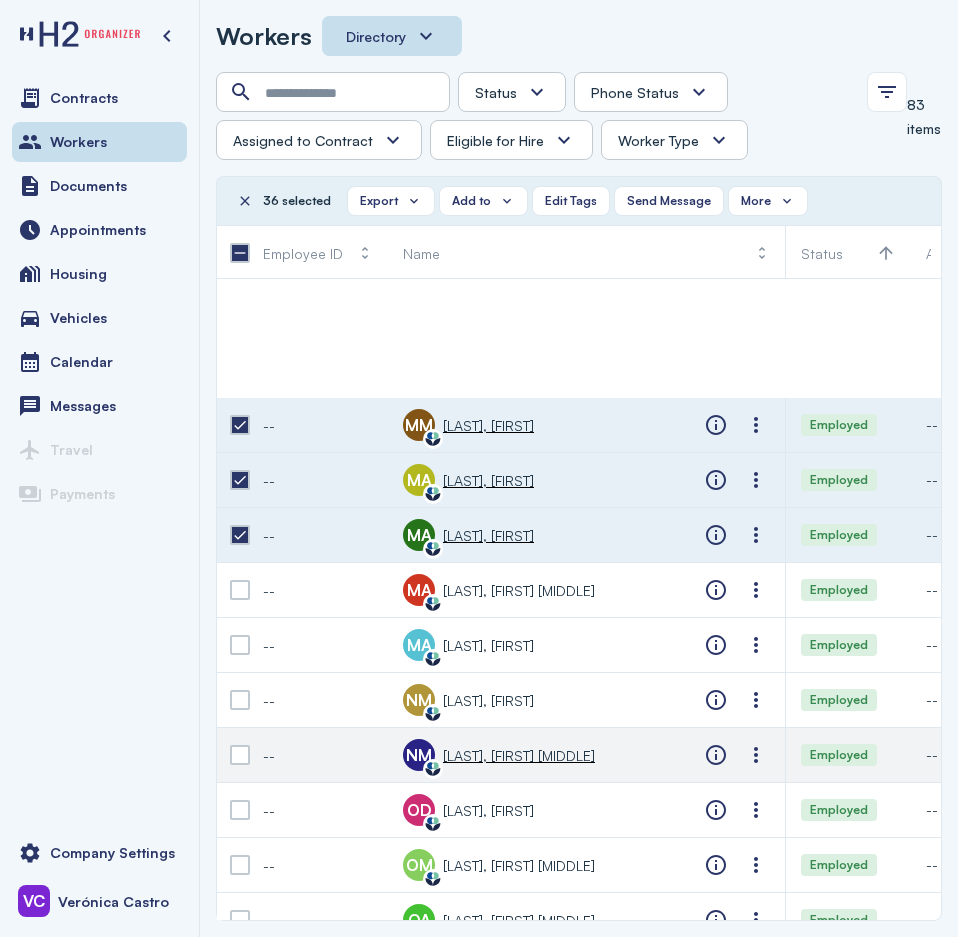 scroll, scrollTop: 1900, scrollLeft: 0, axis: vertical 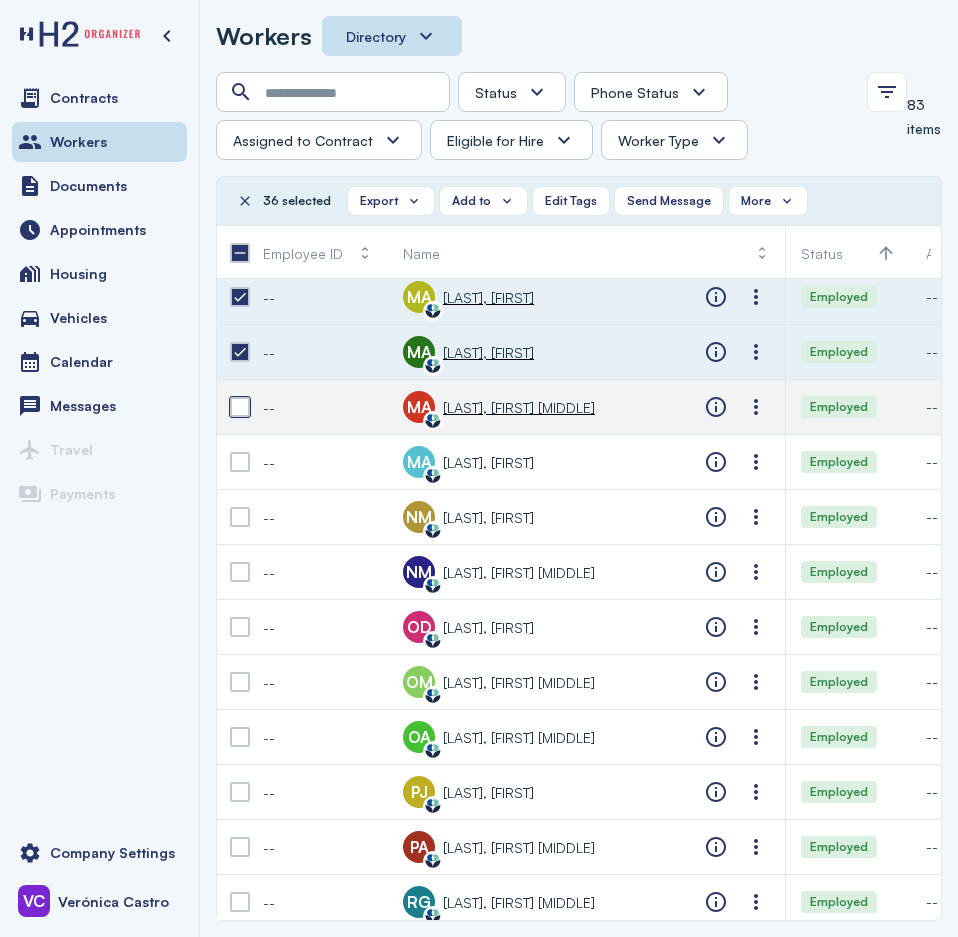 click at bounding box center [240, 407] 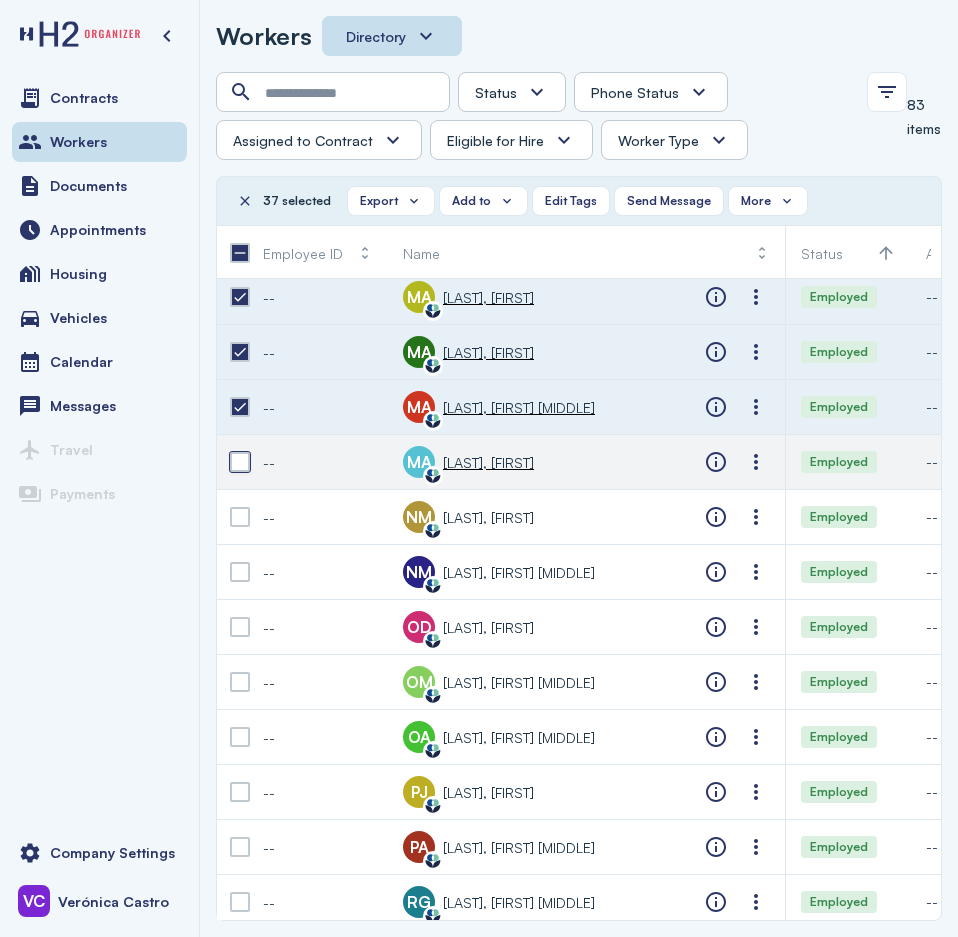 click at bounding box center [240, 462] 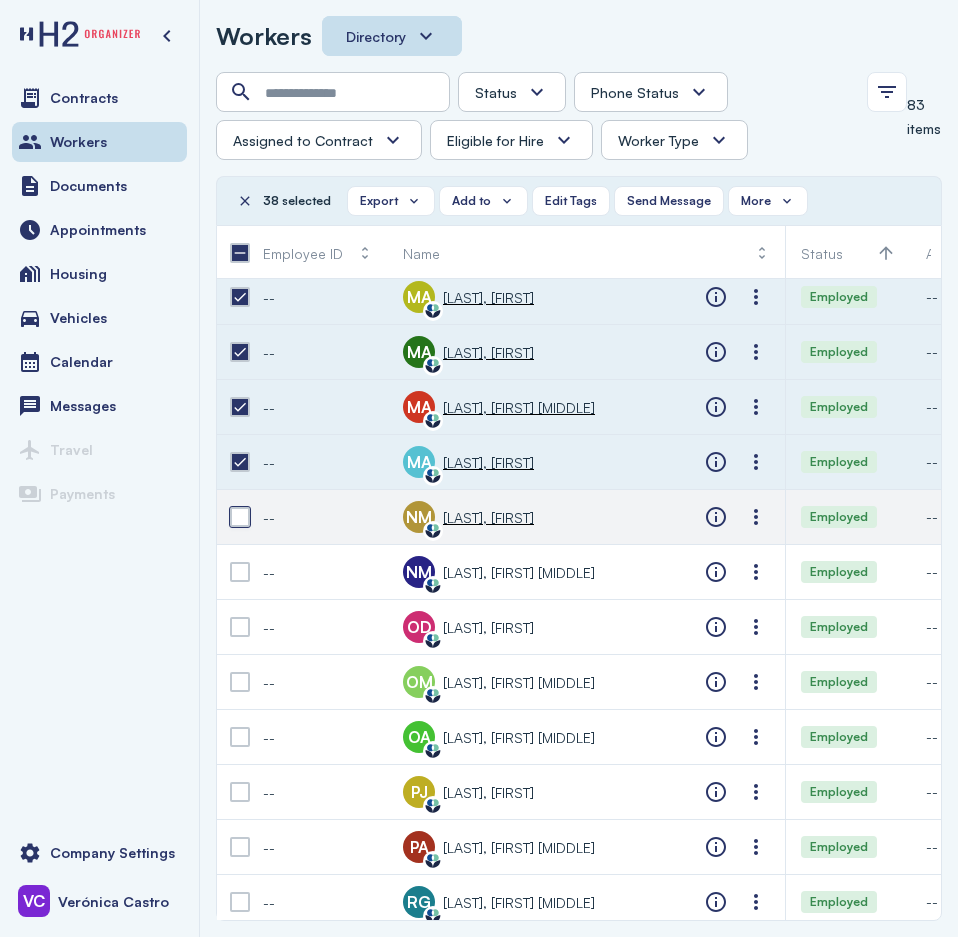 click at bounding box center [240, 517] 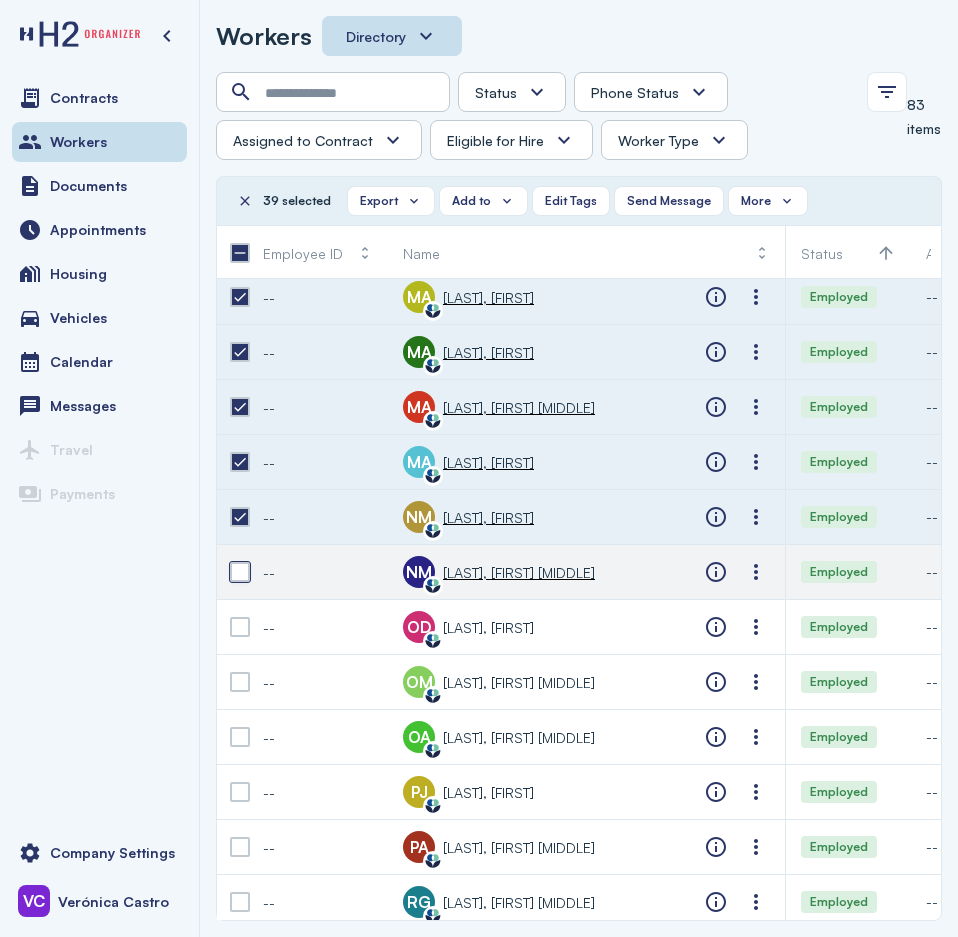 click at bounding box center (240, 572) 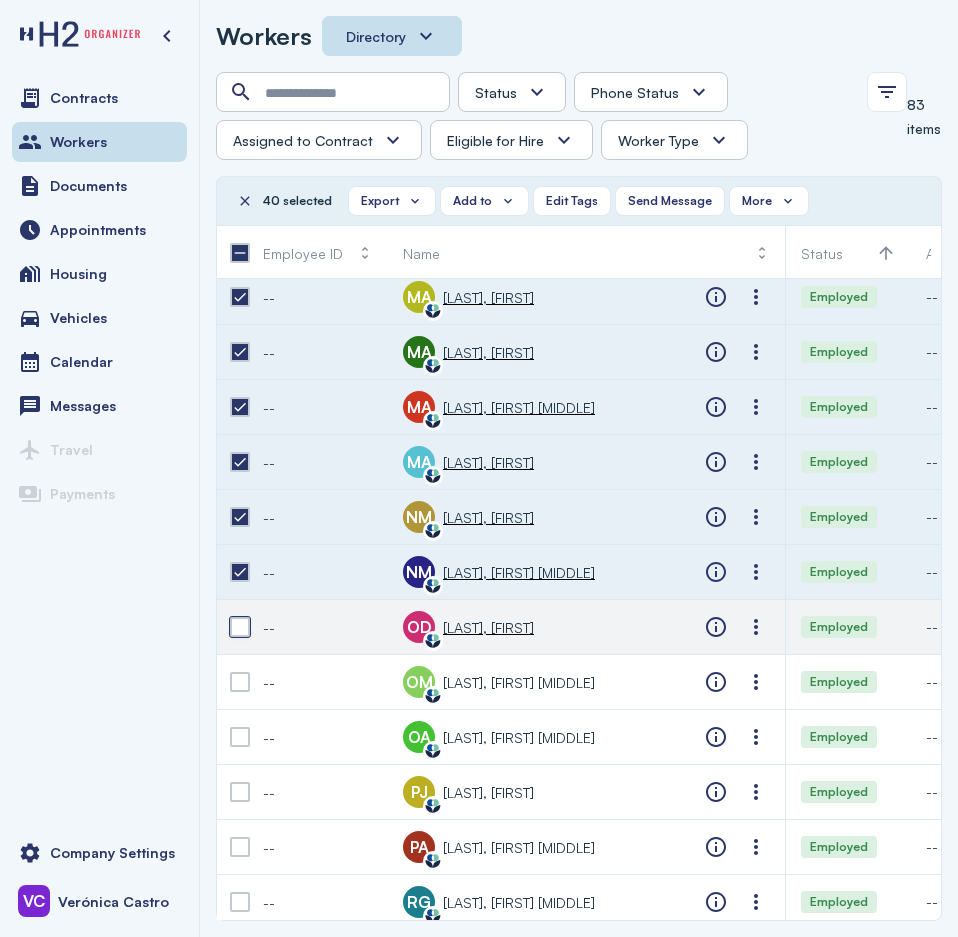 click at bounding box center [240, 627] 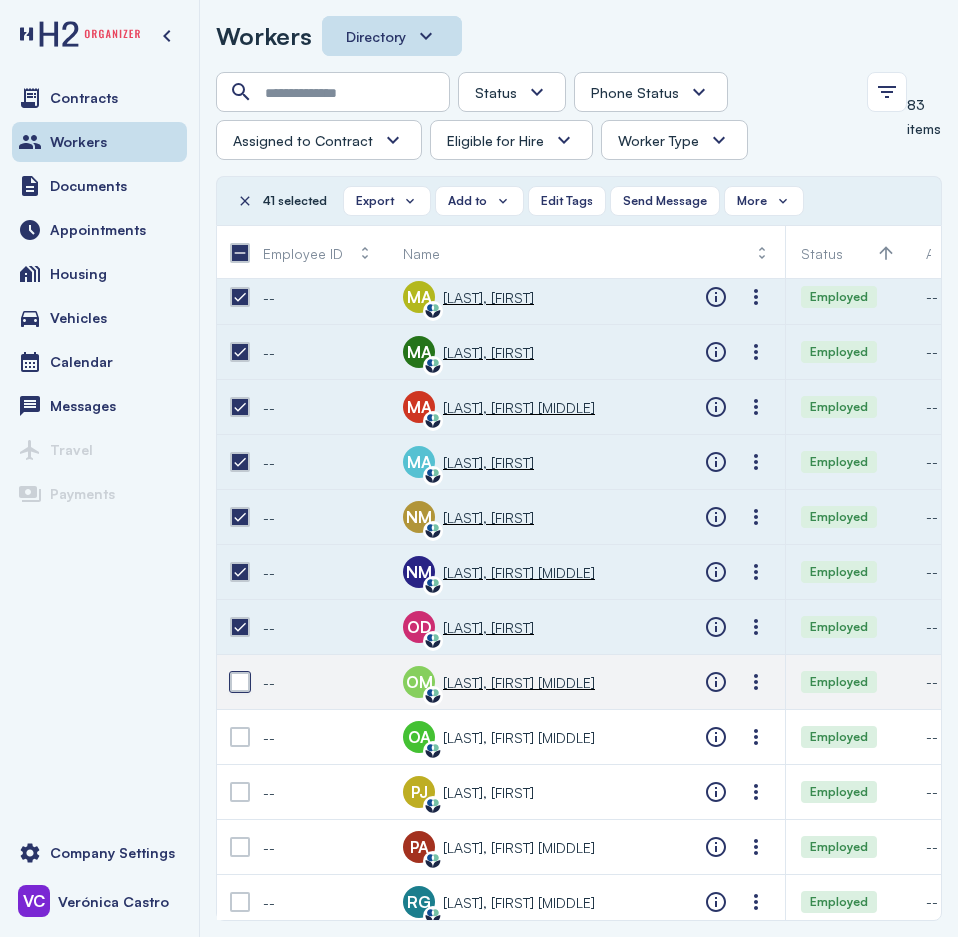 click at bounding box center [240, 682] 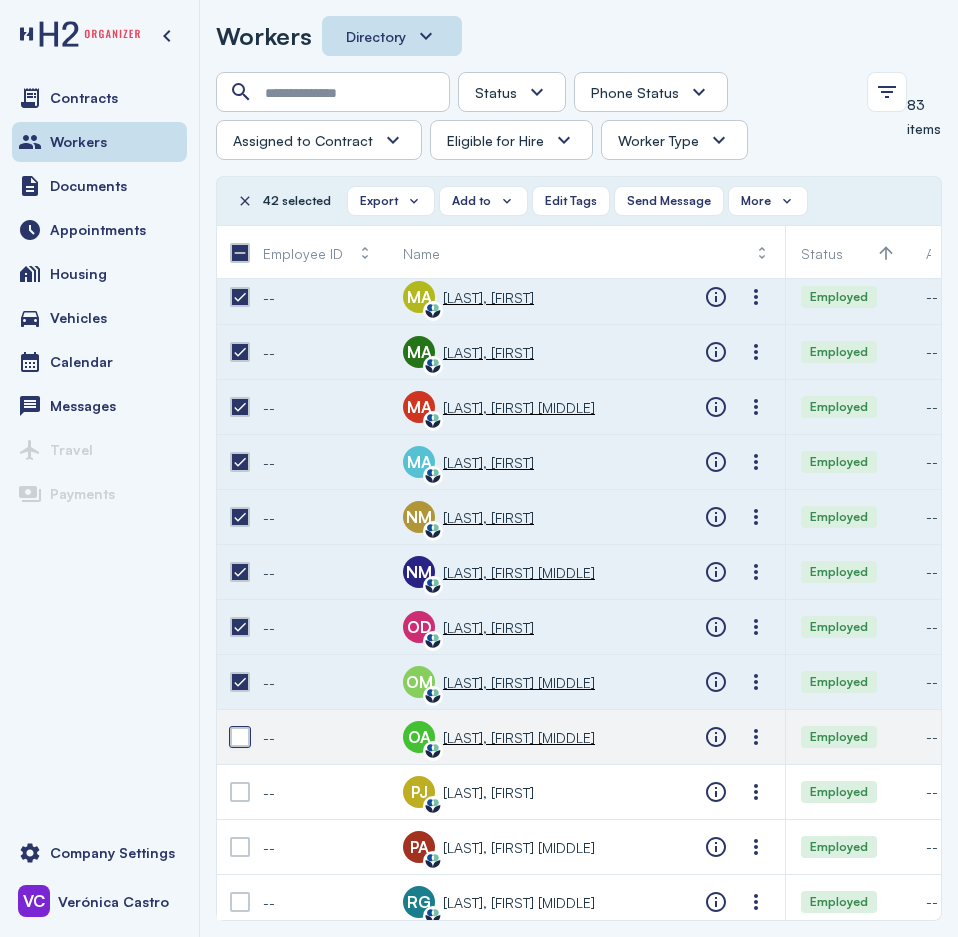 click at bounding box center (240, 737) 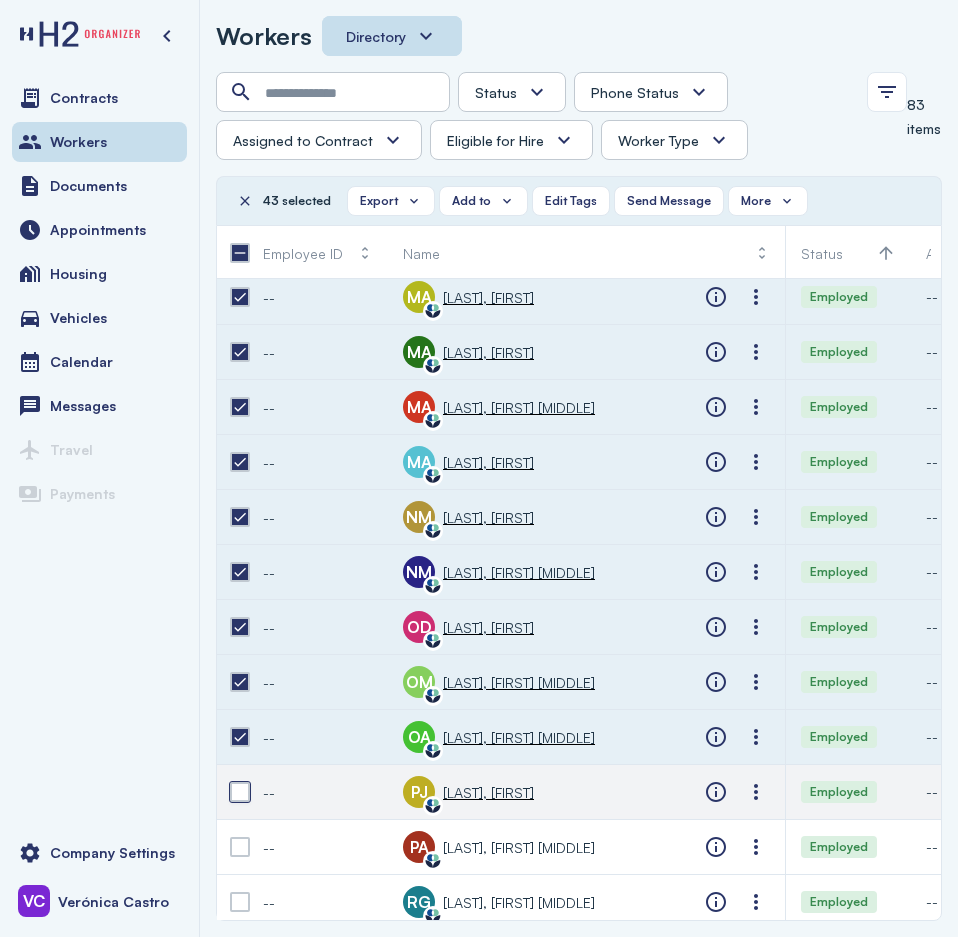 click at bounding box center (240, 792) 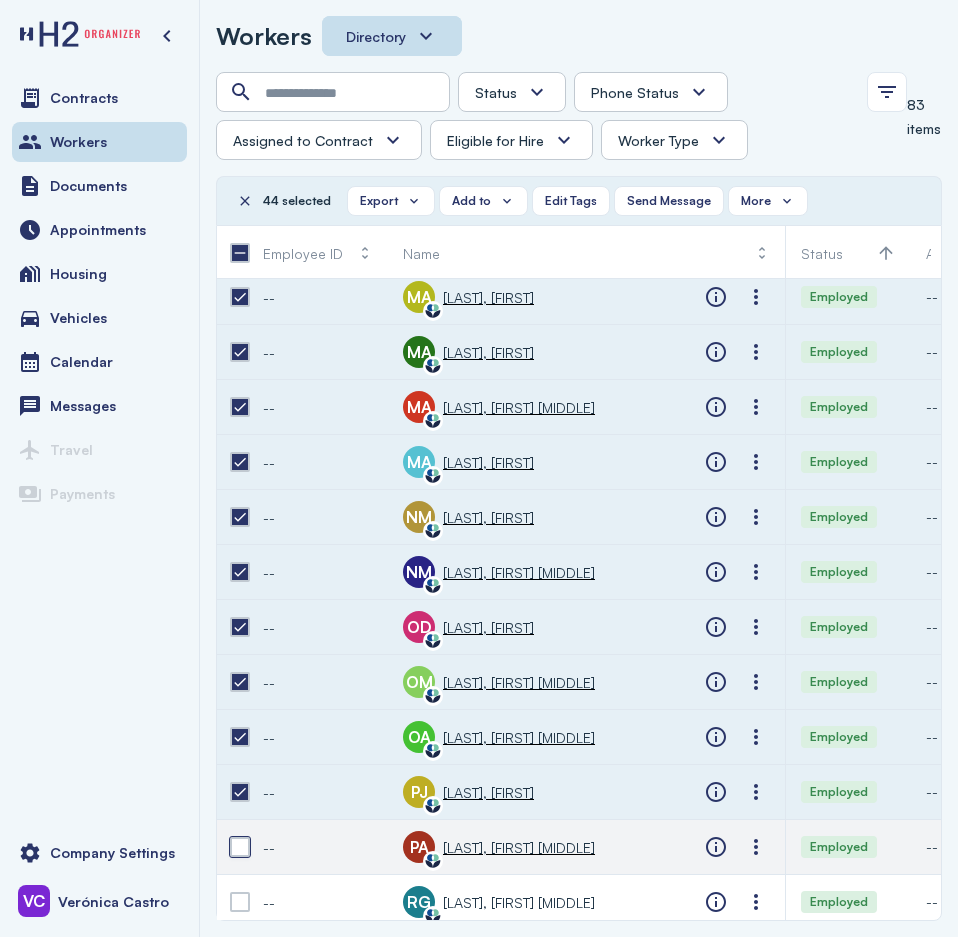 click at bounding box center [240, 847] 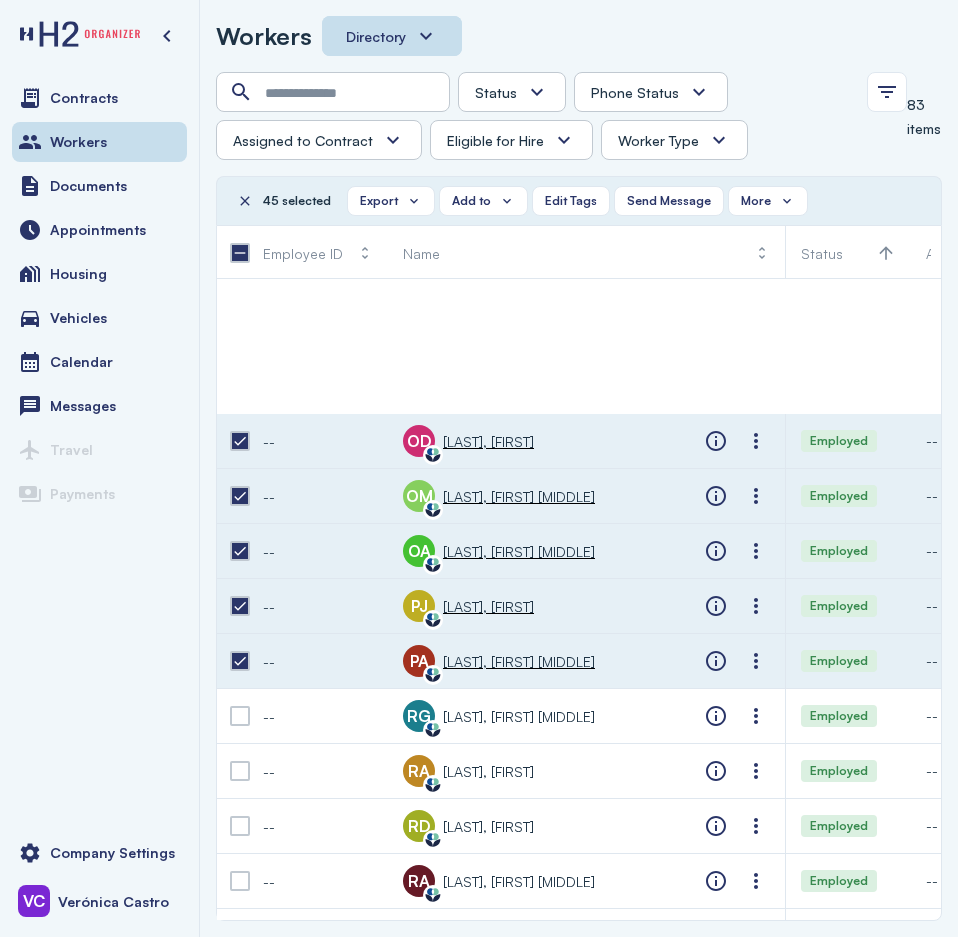 scroll, scrollTop: 2400, scrollLeft: 0, axis: vertical 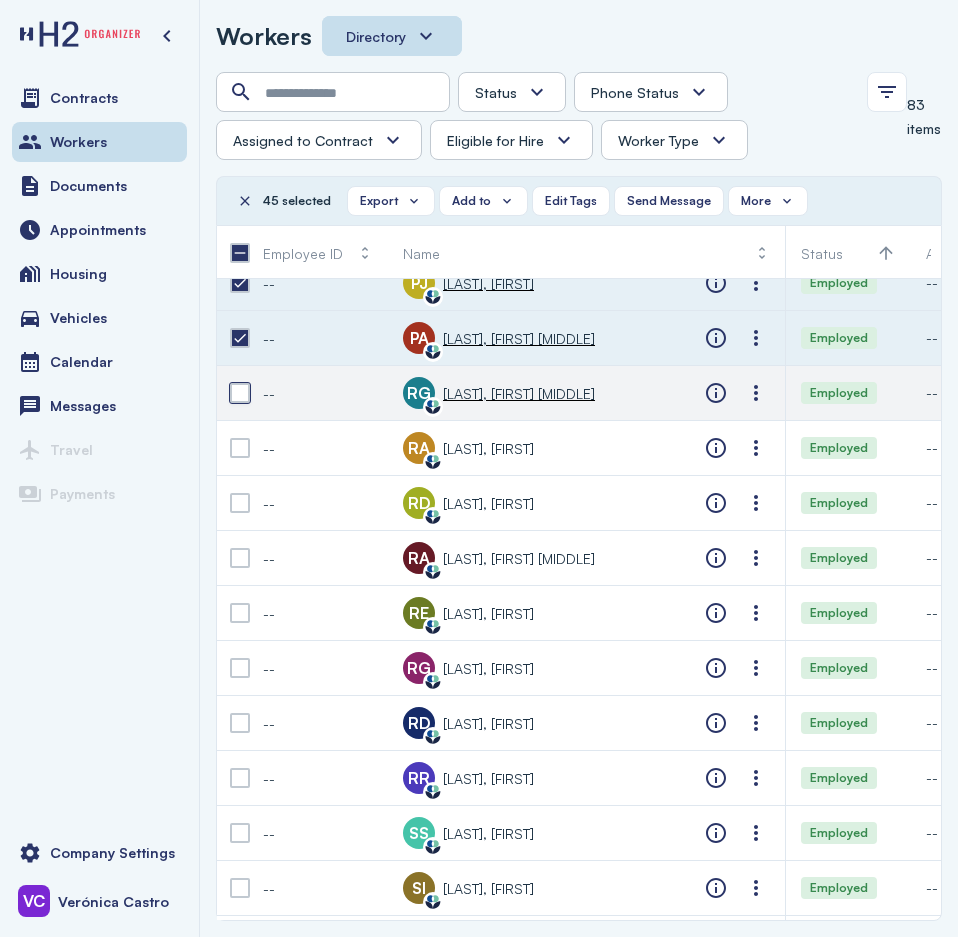 click at bounding box center (240, 393) 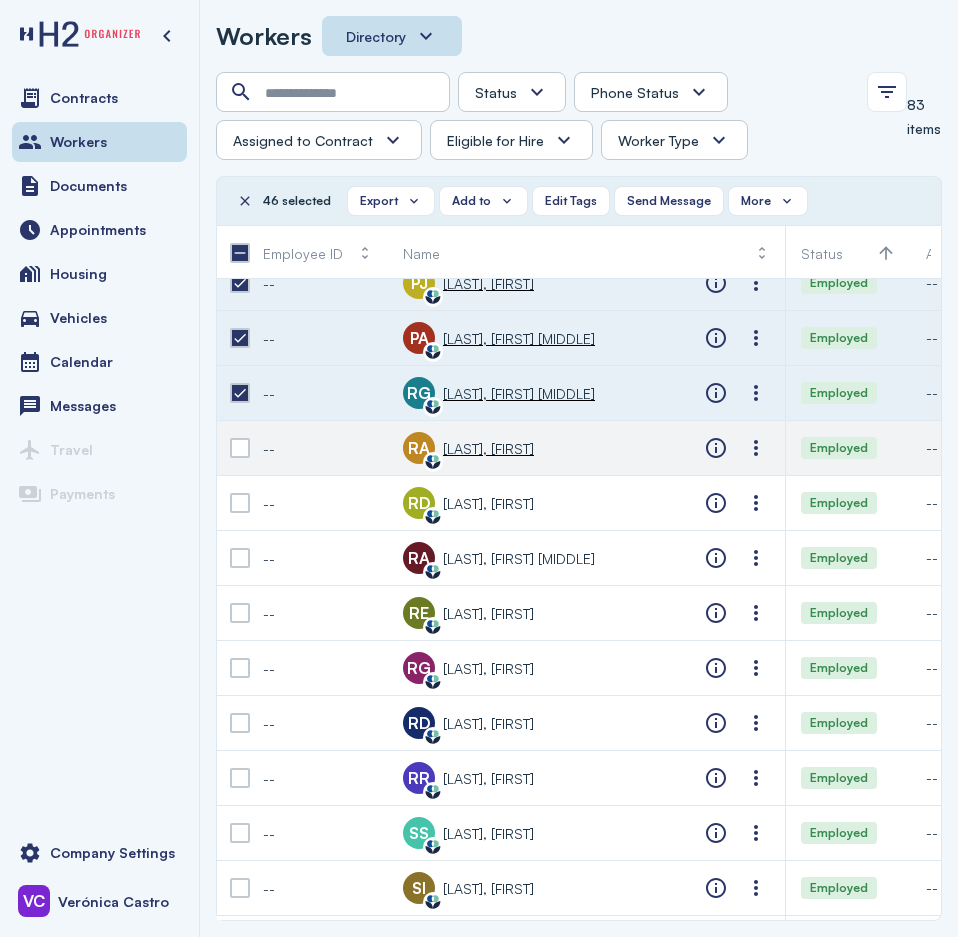 click at bounding box center [240, 448] 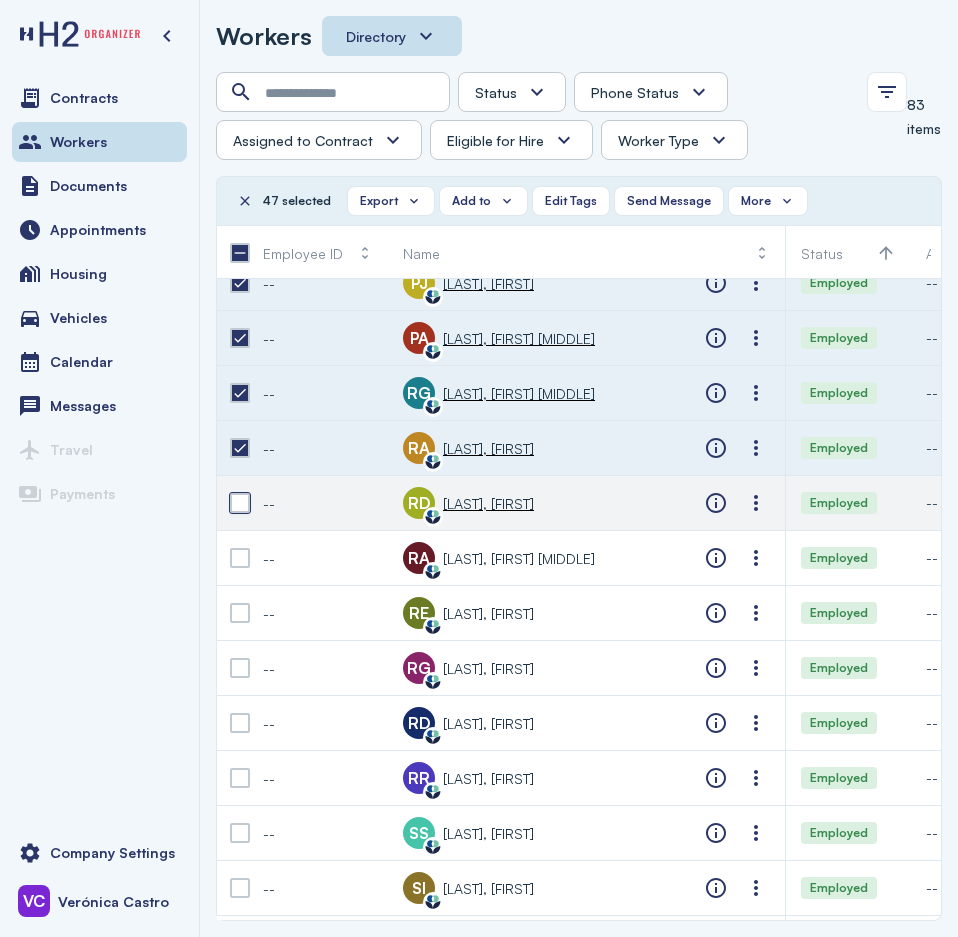 click at bounding box center (240, 503) 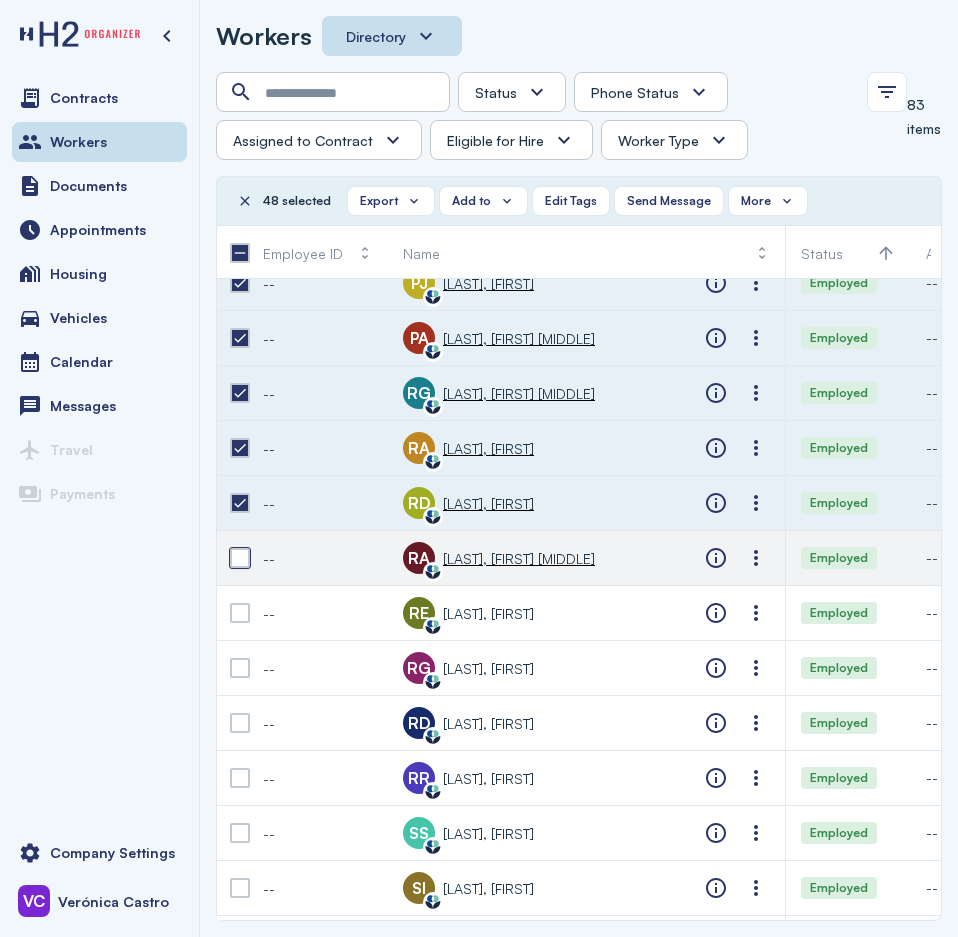 click at bounding box center (240, 558) 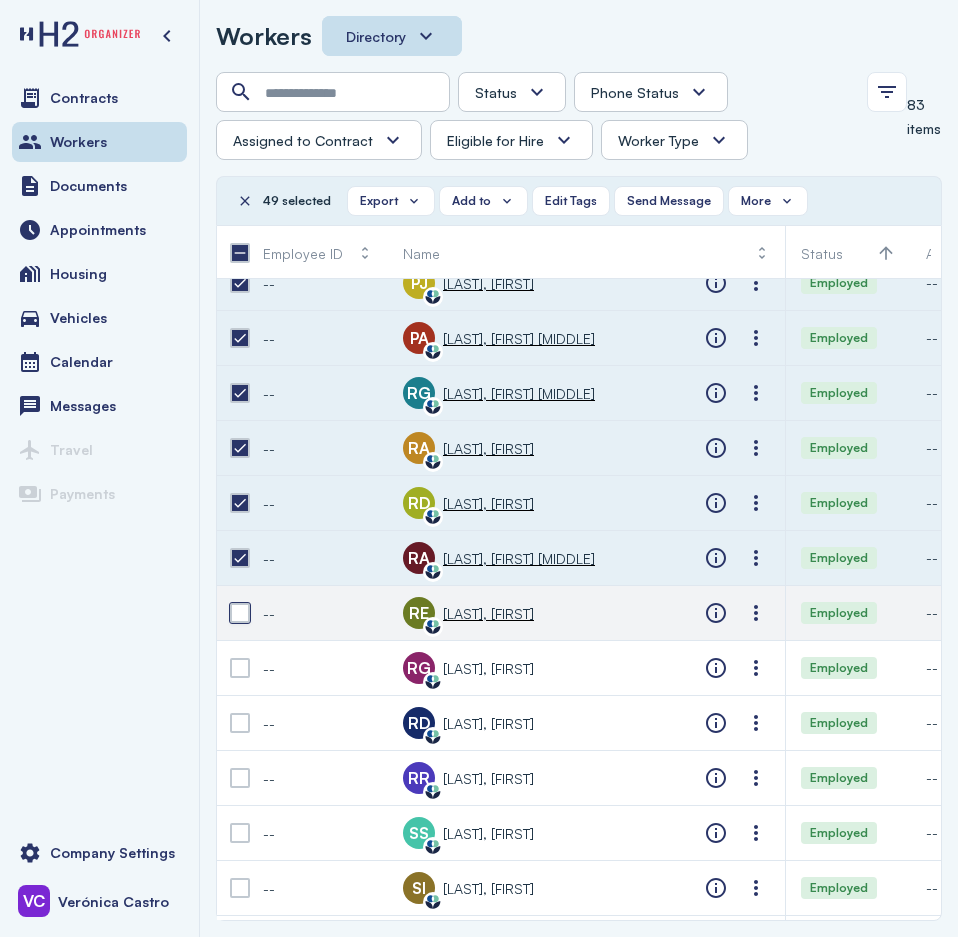 click at bounding box center [240, 613] 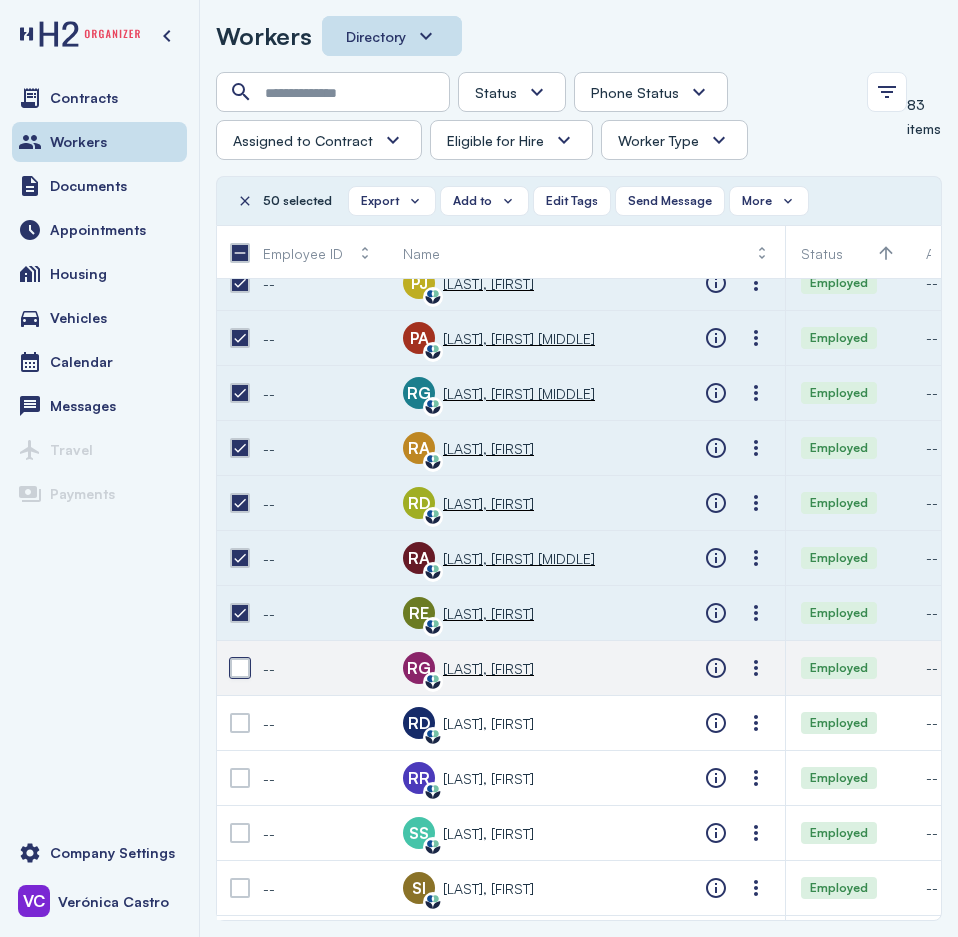 click at bounding box center (240, 668) 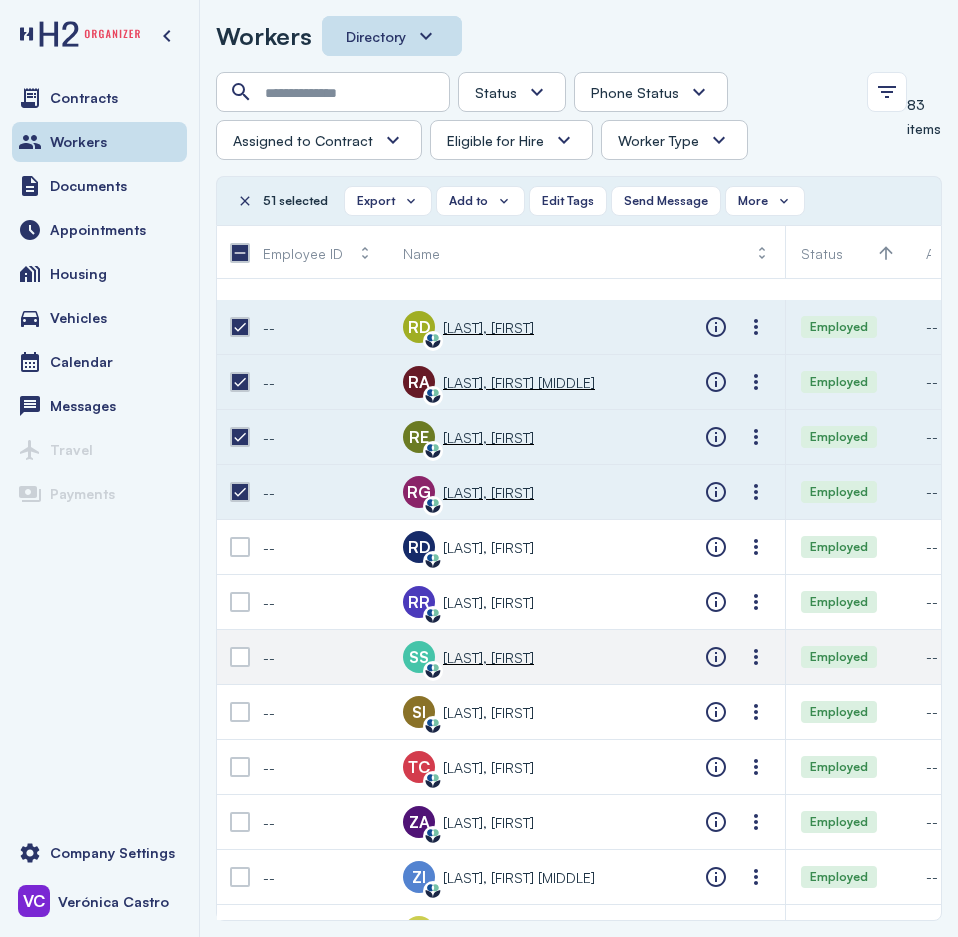 scroll, scrollTop: 2700, scrollLeft: 0, axis: vertical 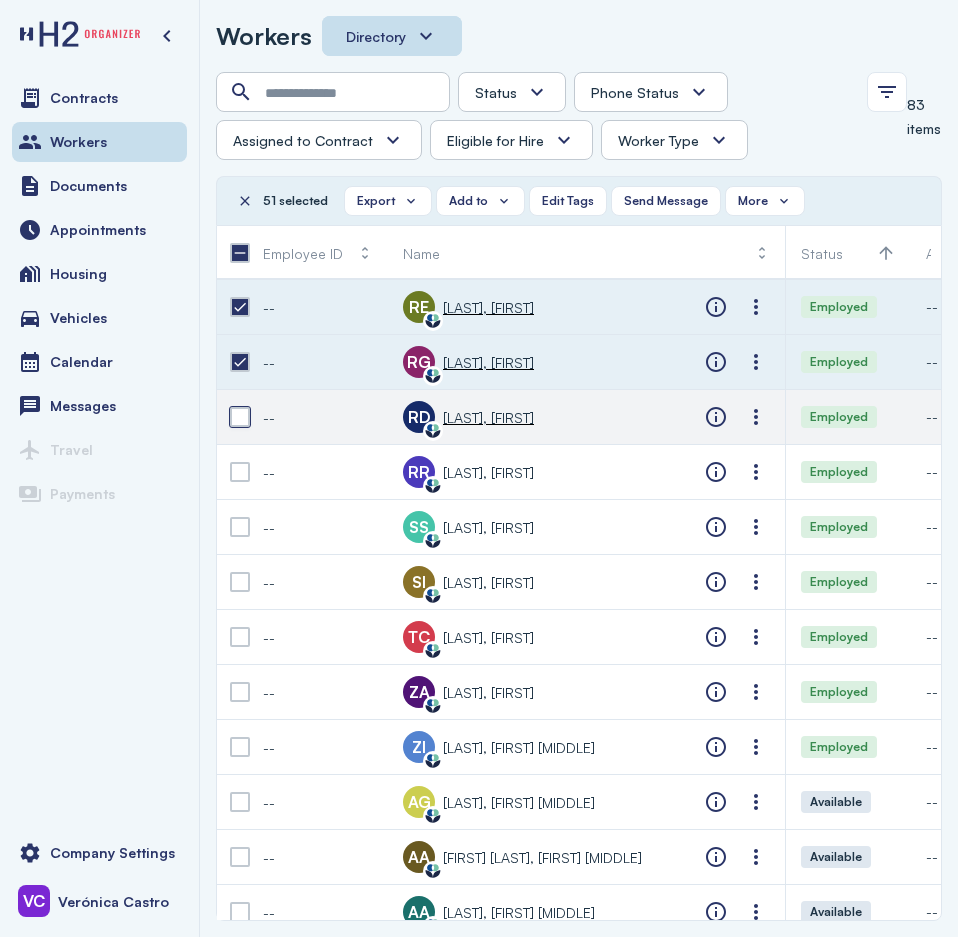 click at bounding box center (240, 417) 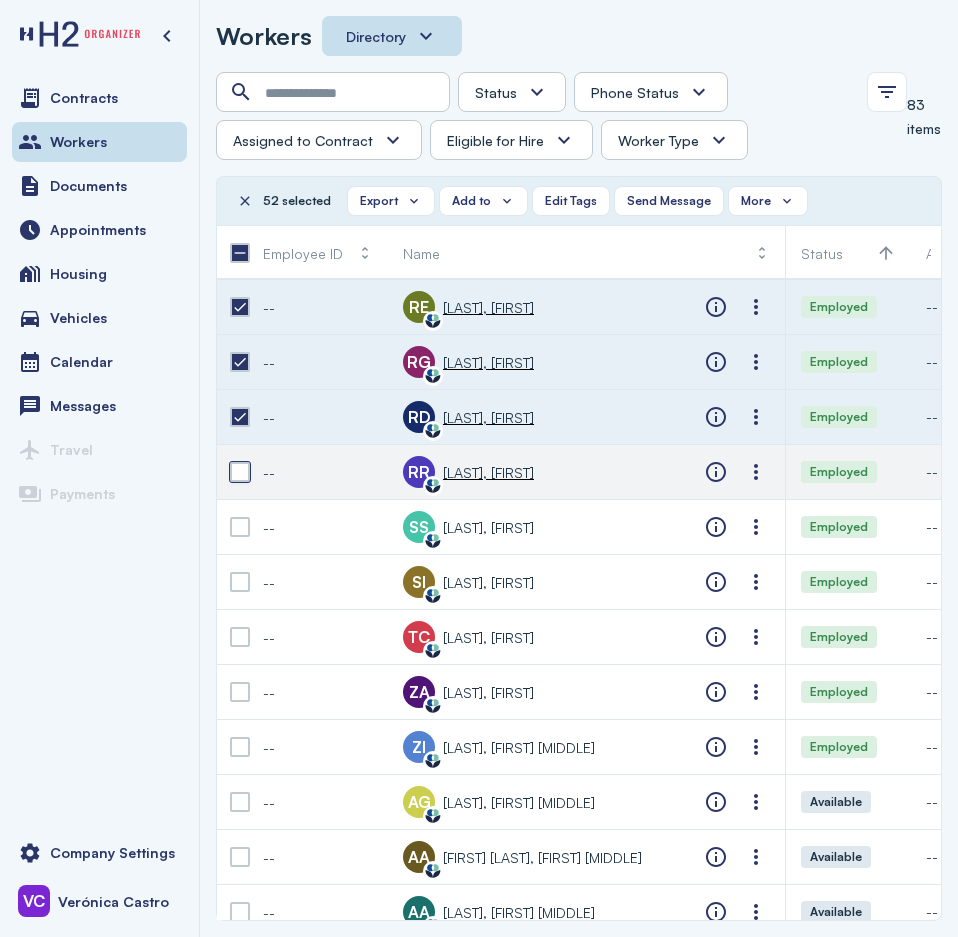 click at bounding box center [240, 472] 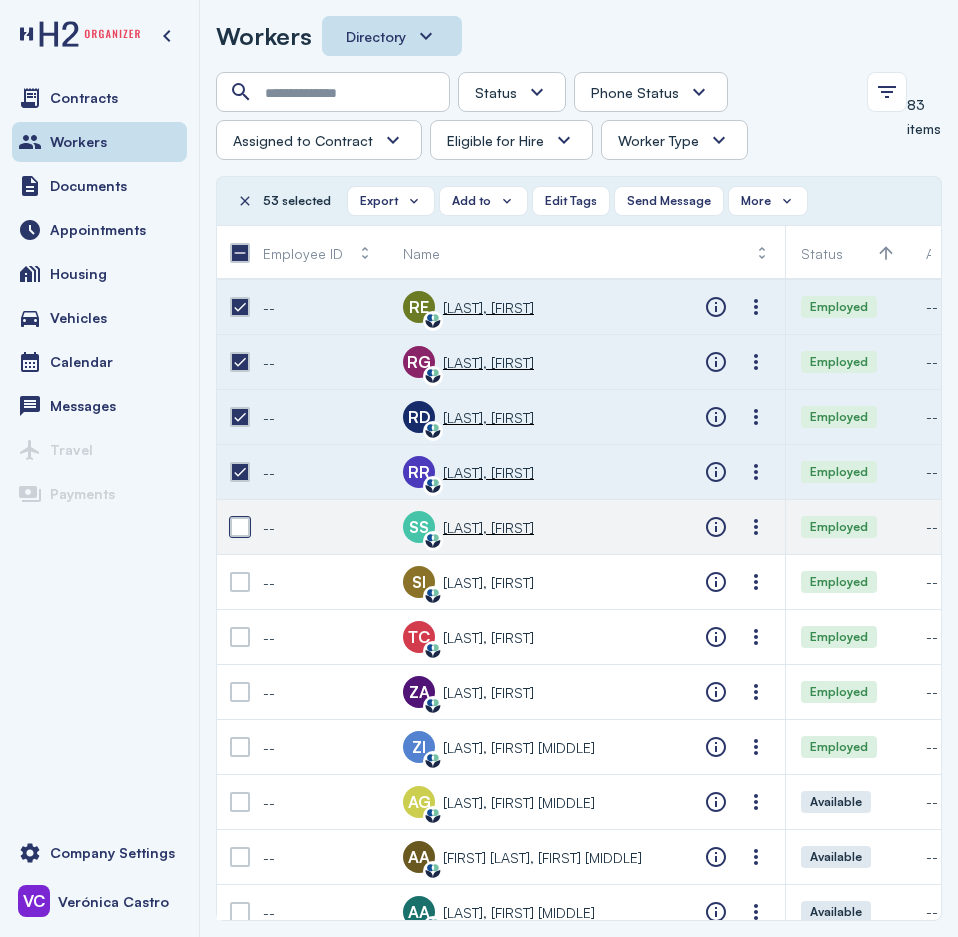 click at bounding box center (240, 527) 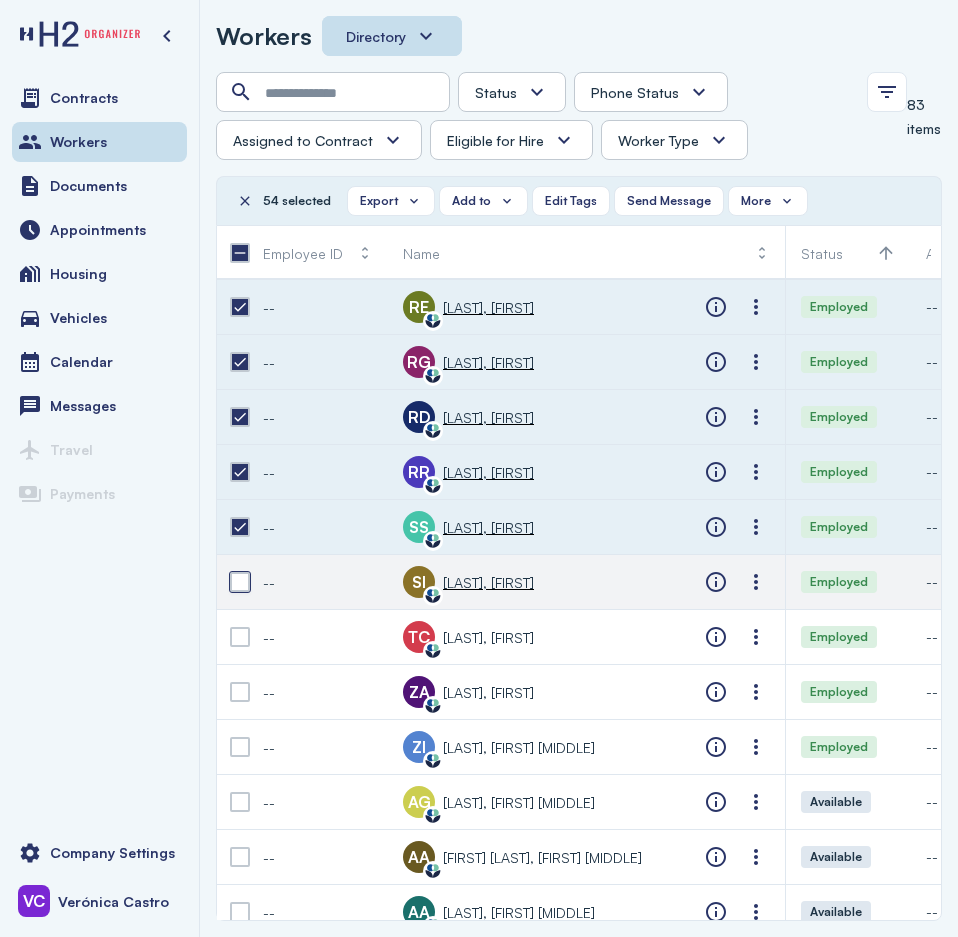 click at bounding box center (240, 582) 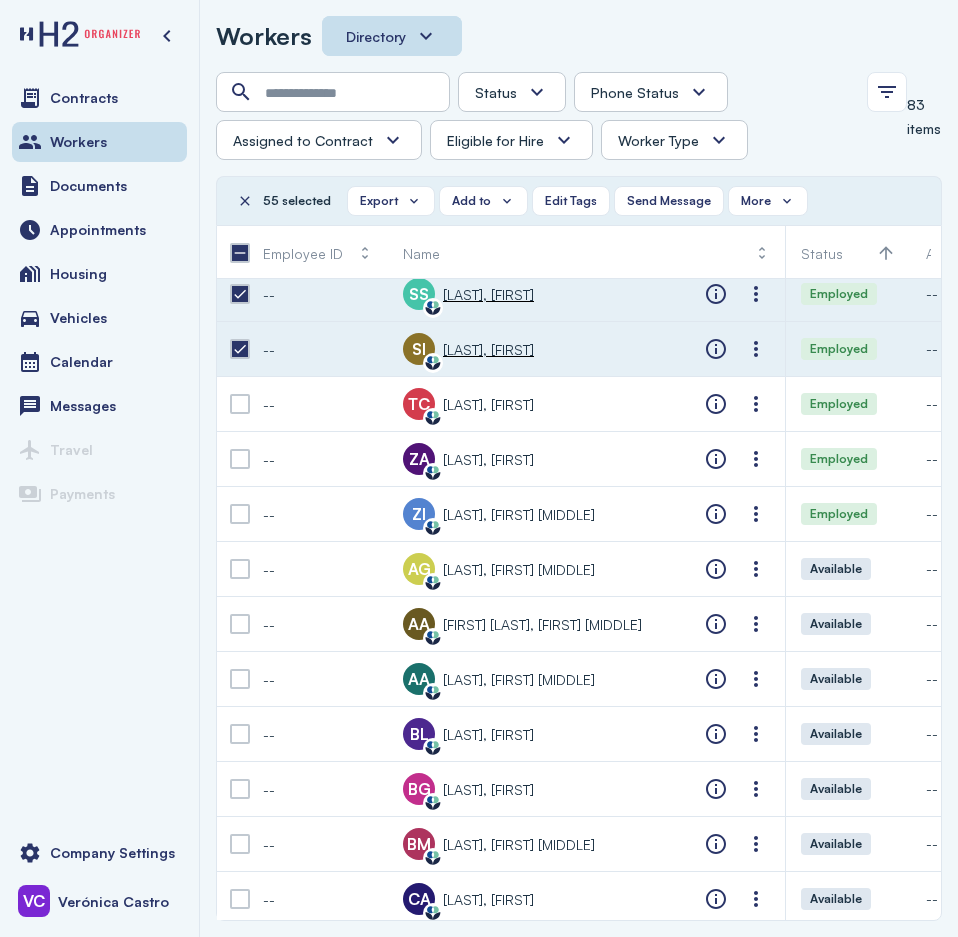 scroll, scrollTop: 3000, scrollLeft: 0, axis: vertical 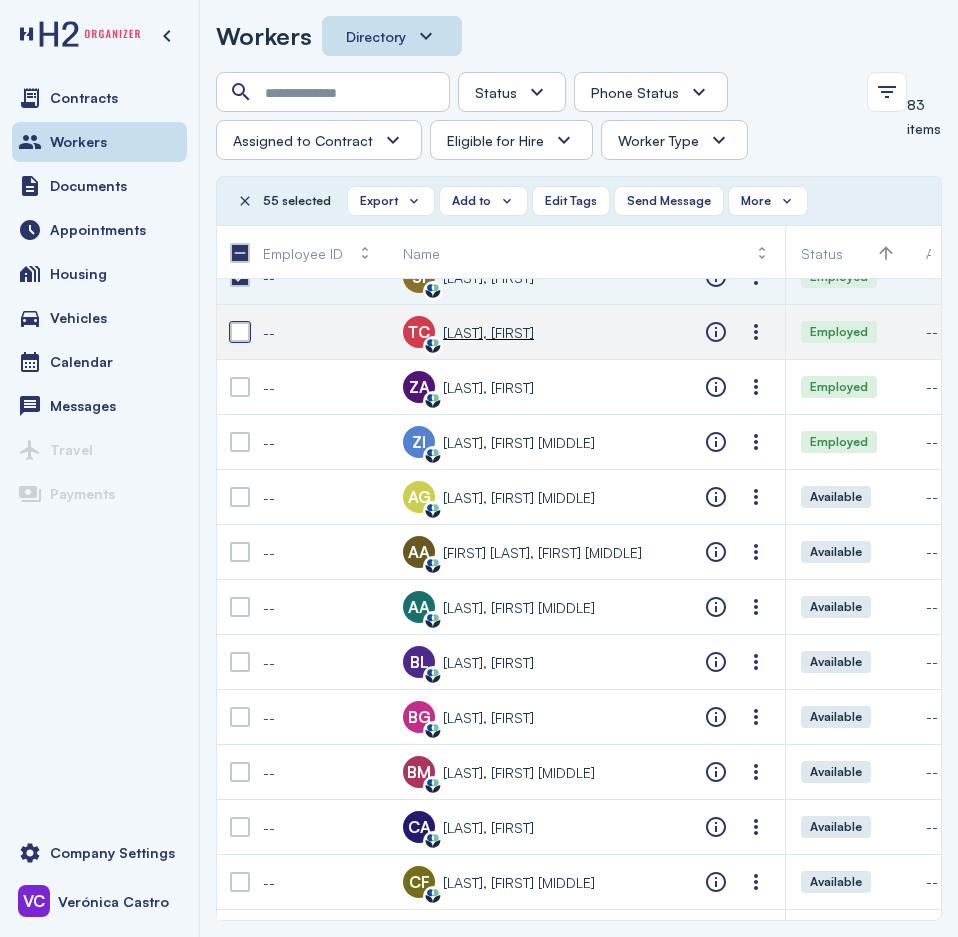 click at bounding box center [240, 332] 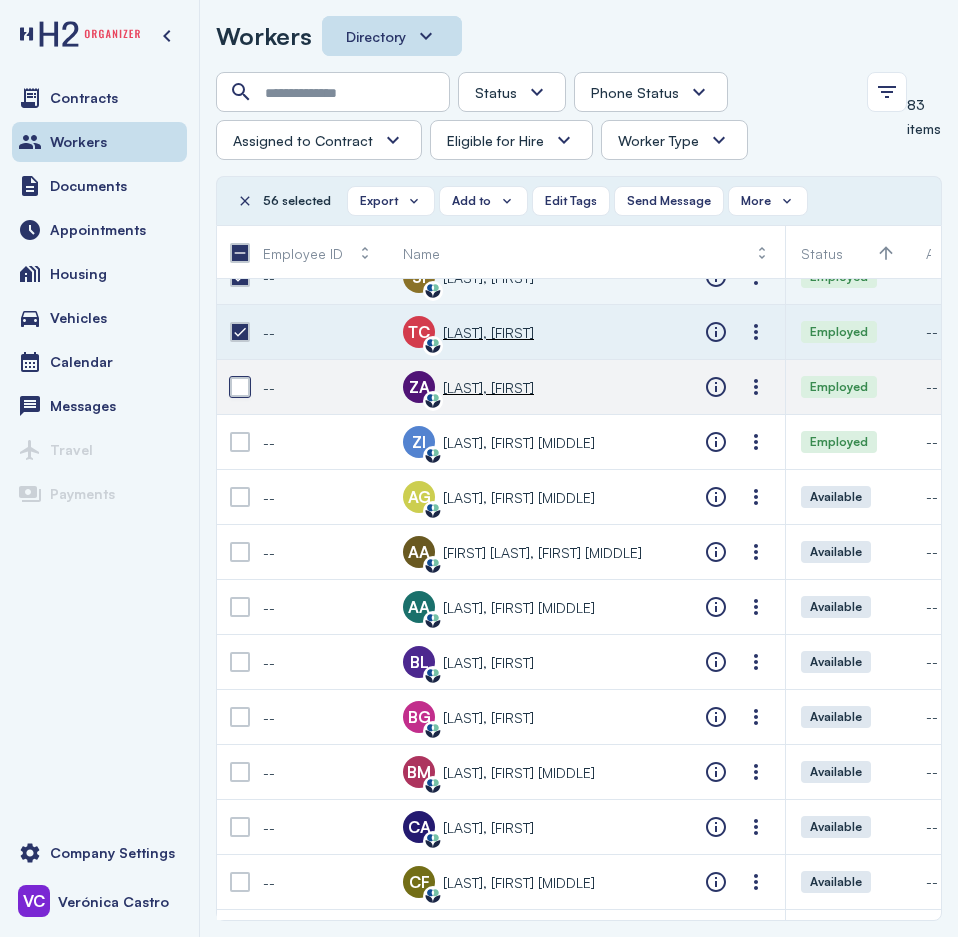 click at bounding box center [240, 387] 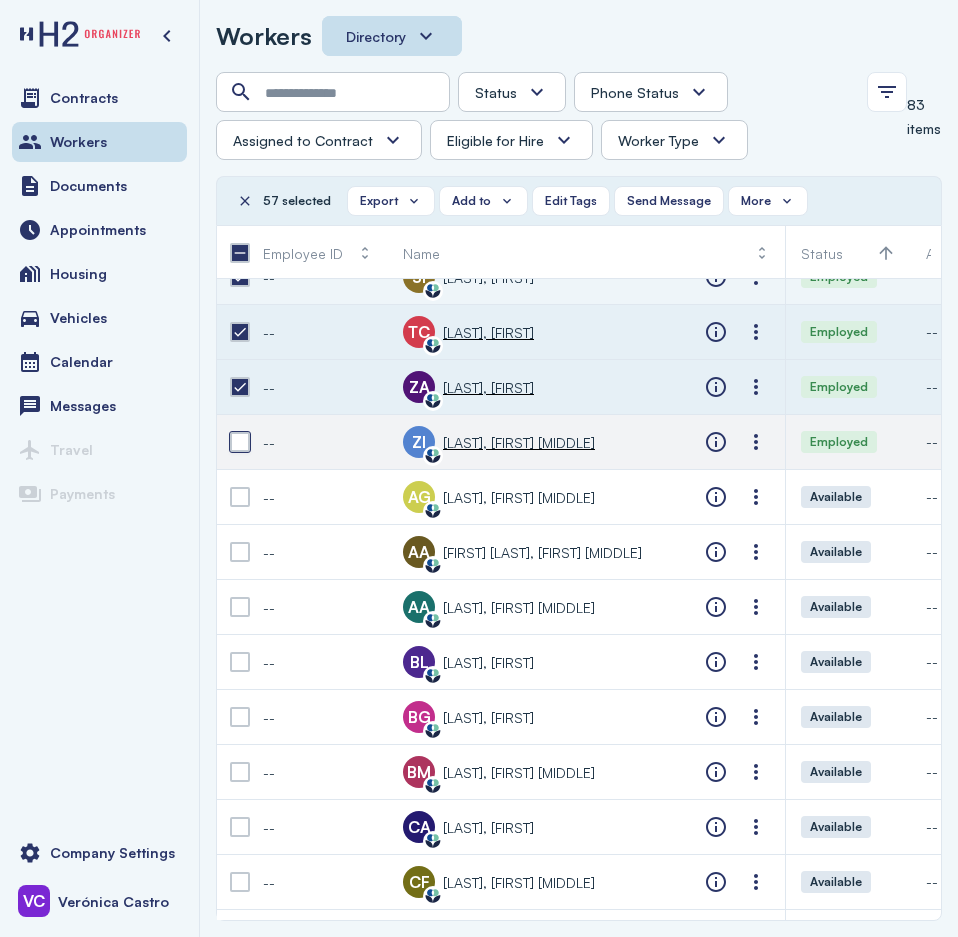 click at bounding box center [240, 442] 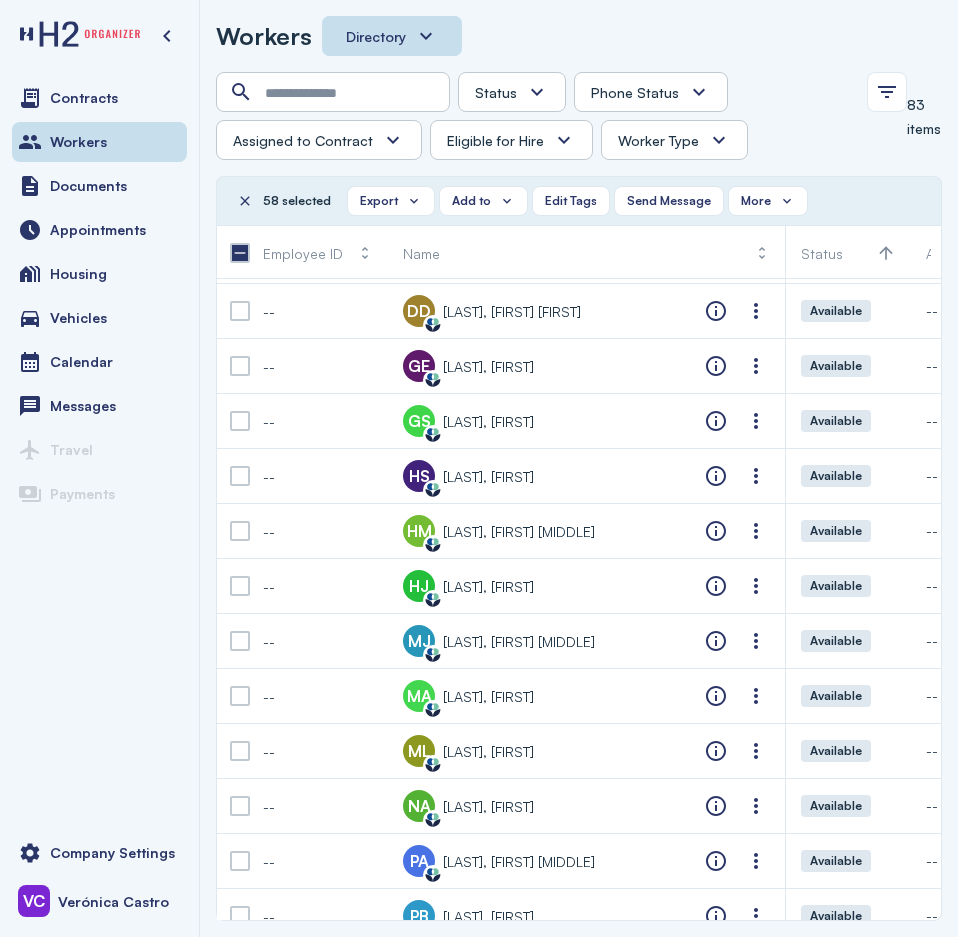 scroll, scrollTop: 3664, scrollLeft: 0, axis: vertical 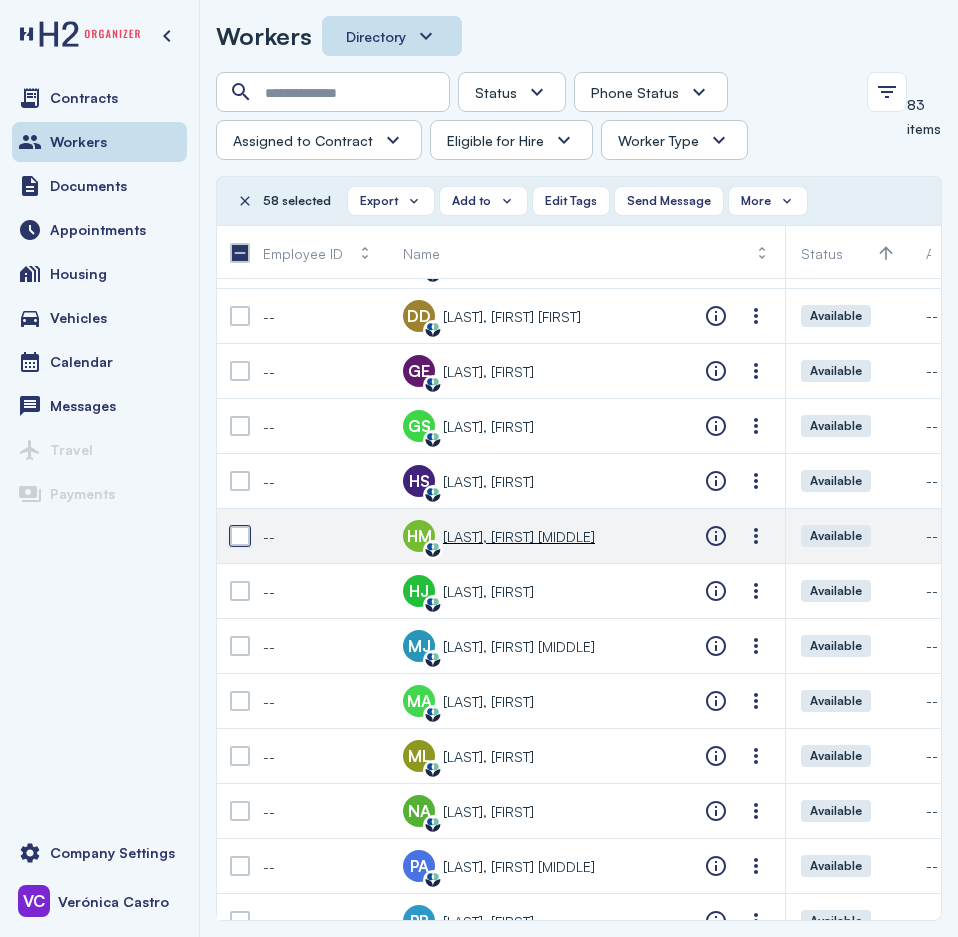 click at bounding box center (240, 536) 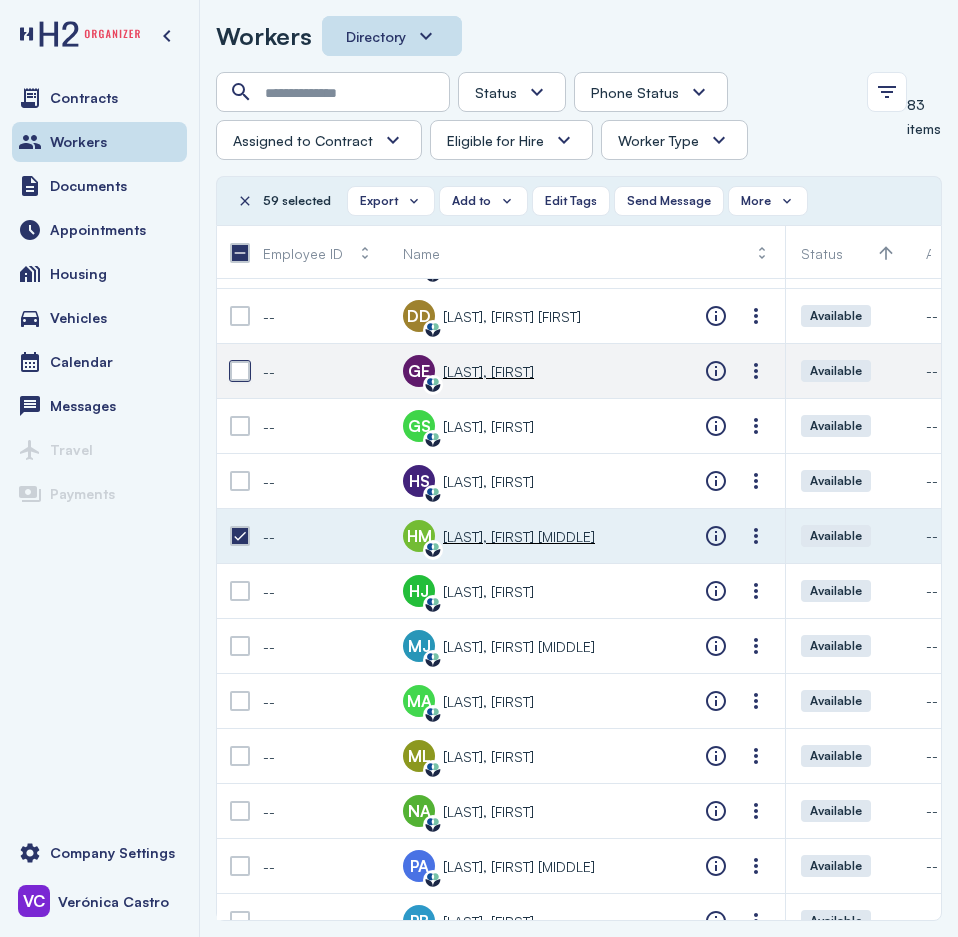 click at bounding box center (240, 371) 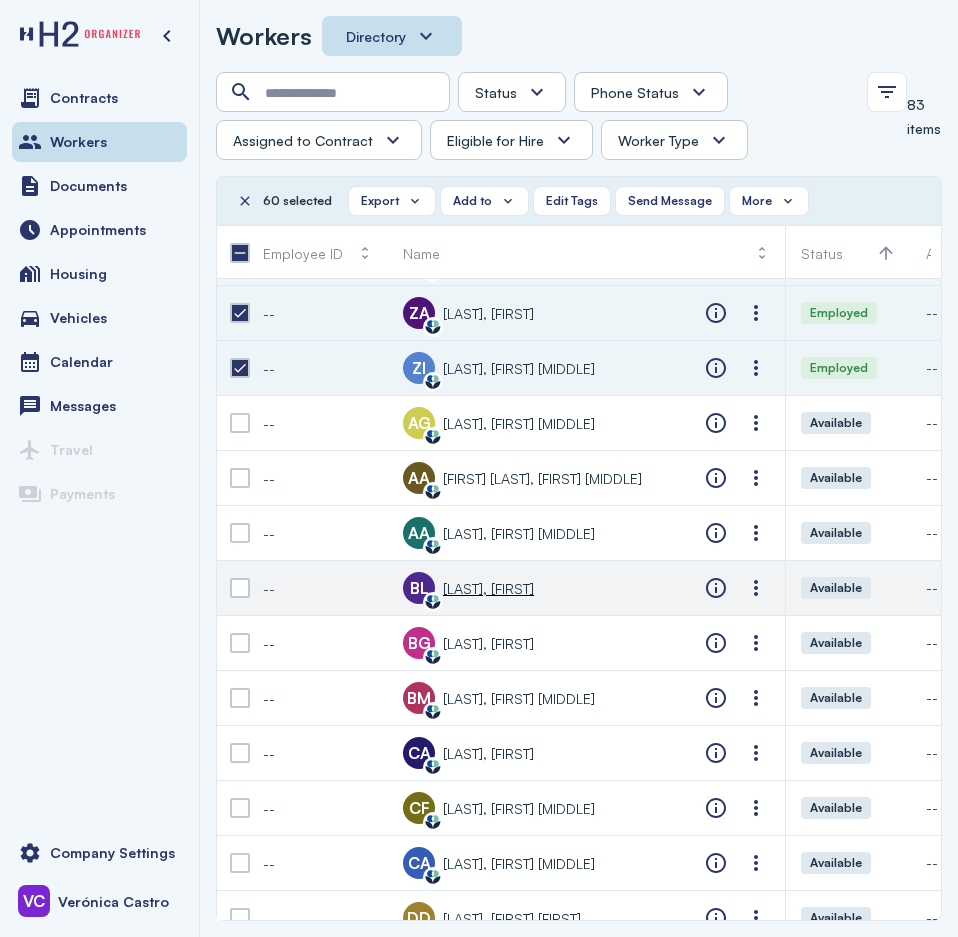 scroll, scrollTop: 3064, scrollLeft: 0, axis: vertical 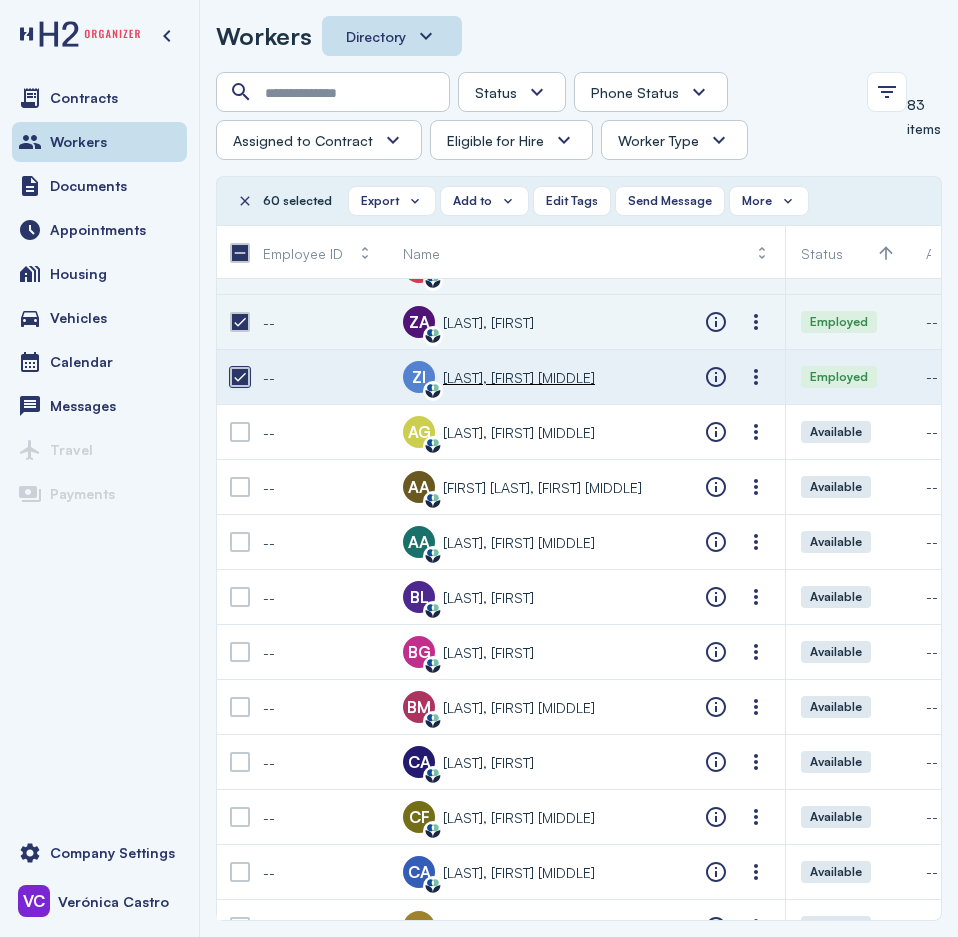 click at bounding box center (240, 377) 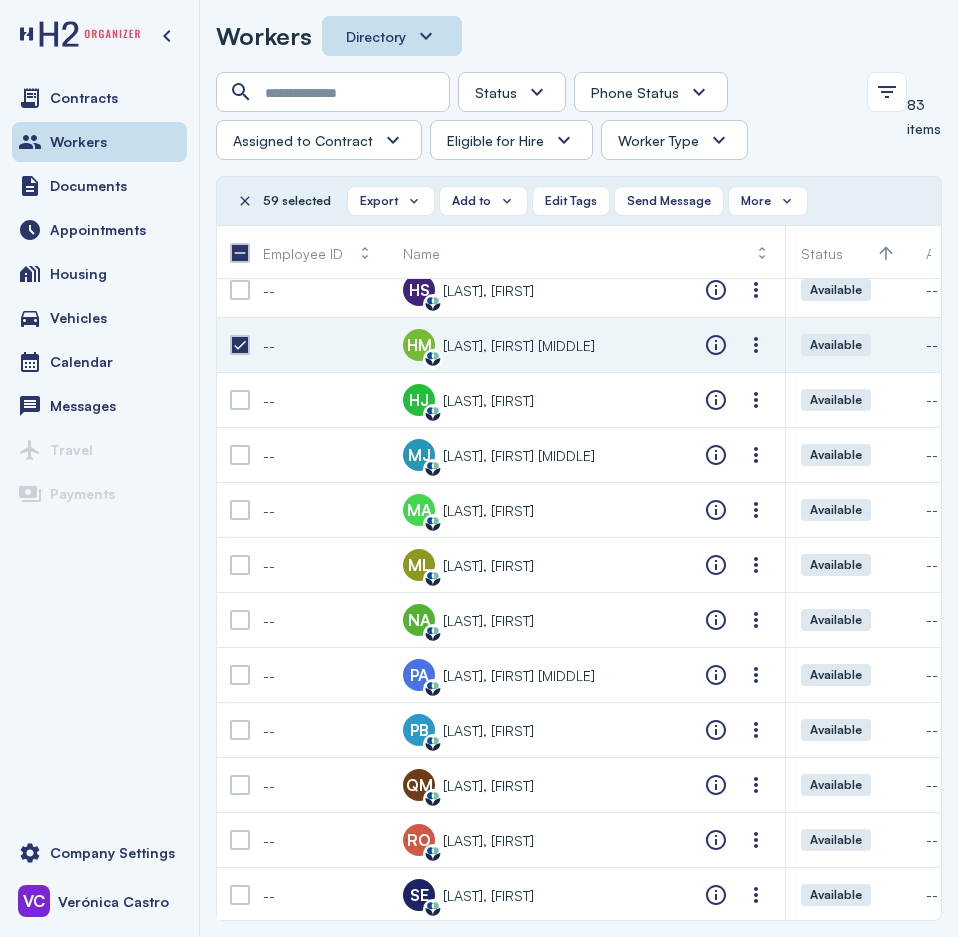 scroll, scrollTop: 3864, scrollLeft: 0, axis: vertical 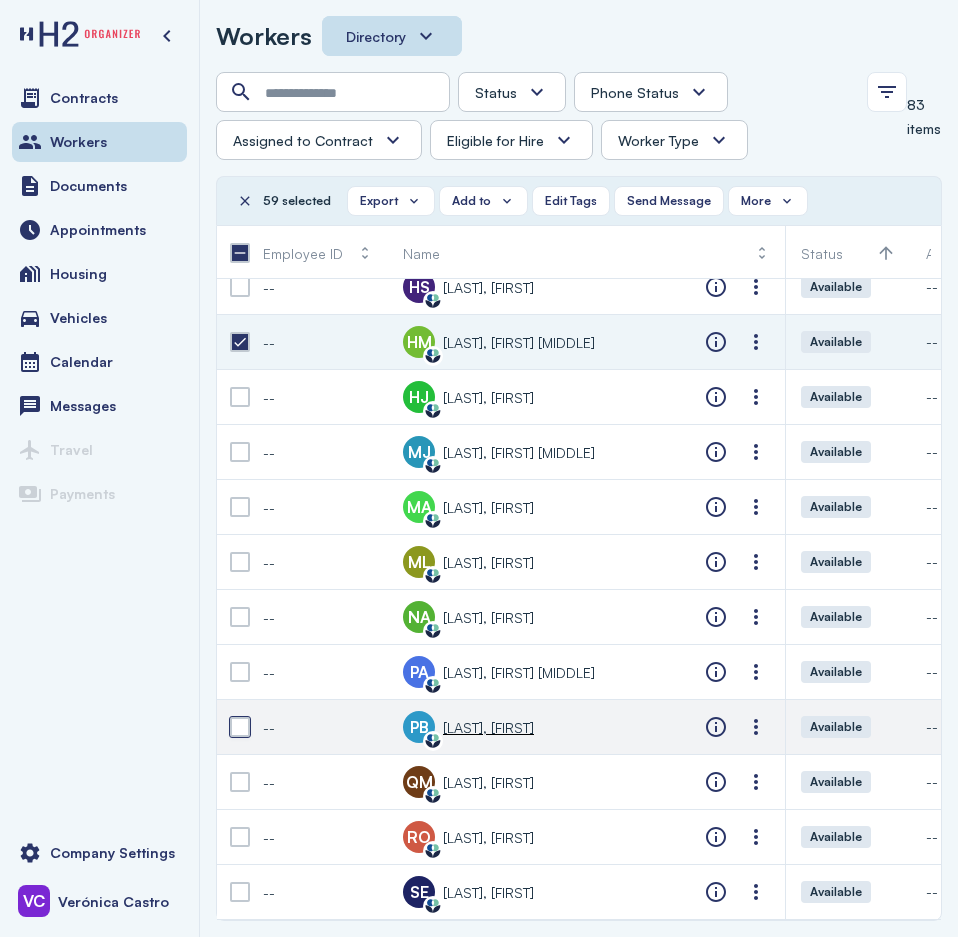 click at bounding box center (240, 727) 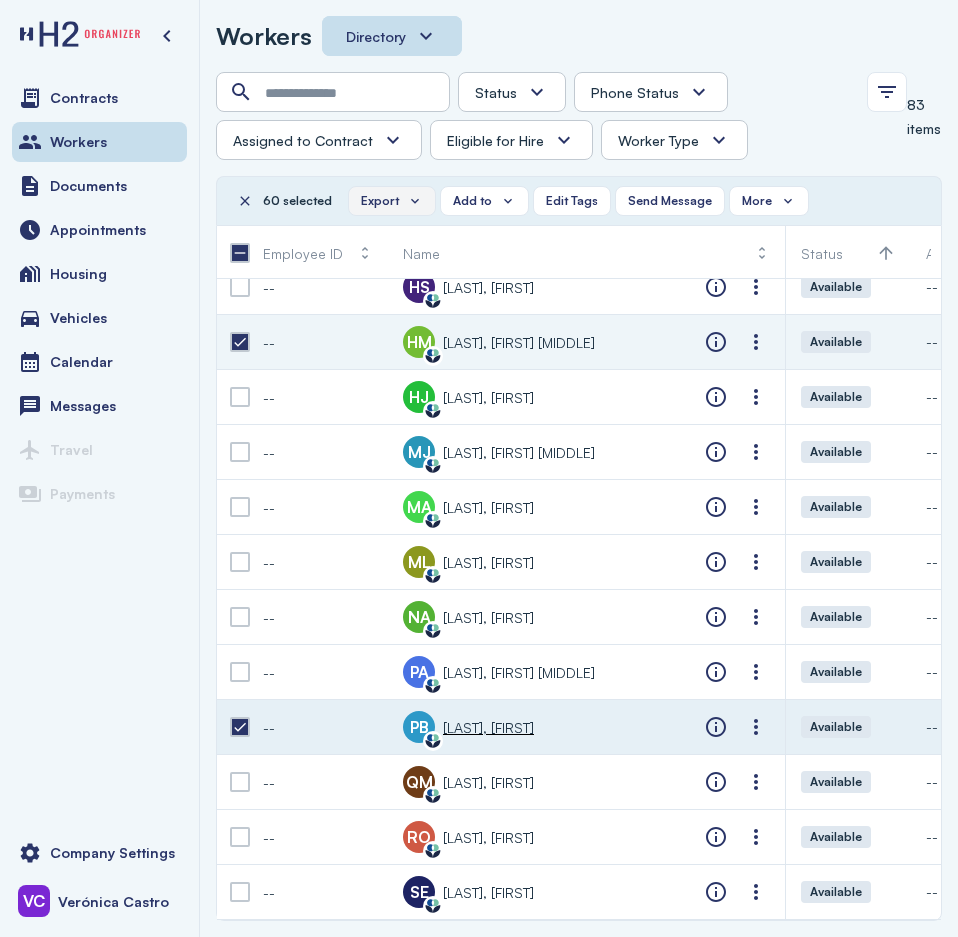click on "Export" at bounding box center (392, 201) 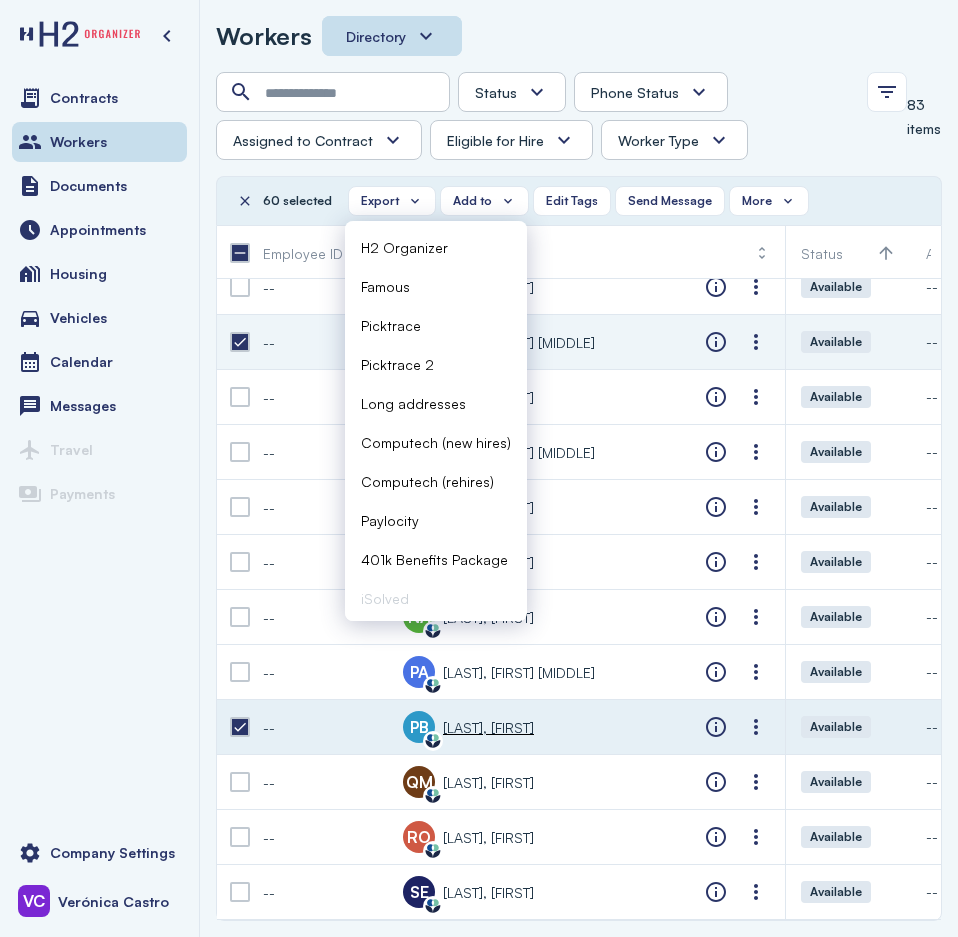 click on "Picktrace" at bounding box center (391, 325) 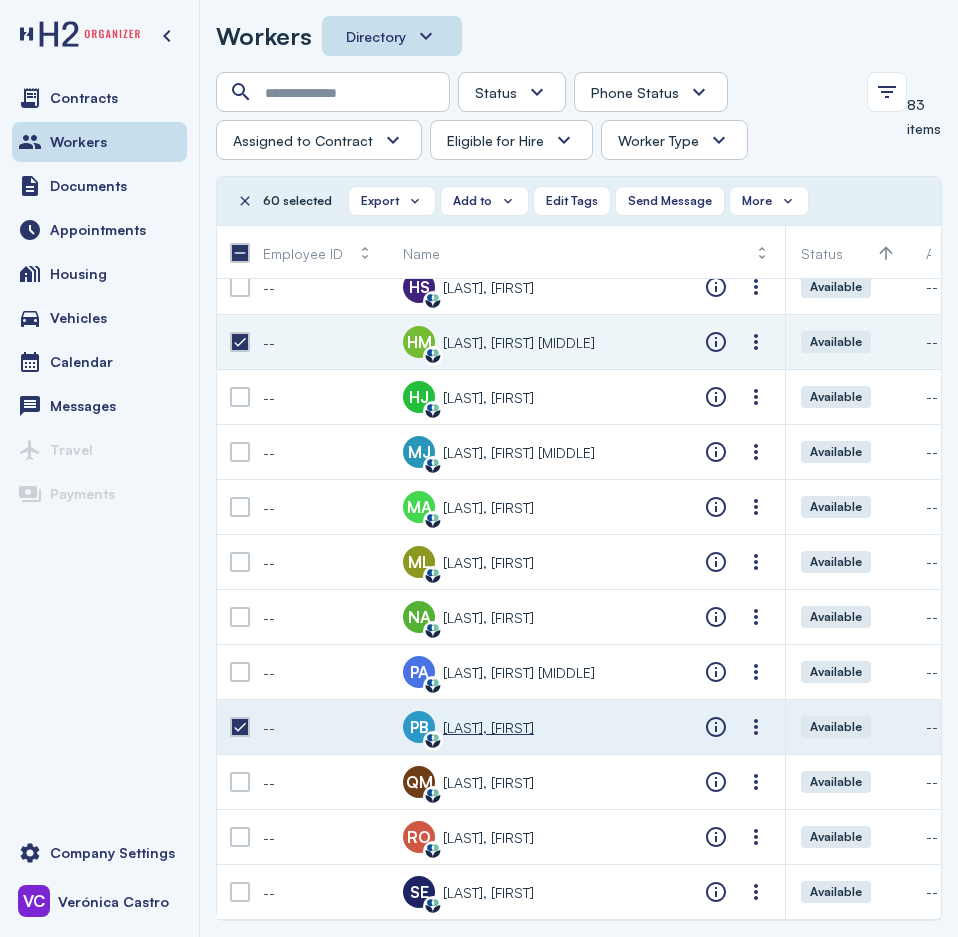click on "[LAST], [FIRST]" at bounding box center [488, 727] 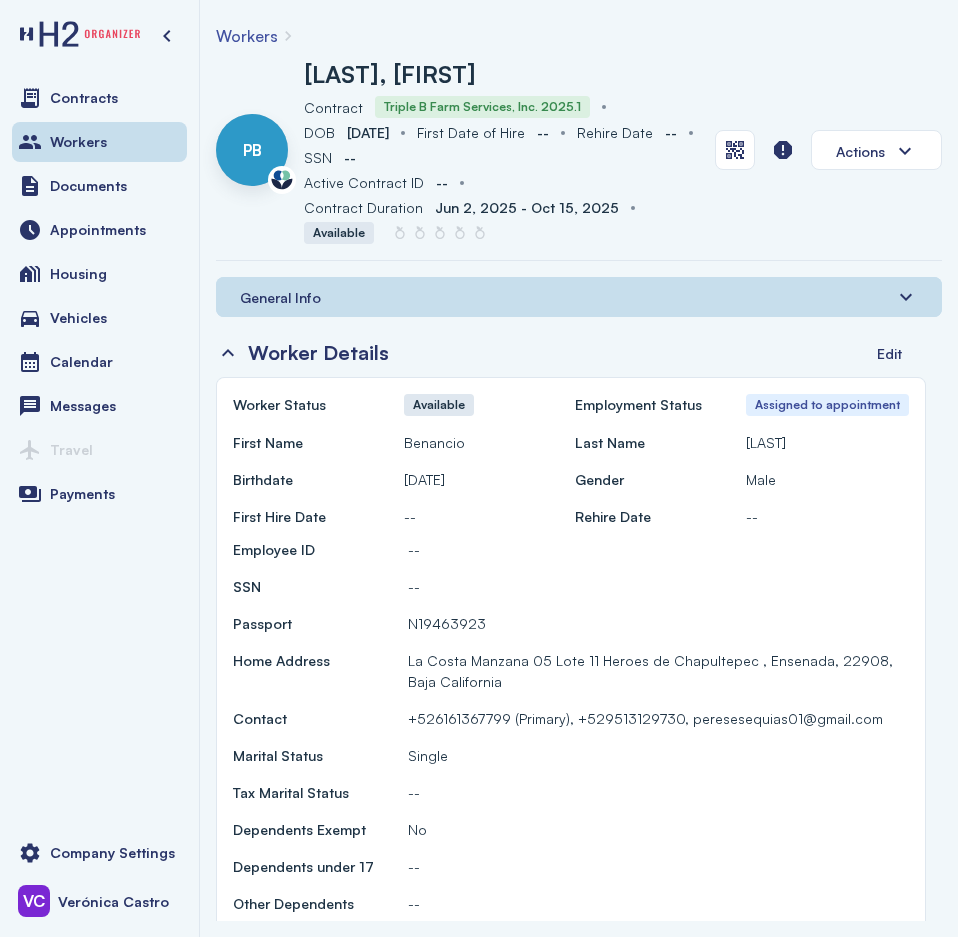 scroll, scrollTop: 0, scrollLeft: 0, axis: both 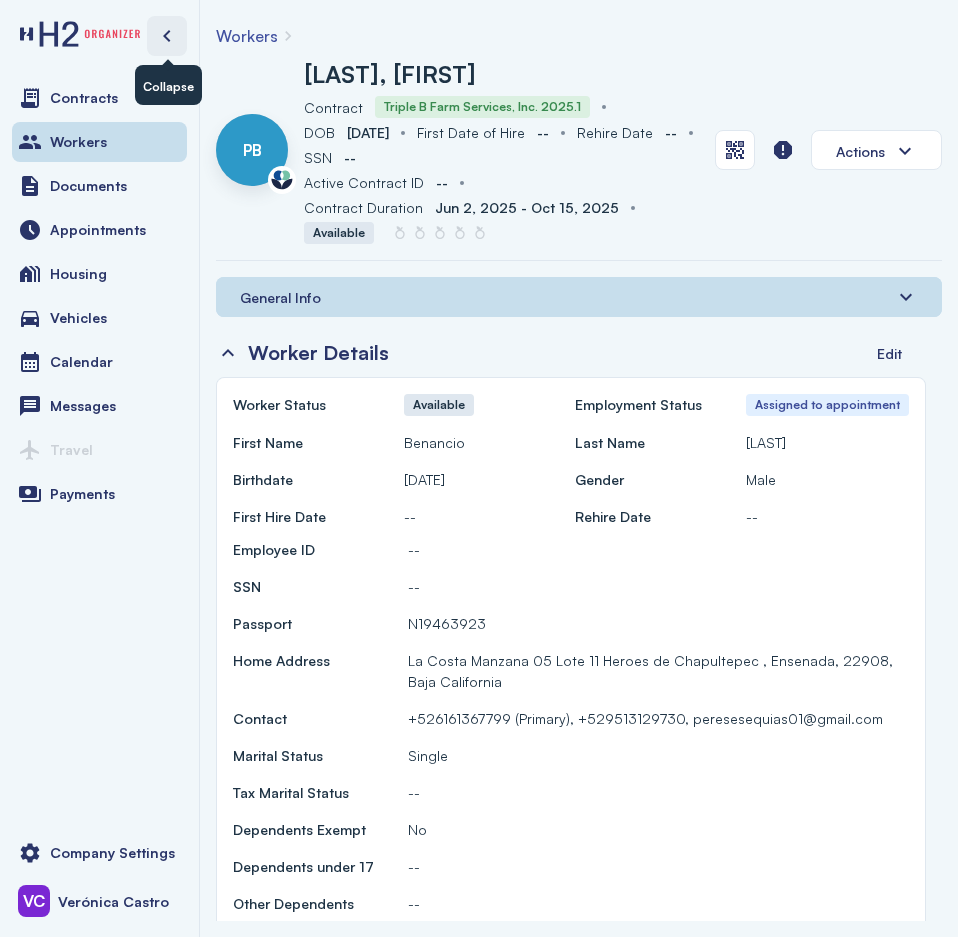 click at bounding box center (167, 36) 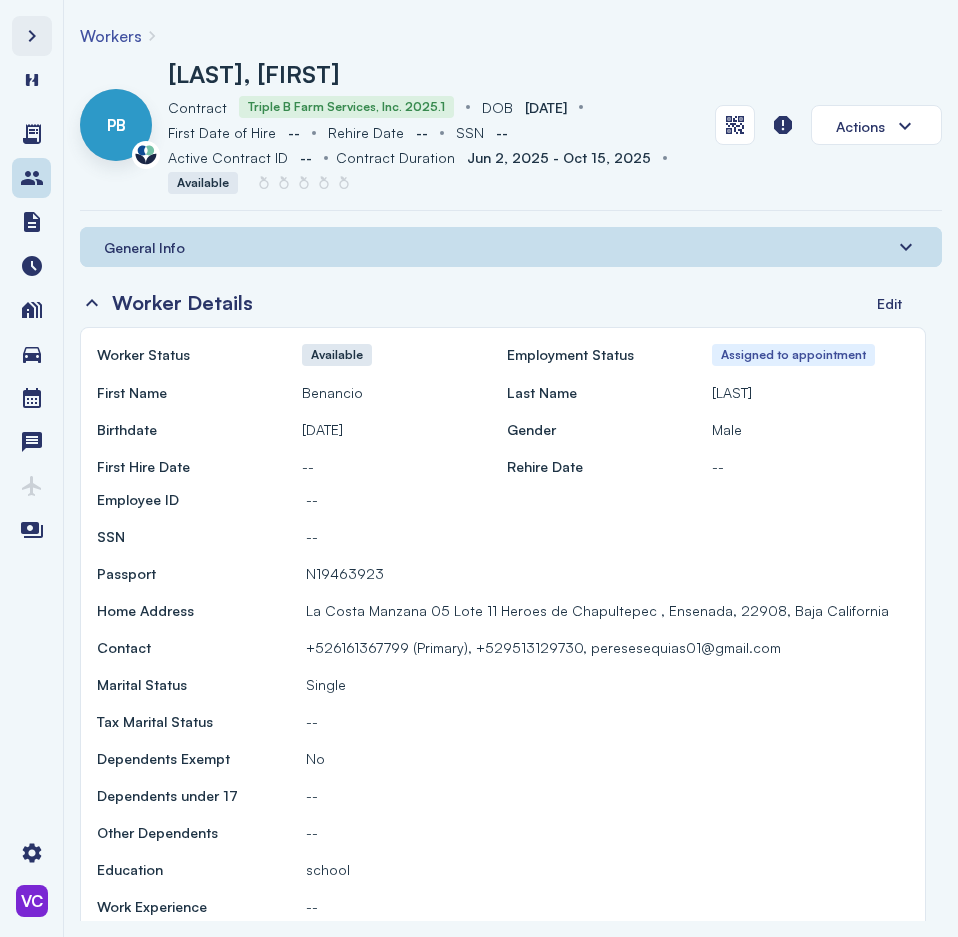 click at bounding box center [32, 36] 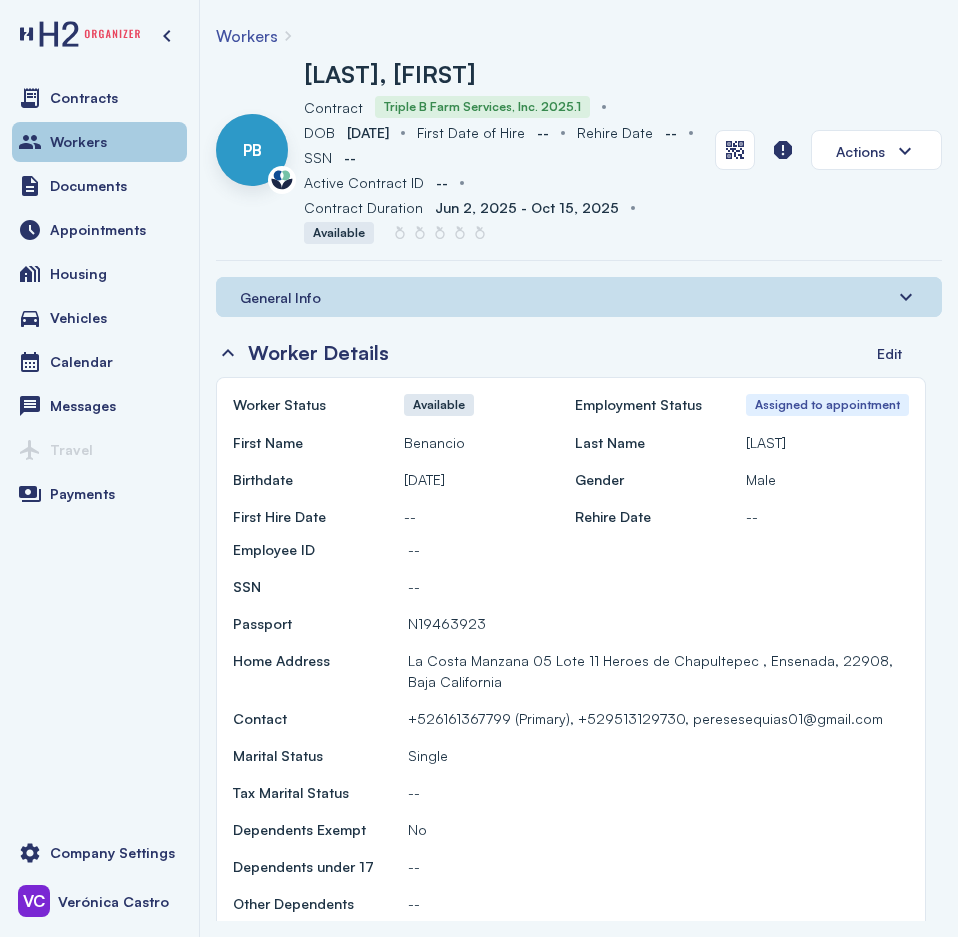 click on "Workers" at bounding box center (78, 142) 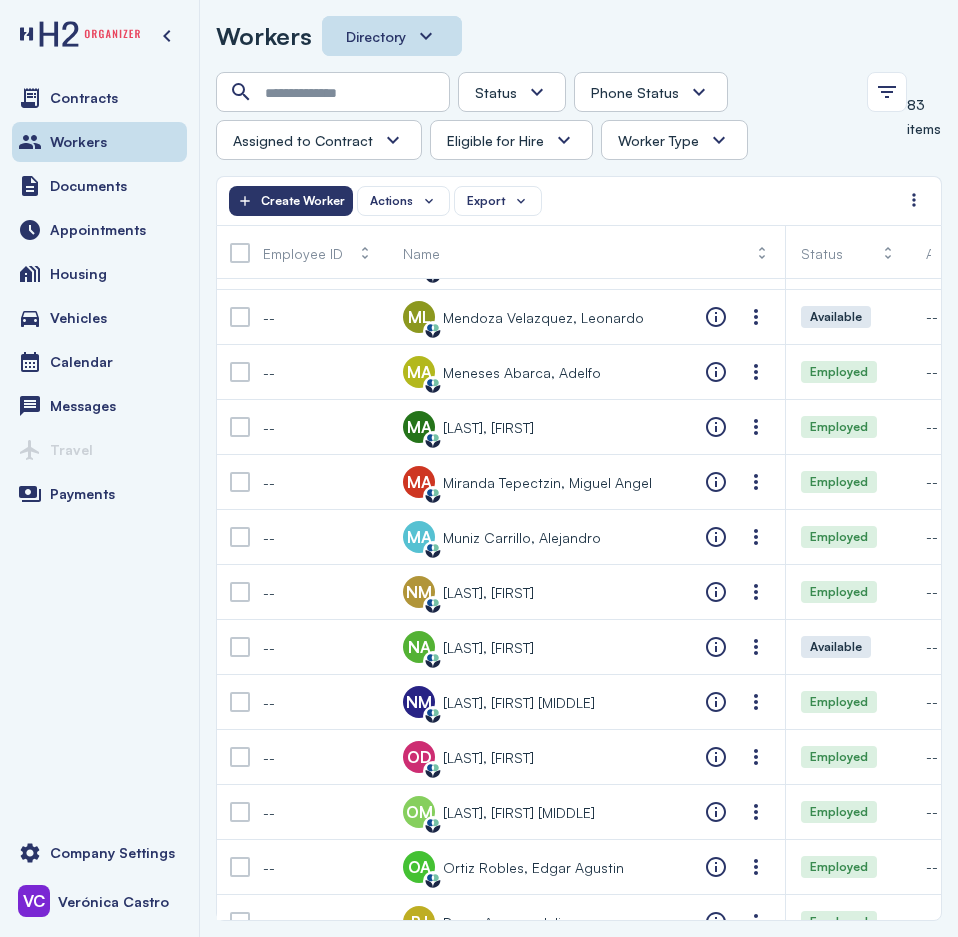 scroll, scrollTop: 2800, scrollLeft: 0, axis: vertical 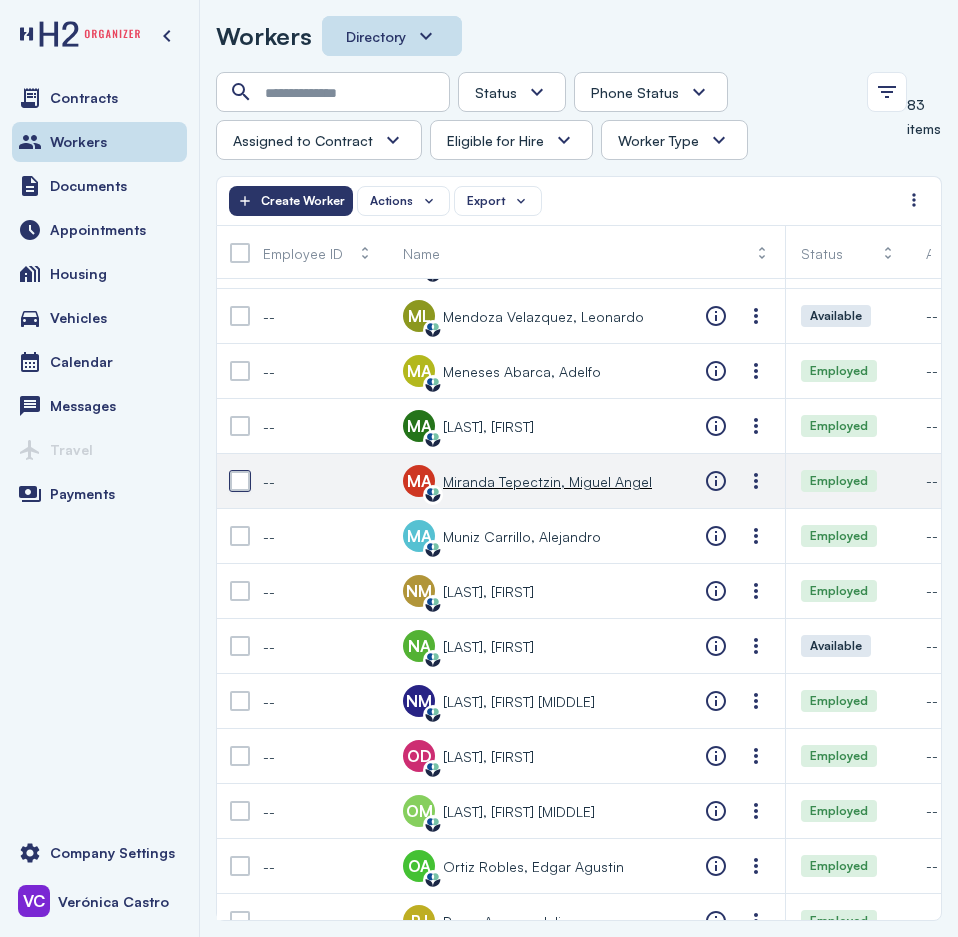 click at bounding box center [240, 481] 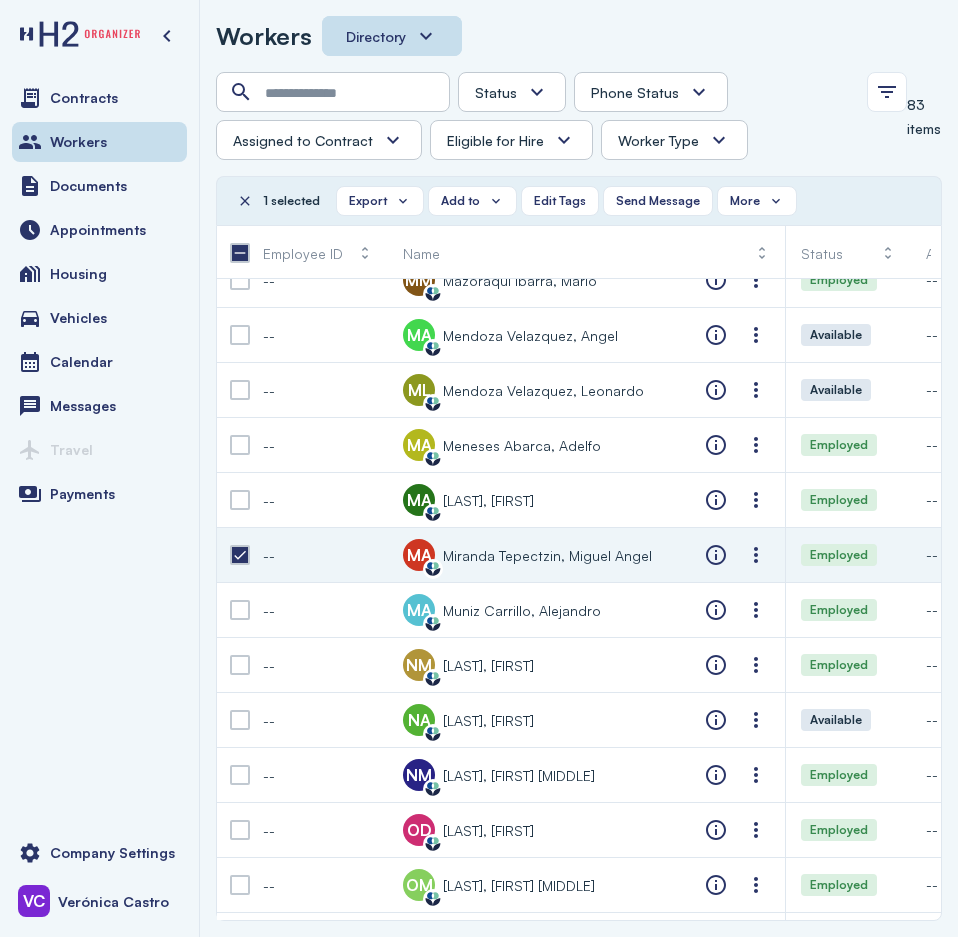 scroll, scrollTop: 2664, scrollLeft: 0, axis: vertical 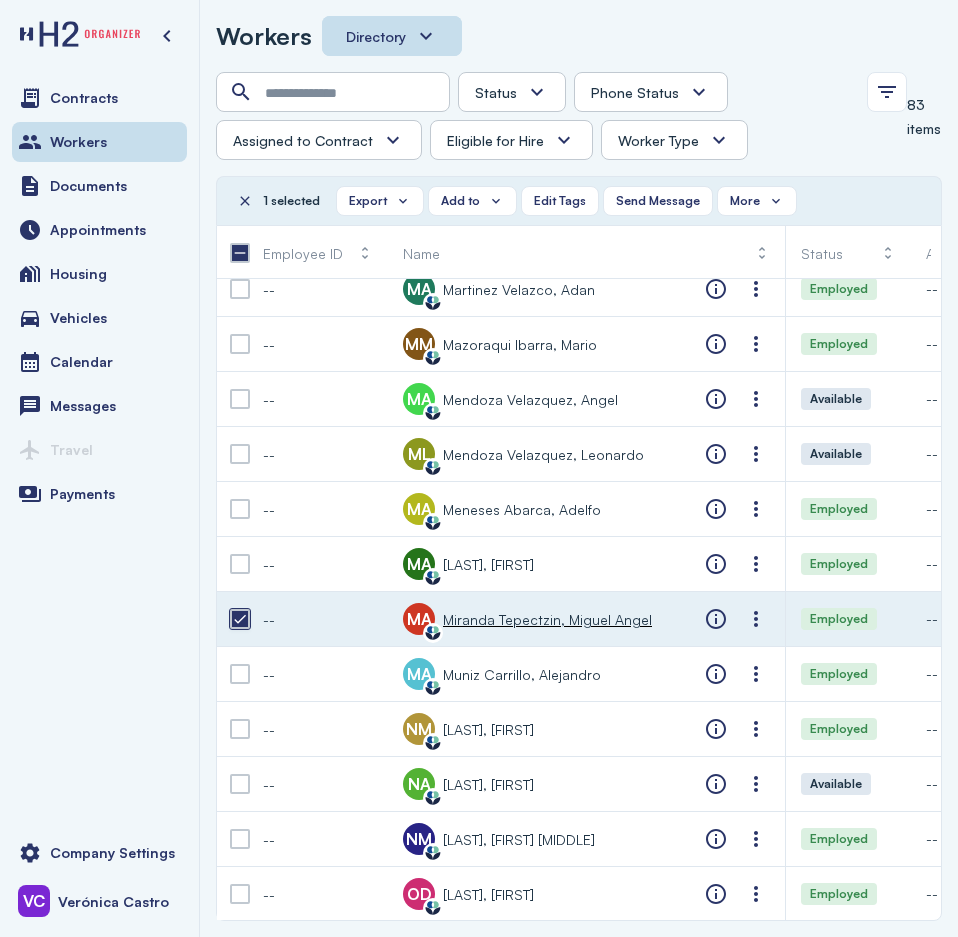 click at bounding box center [240, 619] 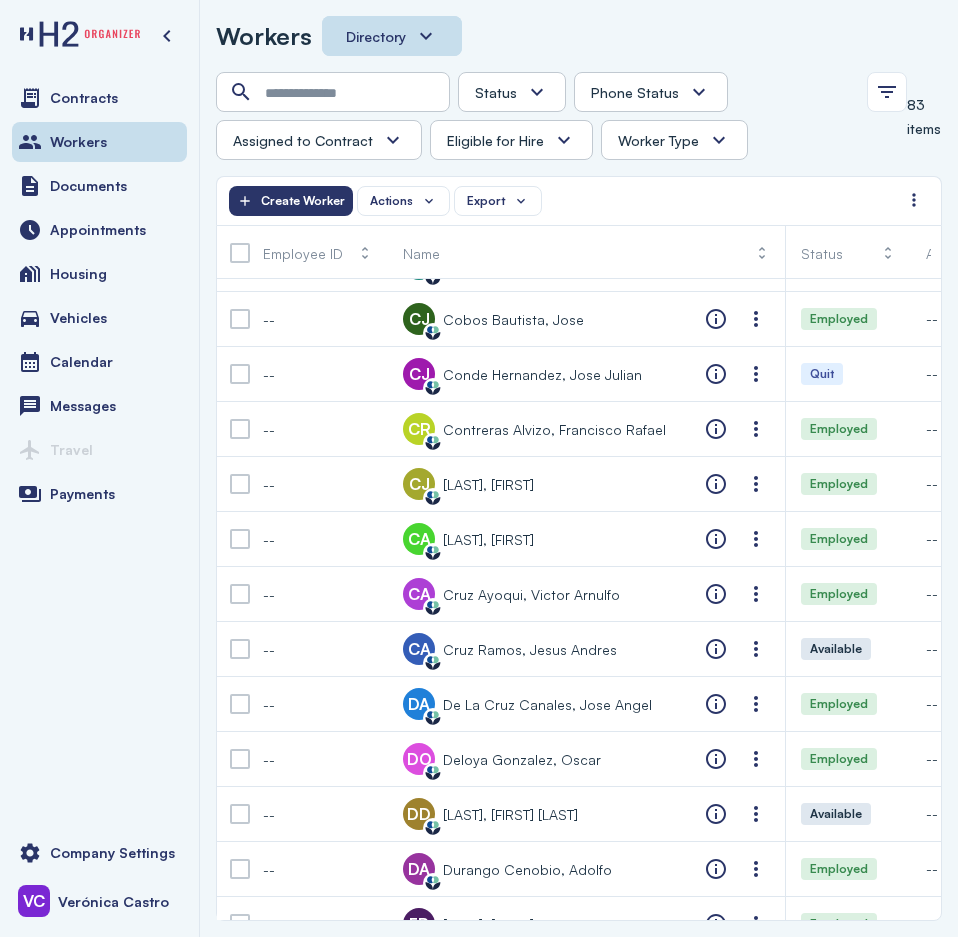 scroll, scrollTop: 864, scrollLeft: 0, axis: vertical 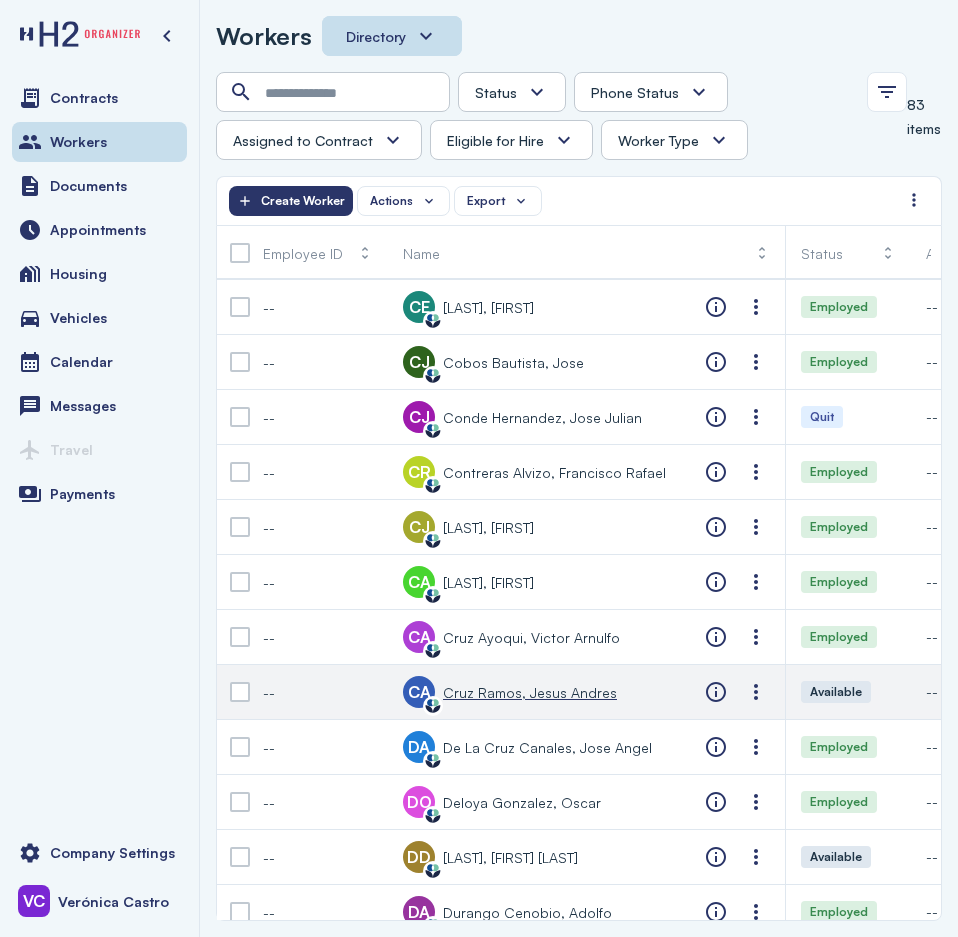 click on "Cruz Ramos, Jesus Andres" at bounding box center (530, 692) 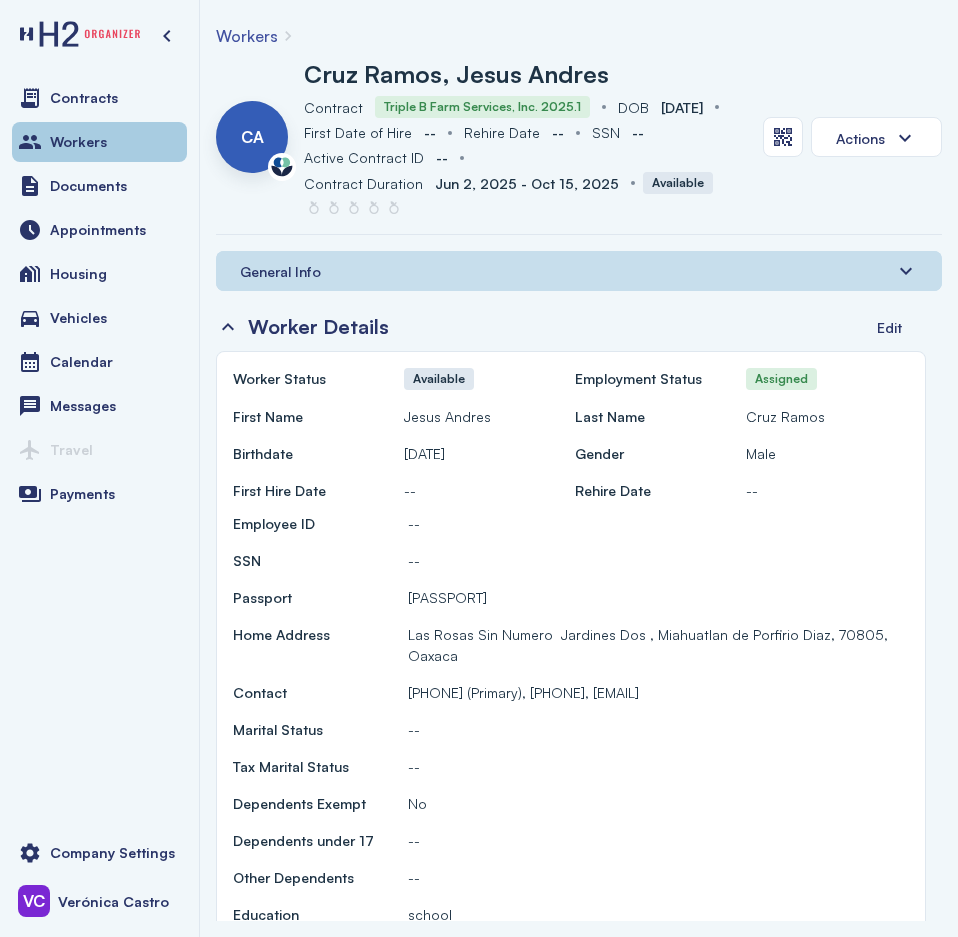 click on "Workers" at bounding box center (78, 142) 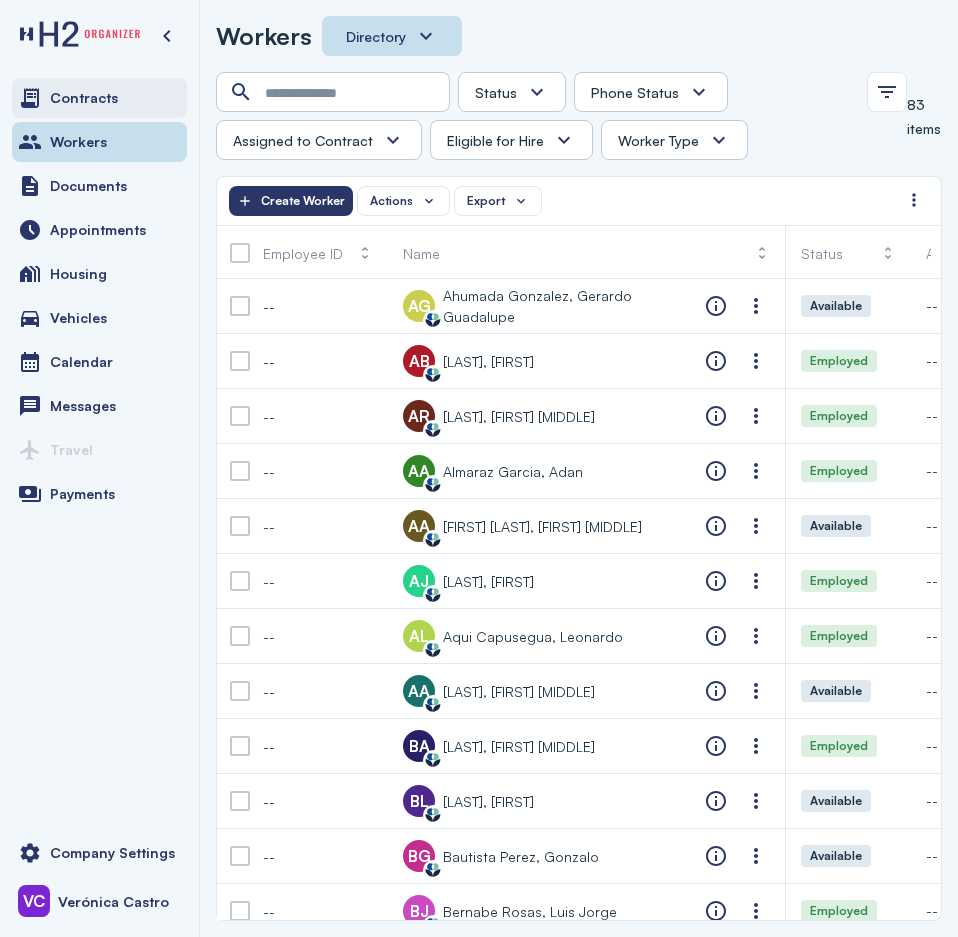 click on "Contracts" at bounding box center [84, 98] 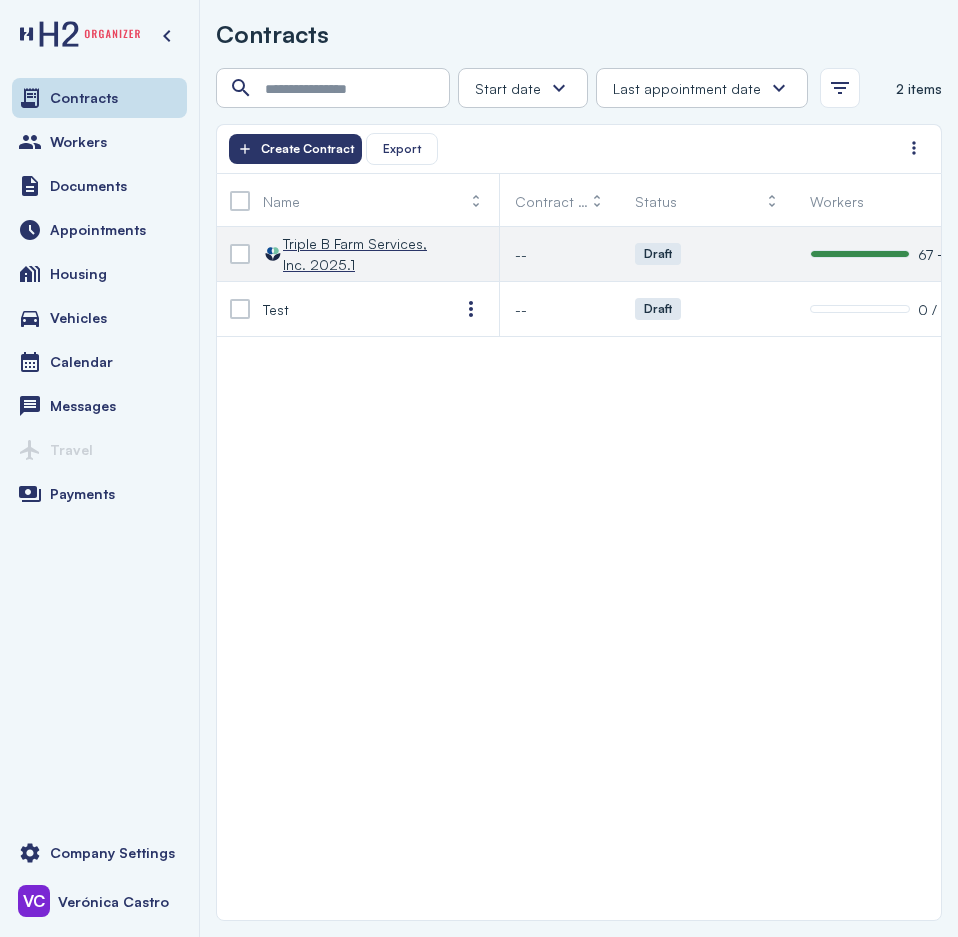 click on "Triple B Farm Services, Inc. 2025.1" at bounding box center [355, 254] 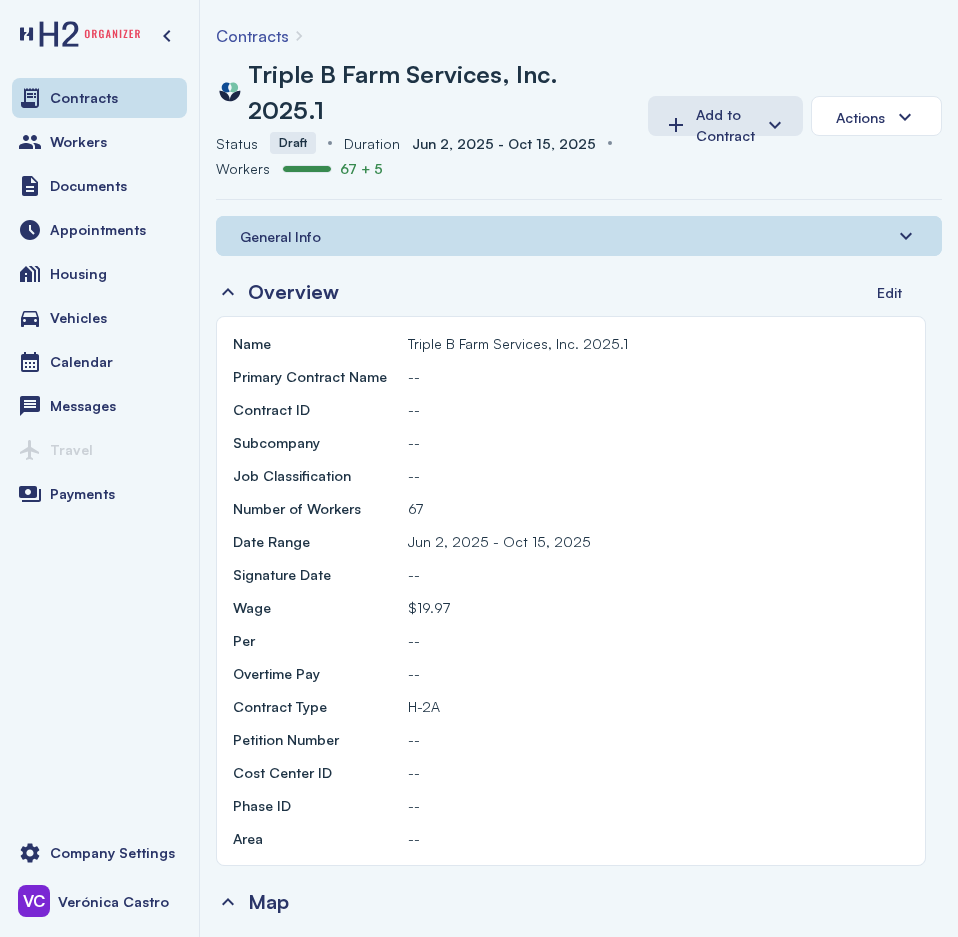 click on "67 + 5" at bounding box center [361, 168] 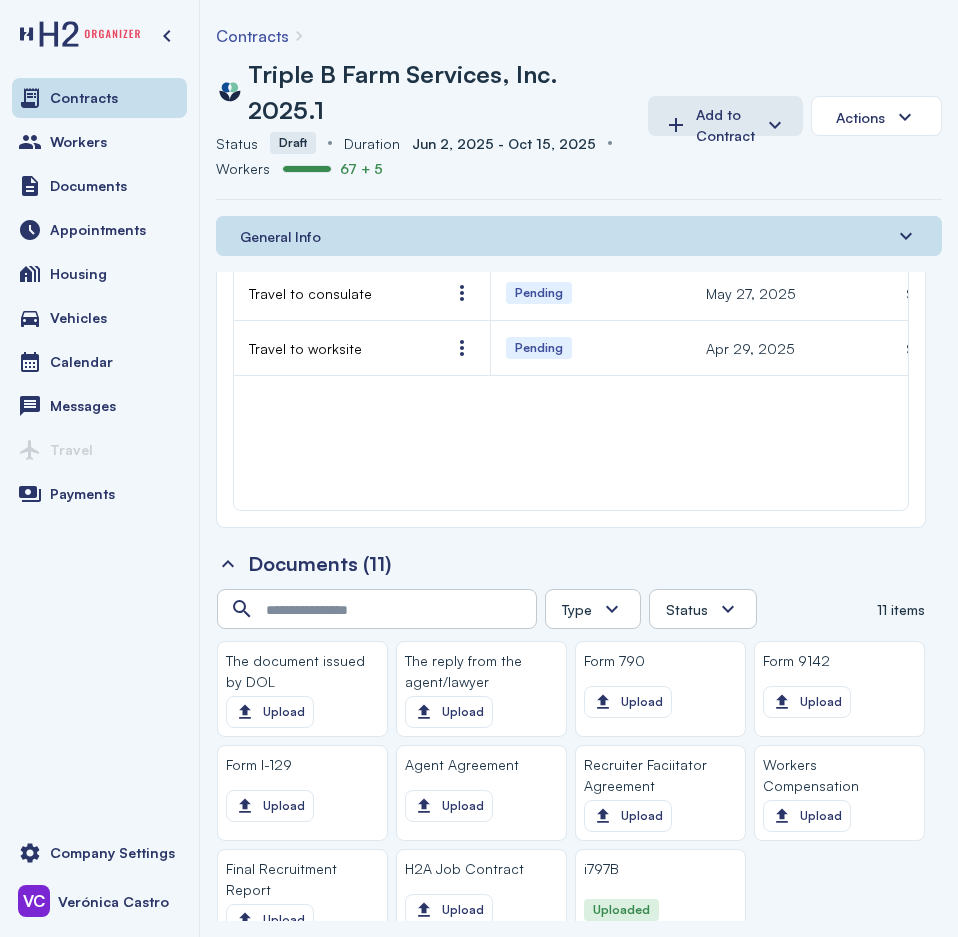 scroll, scrollTop: 2959, scrollLeft: 0, axis: vertical 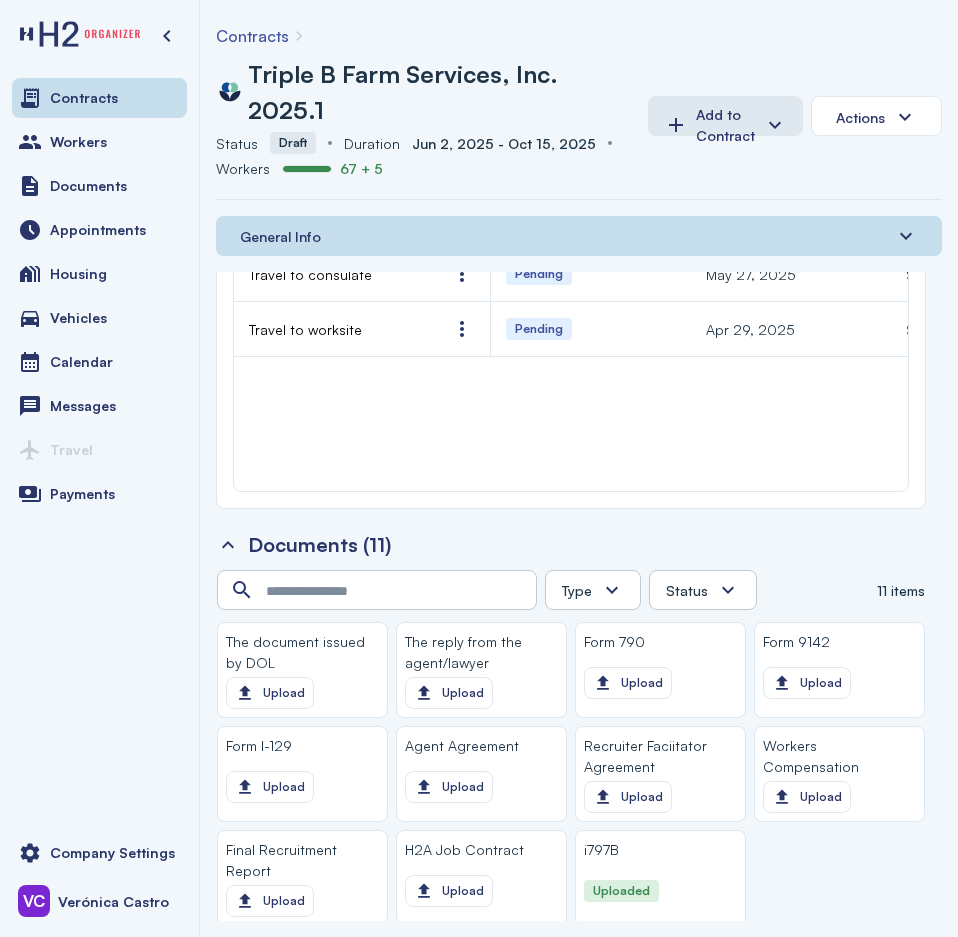 click 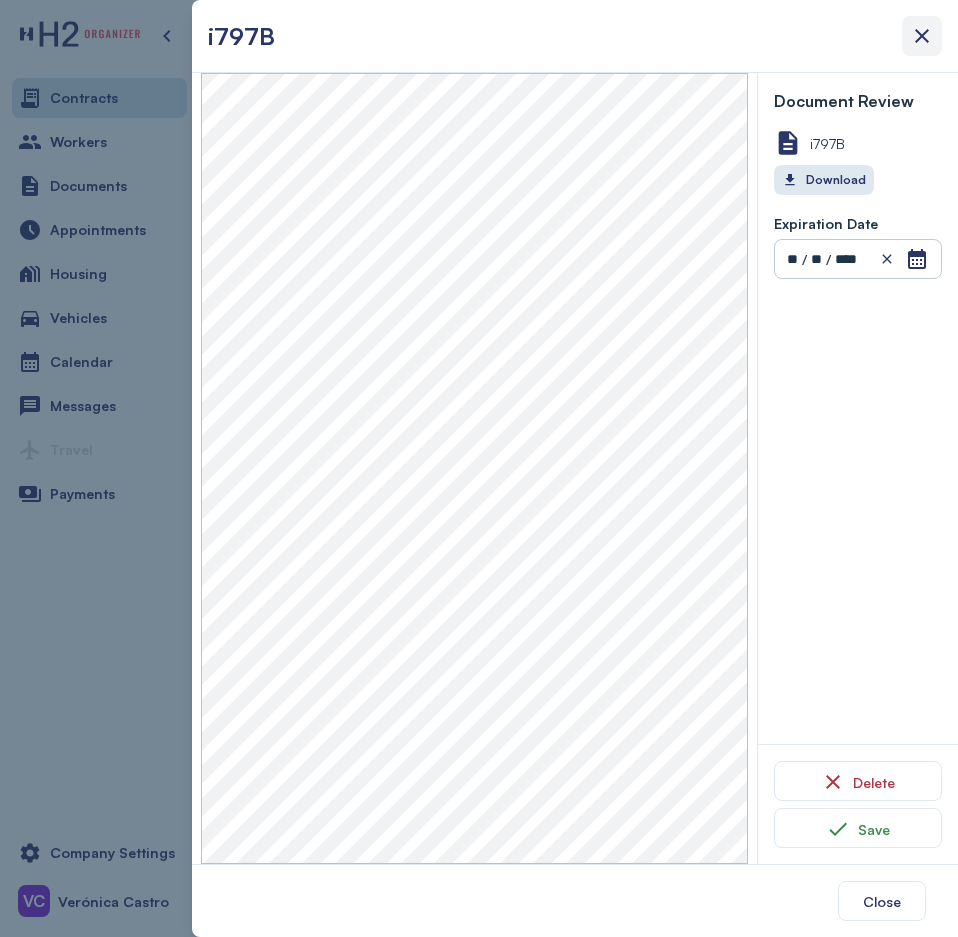 click at bounding box center (922, 36) 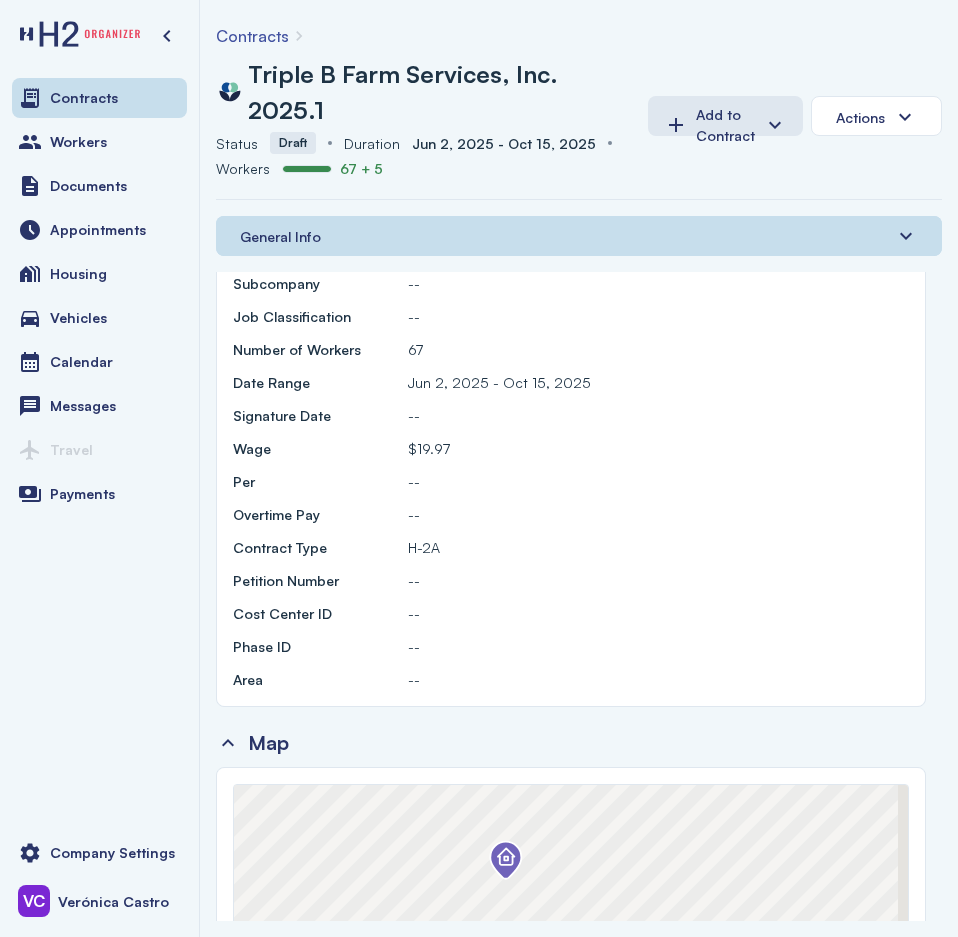 scroll, scrollTop: 0, scrollLeft: 0, axis: both 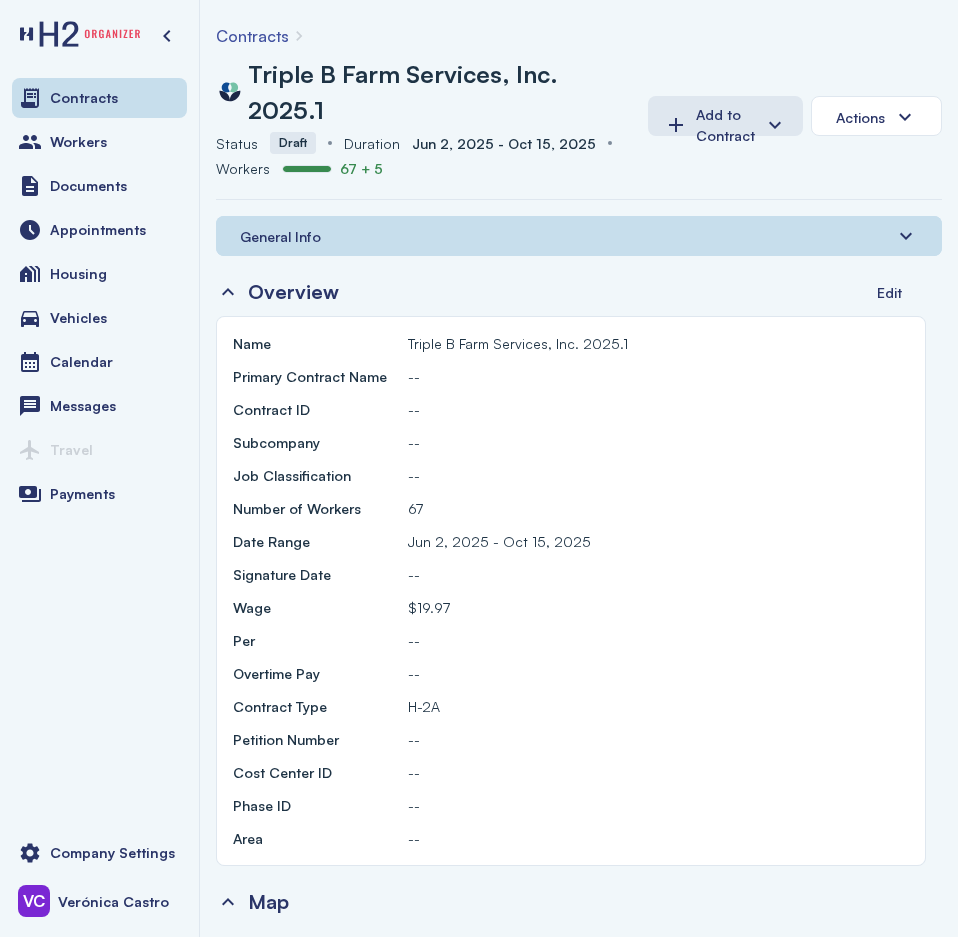 click on "Name   Triple B Farm Services, Inc. 2025.1   Primary Contract Name   --   Contract ID   --   Subcompany   --   Job Classification   --   Number of Workers   67   Date Range   Jun 2, 2025 - Oct 15, 2025   Signature Date   --   Wage   $19.97   Per   --   Overtime Pay   --   Contract Type   H-2A   Petition Number   --   Cost Center ID   --   Phase ID   --   Area   --" at bounding box center (571, 591) 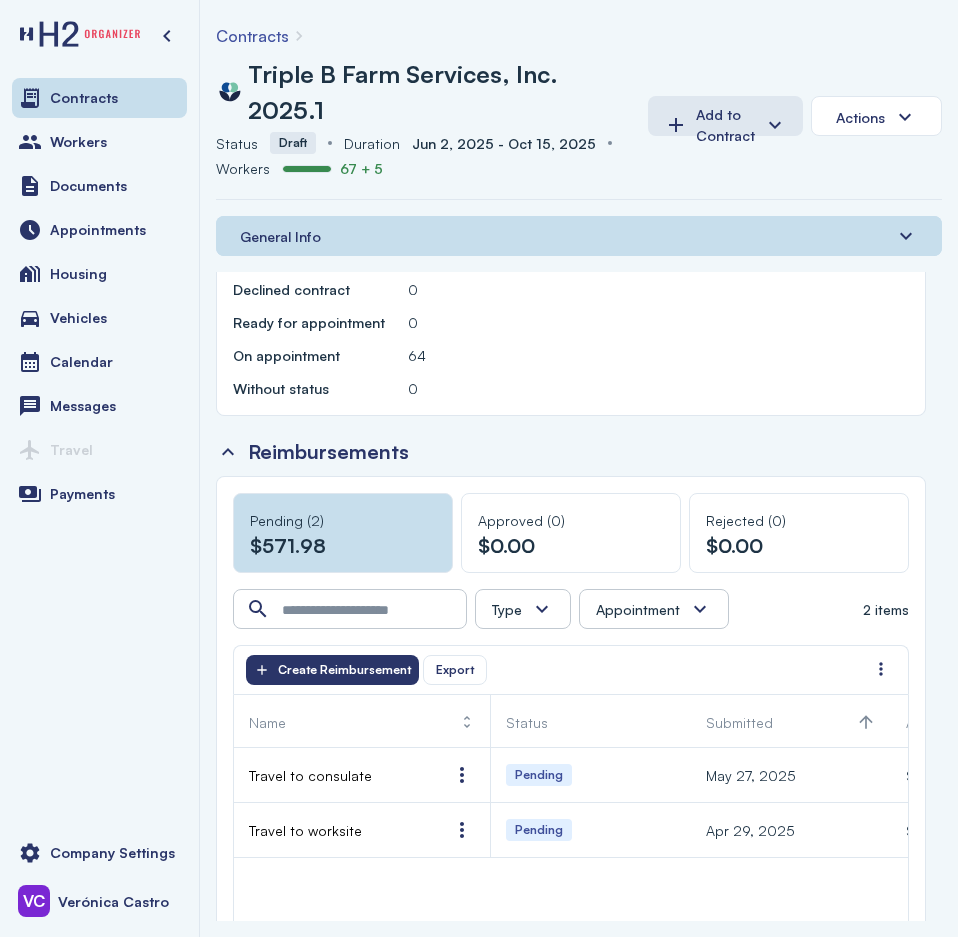 scroll, scrollTop: 2459, scrollLeft: 0, axis: vertical 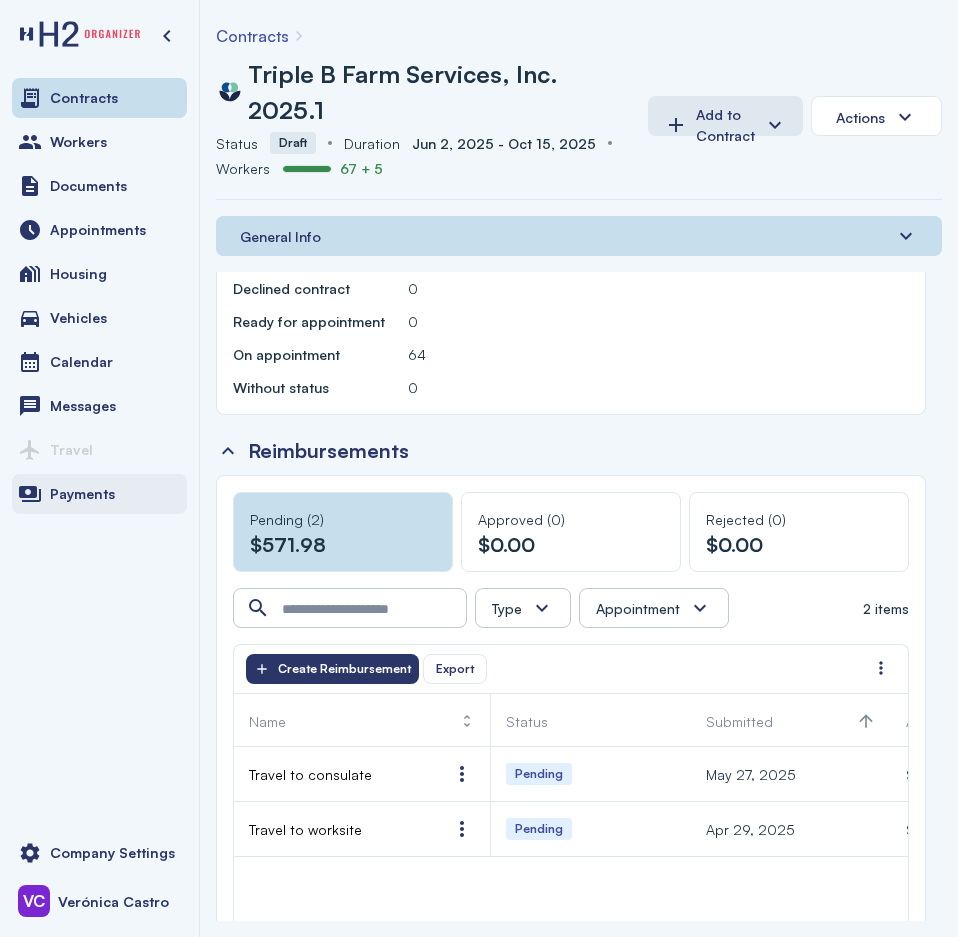click on "Payments" at bounding box center (82, 494) 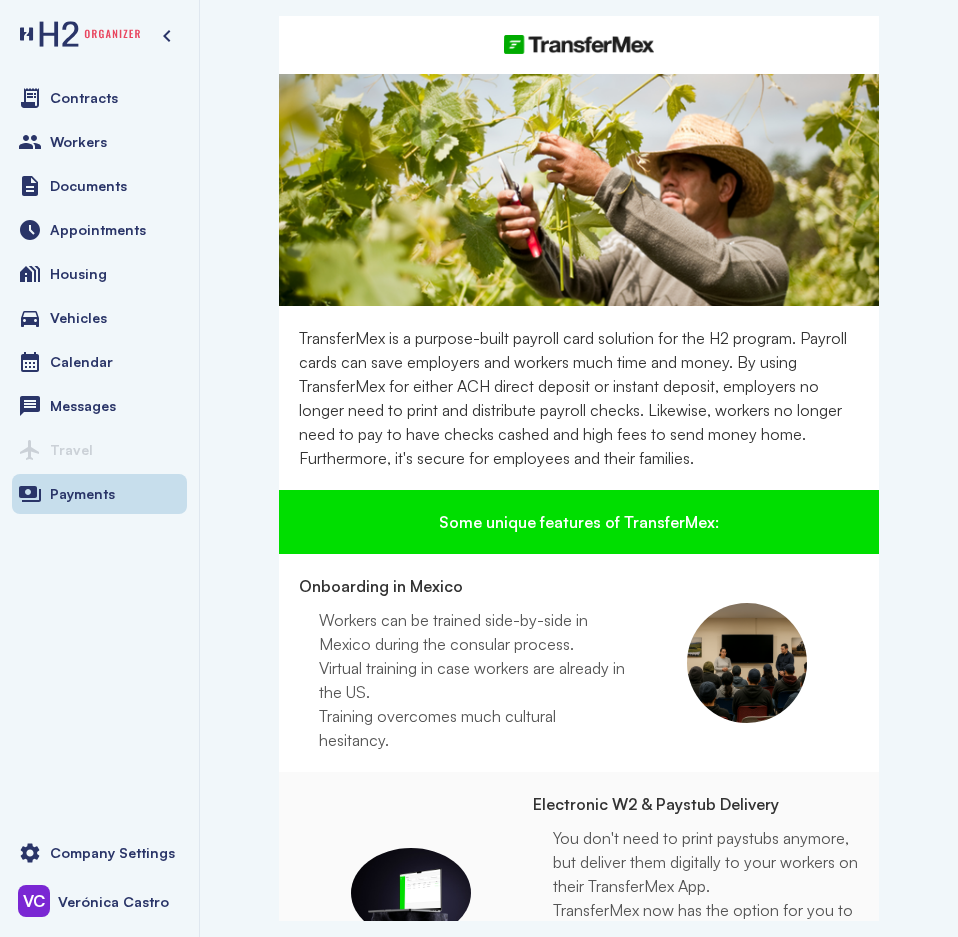 scroll, scrollTop: 0, scrollLeft: 0, axis: both 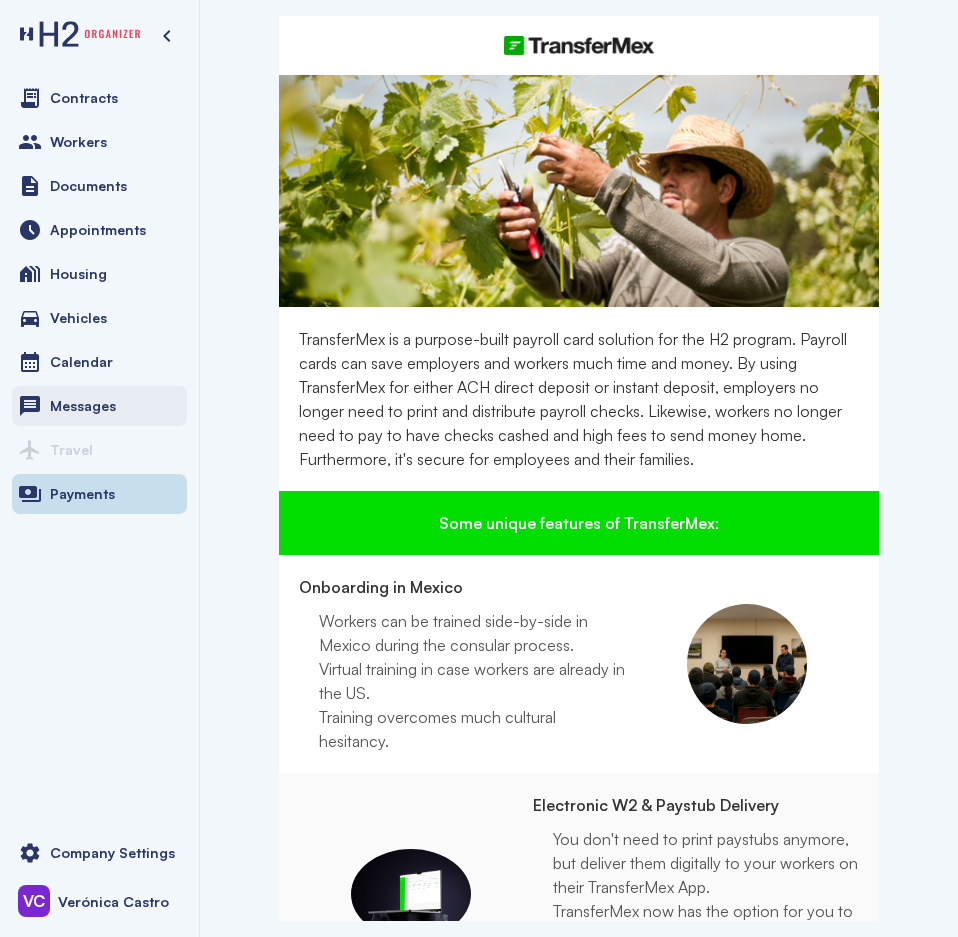 click on "Messages" at bounding box center [99, 406] 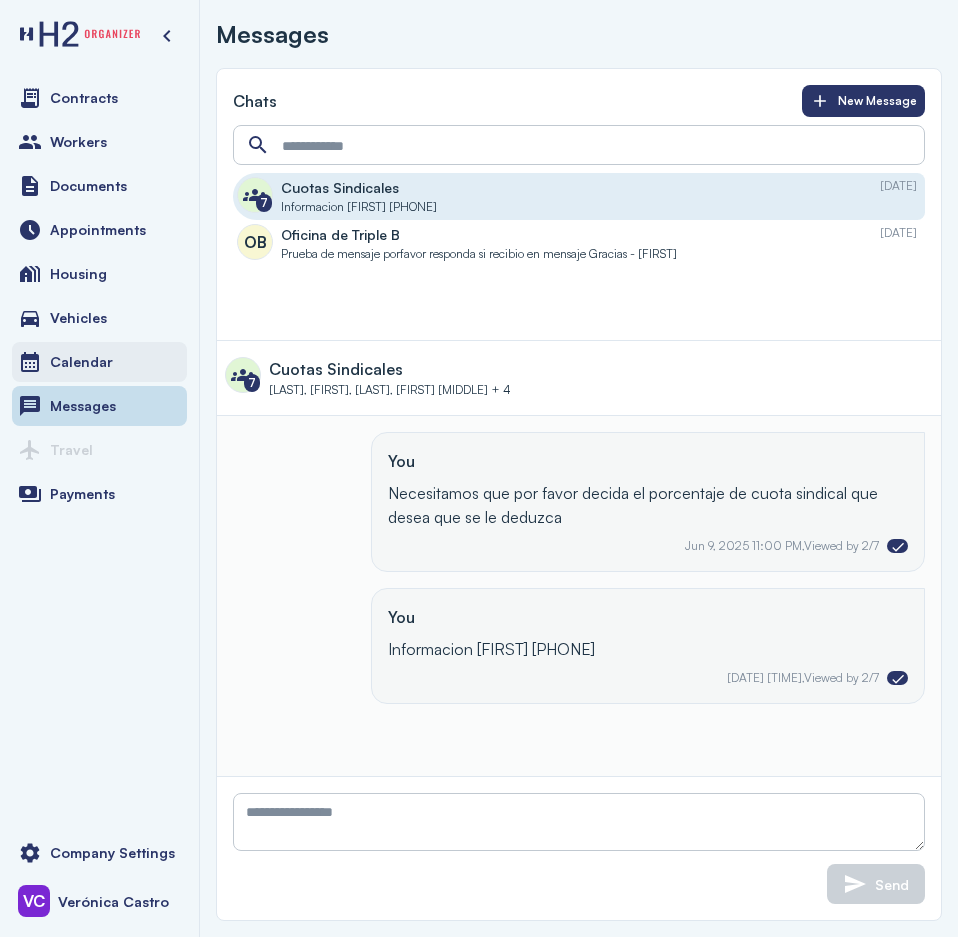 click on "Calendar" at bounding box center (99, 362) 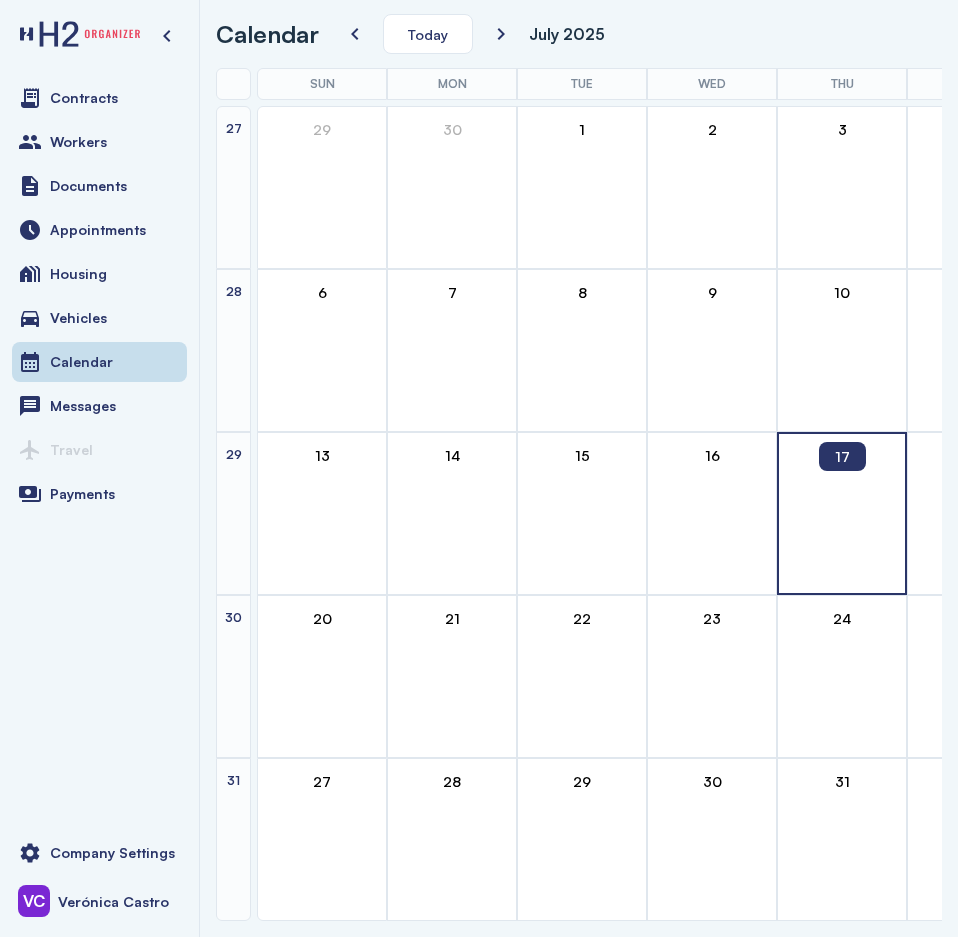click at bounding box center (842, 513) 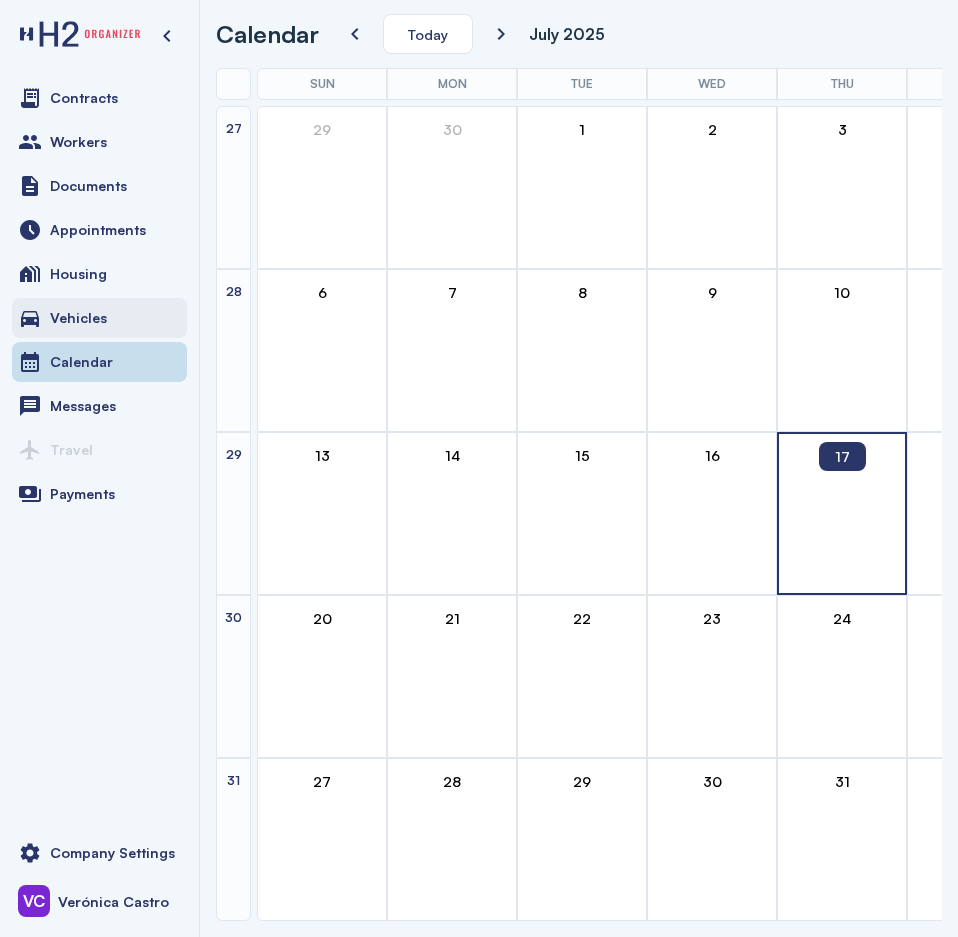 click on "Vehicles" at bounding box center (99, 318) 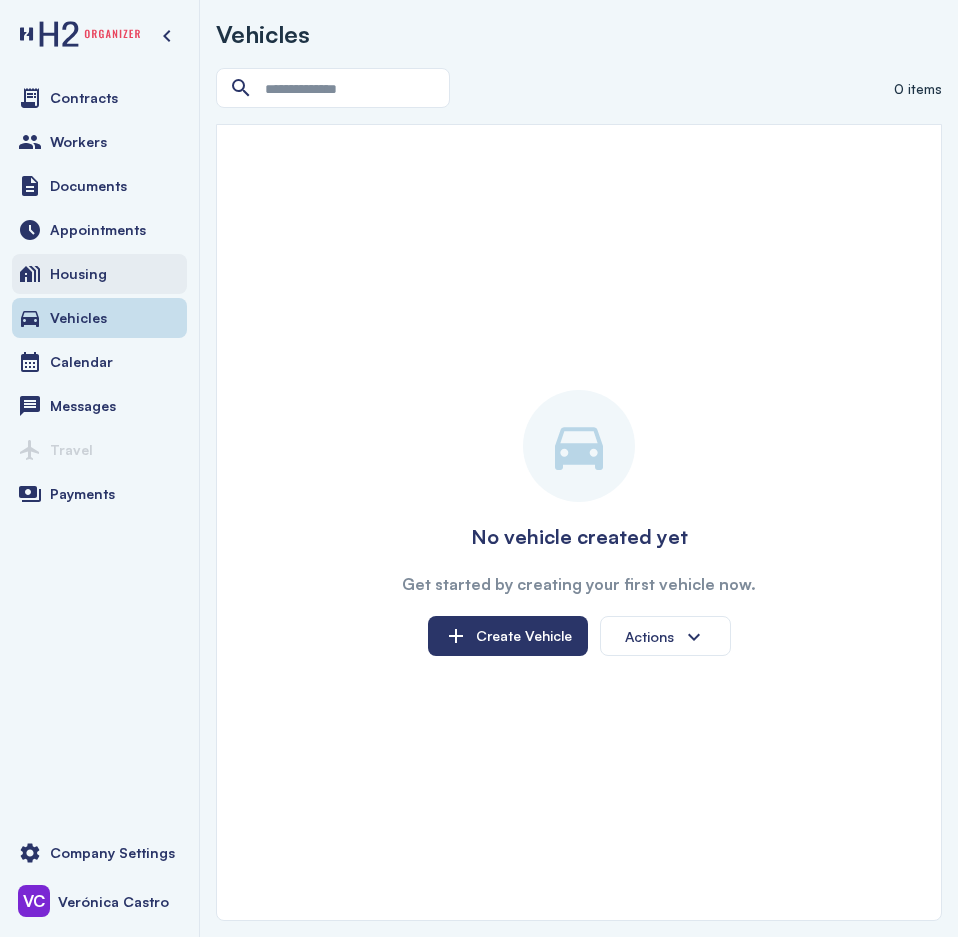 click on "Housing" at bounding box center (78, 274) 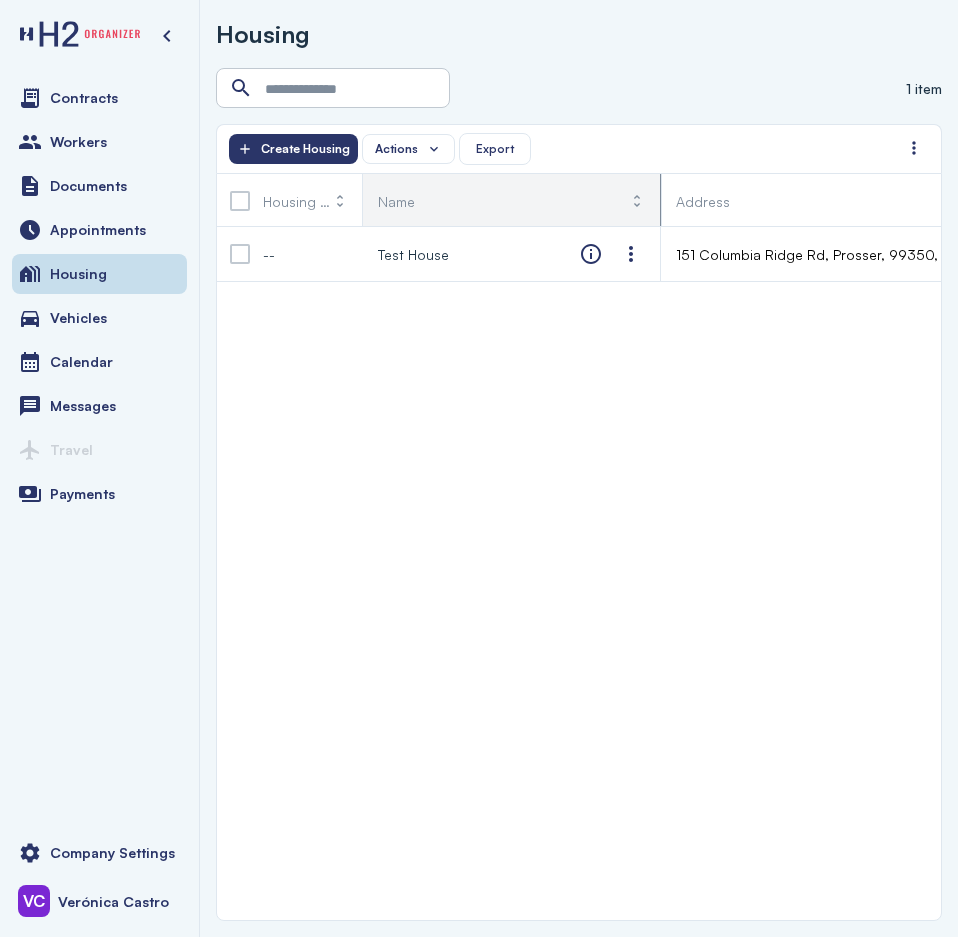 drag, startPoint x: 418, startPoint y: 176, endPoint x: 428, endPoint y: 199, distance: 25.079872 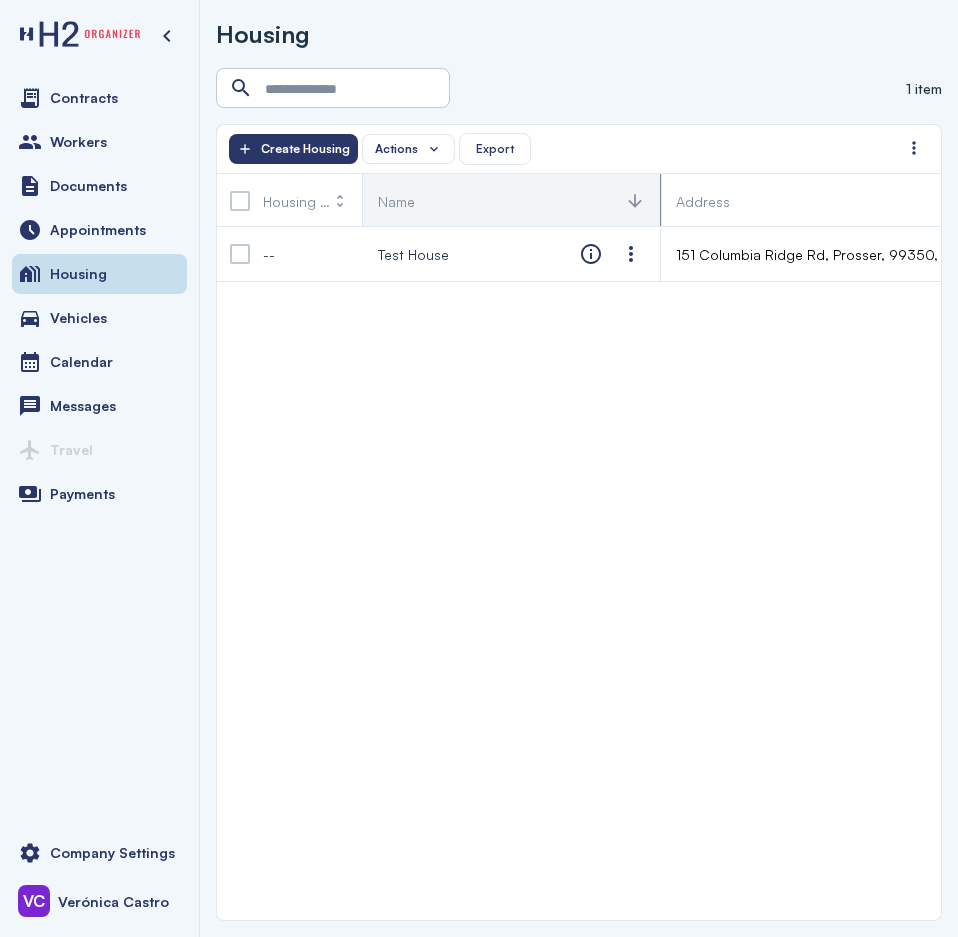 click on "Name" at bounding box center (511, 201) 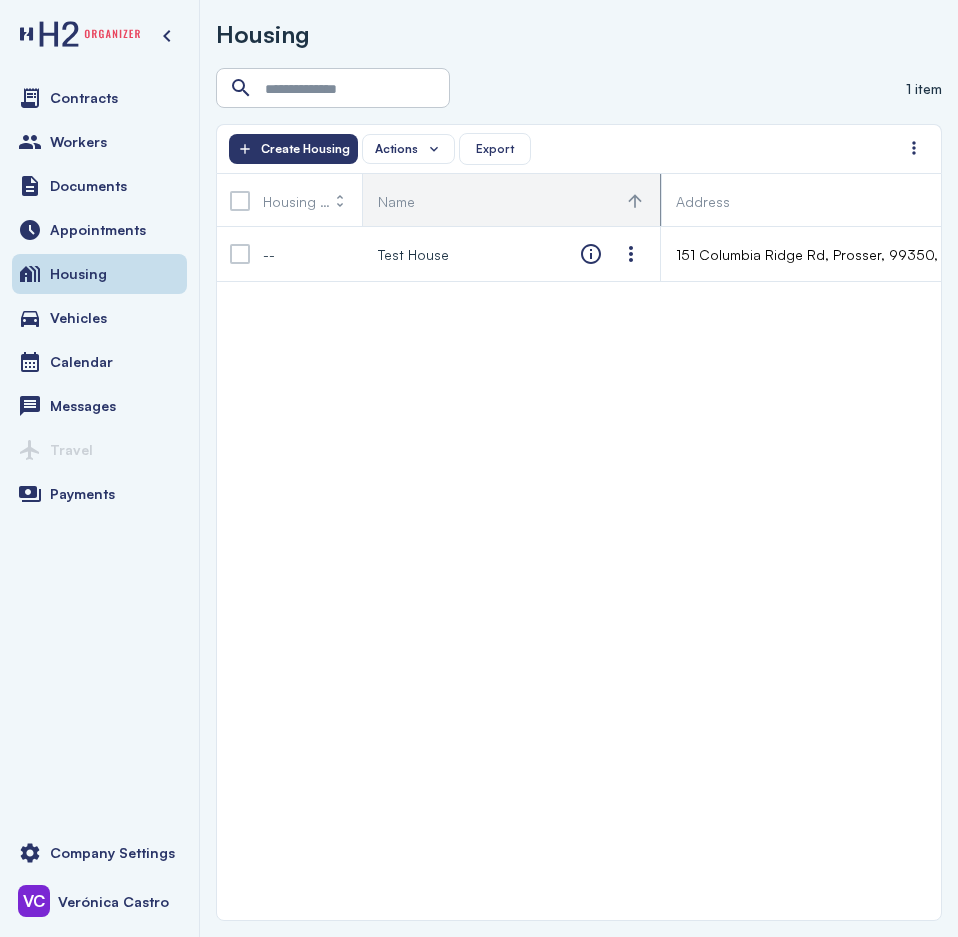 click on "Name" at bounding box center (511, 201) 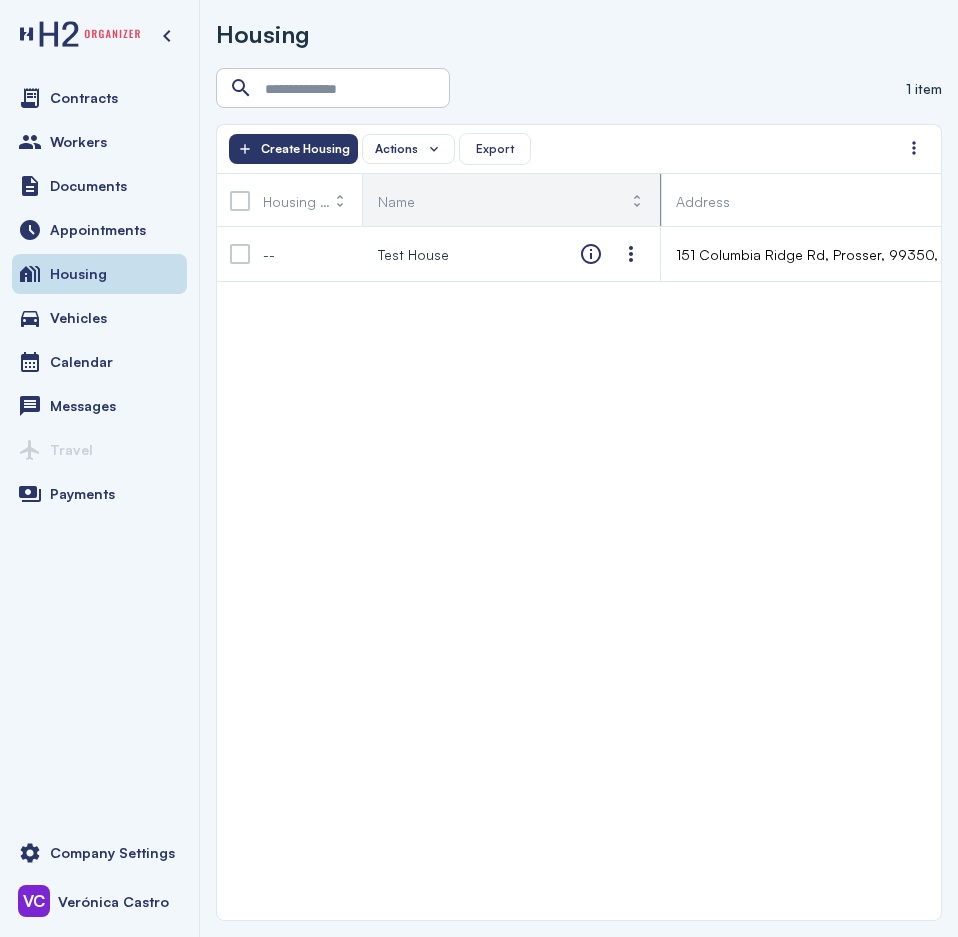 click on "Name" at bounding box center (511, 201) 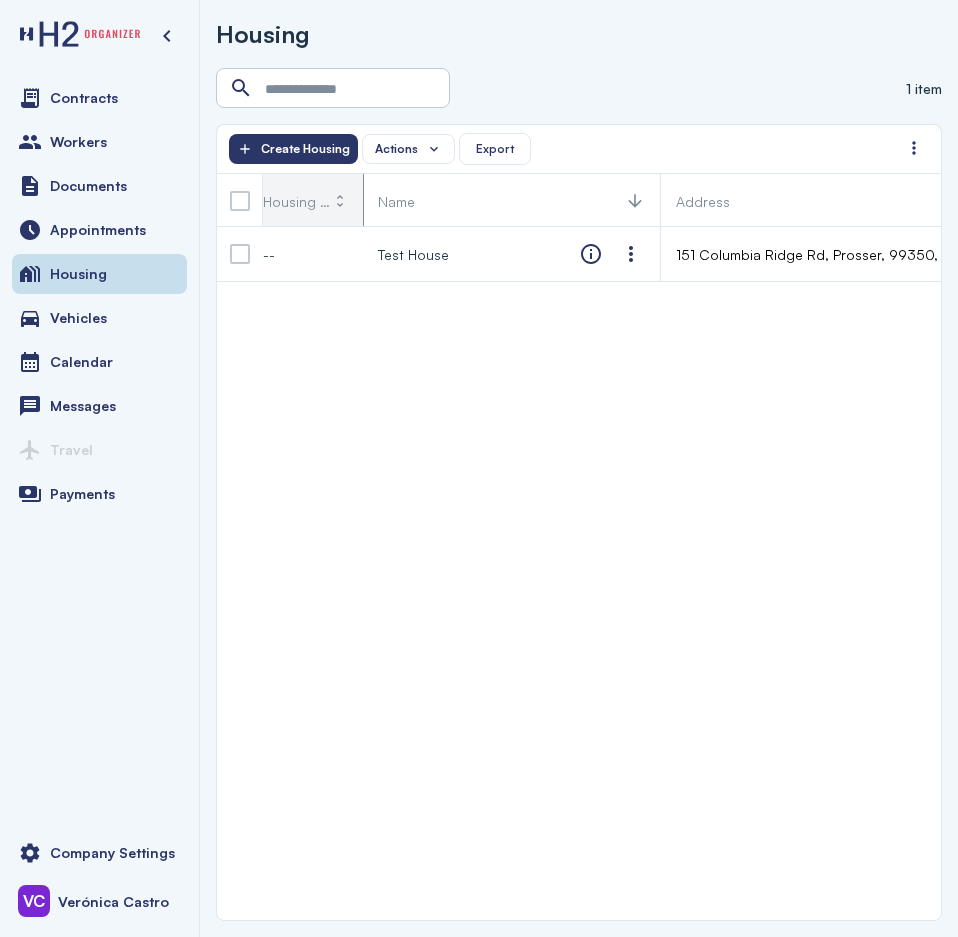 click at bounding box center [357, 201] 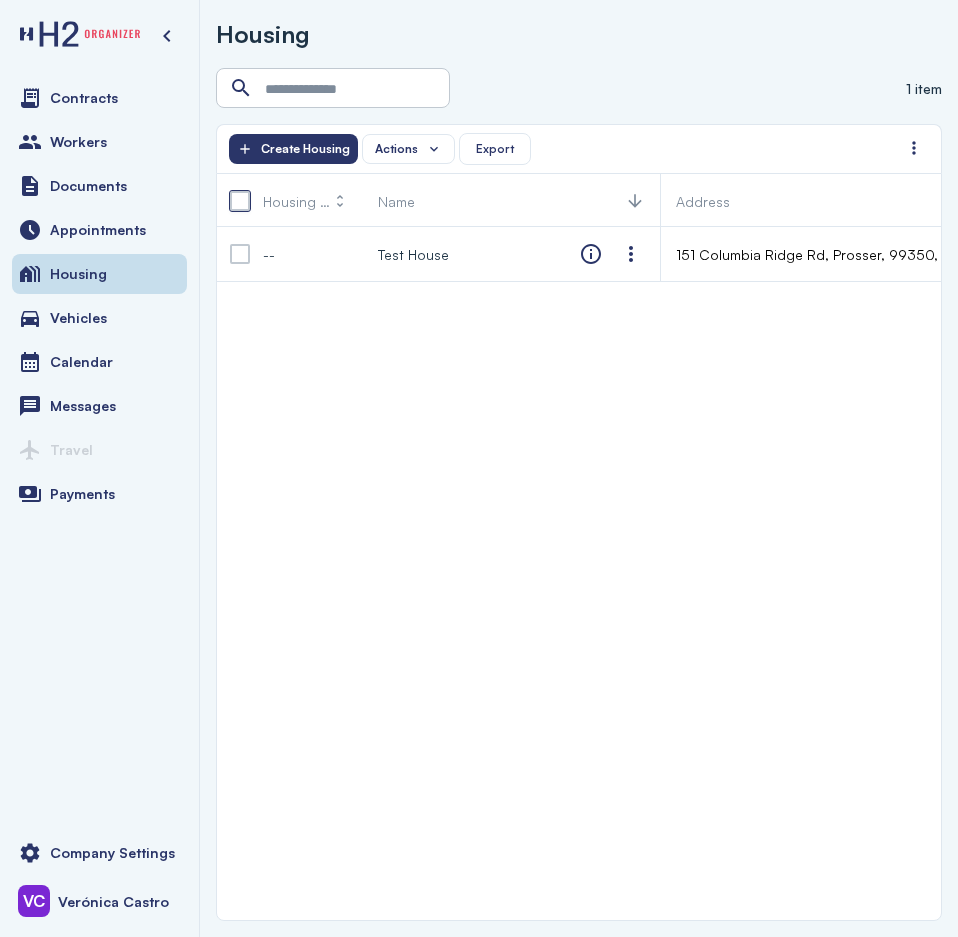 click at bounding box center (240, 201) 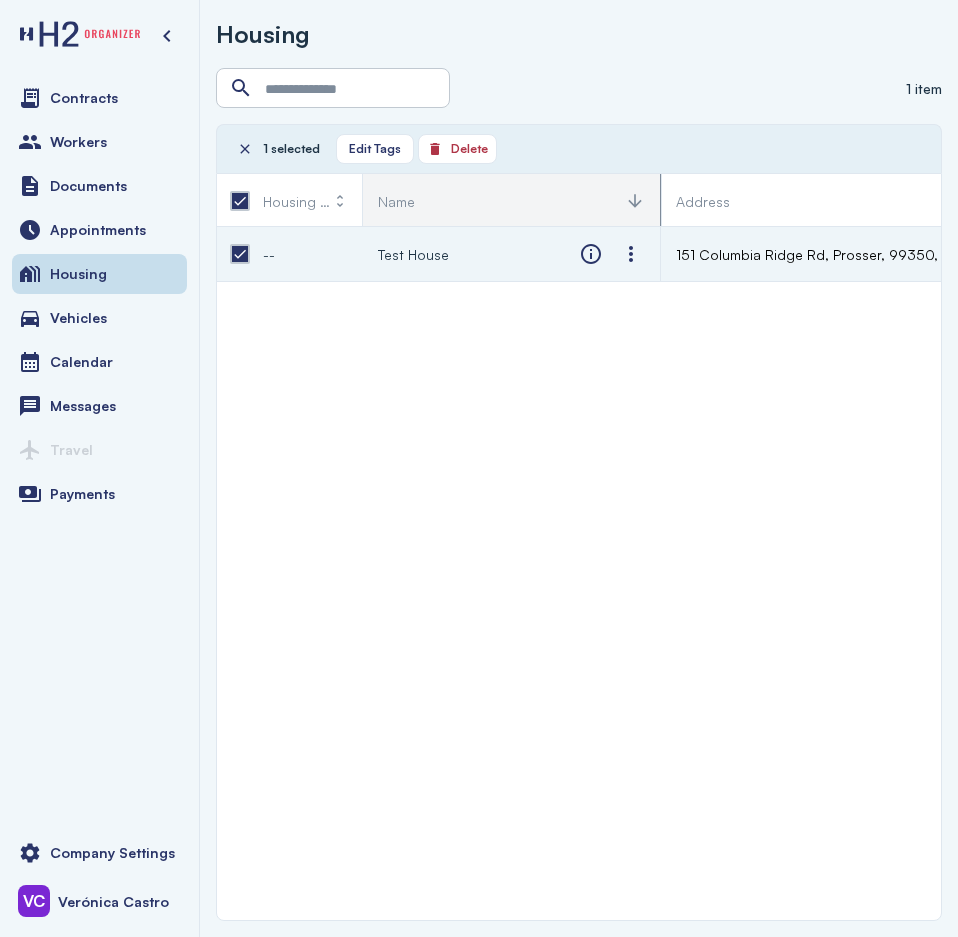 click on "Name" at bounding box center [511, 201] 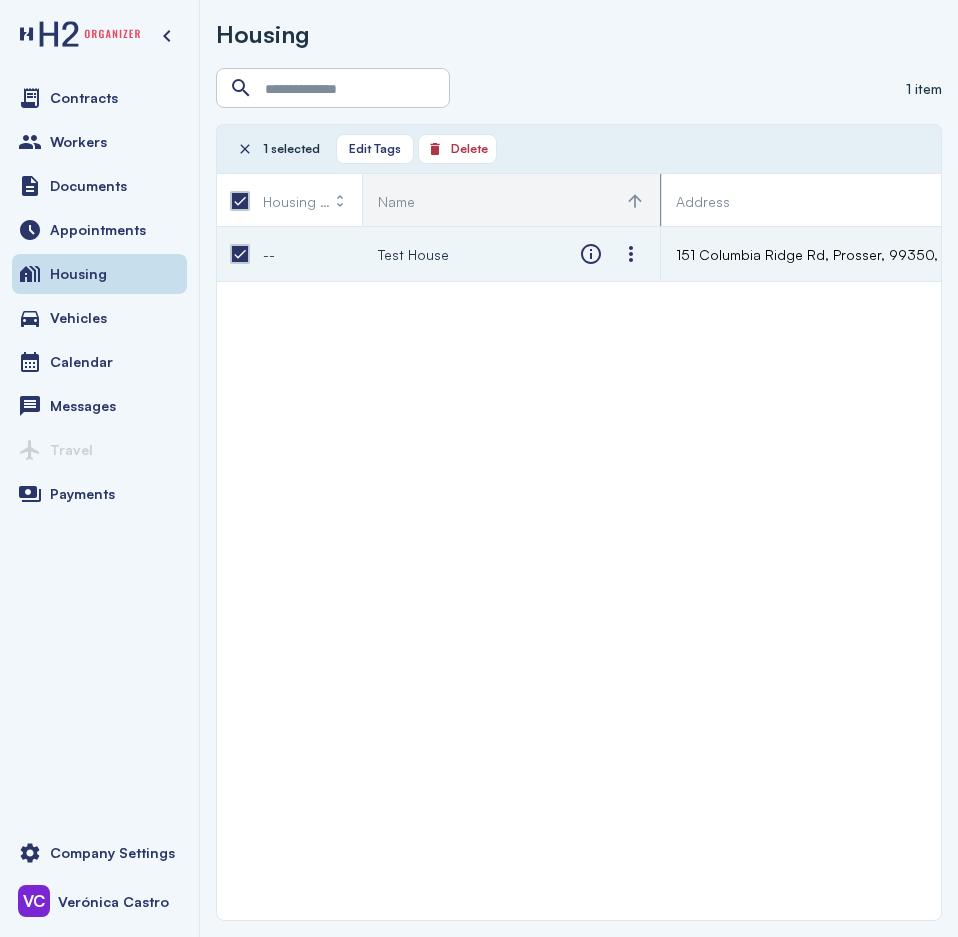 click on "Name" at bounding box center [511, 201] 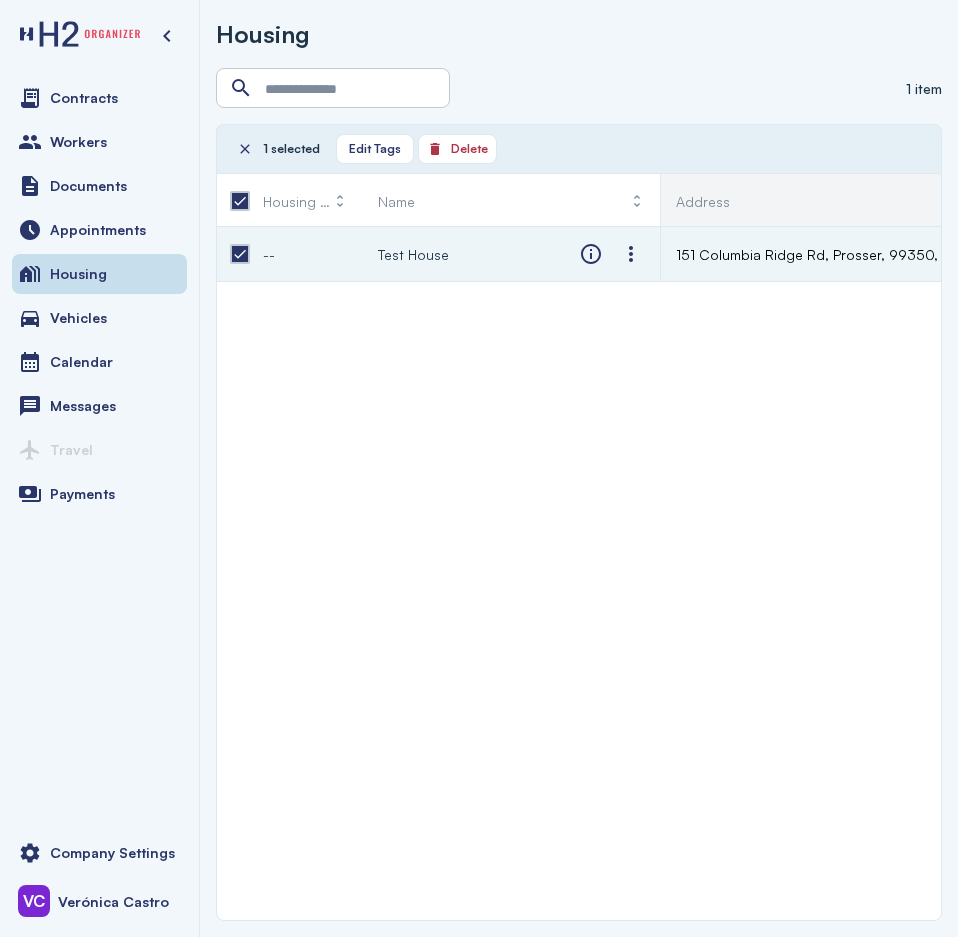 click on "Address" at bounding box center [936, 201] 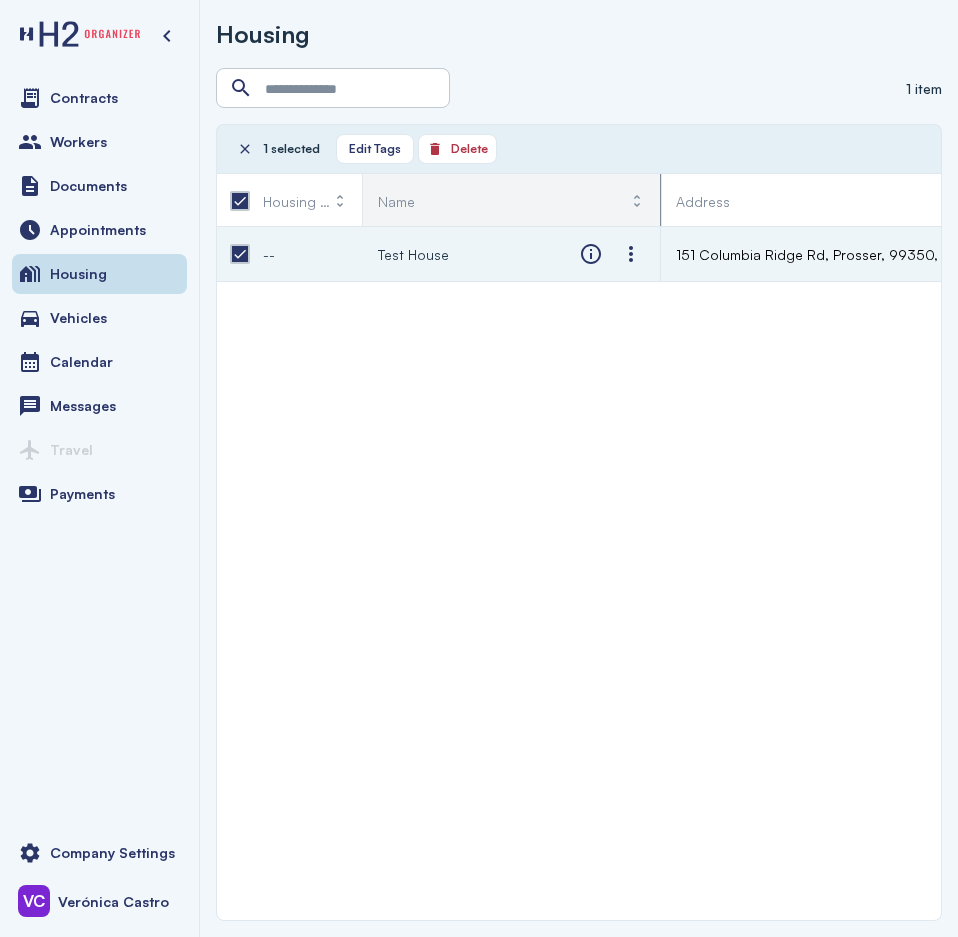 click on "Name" at bounding box center (511, 201) 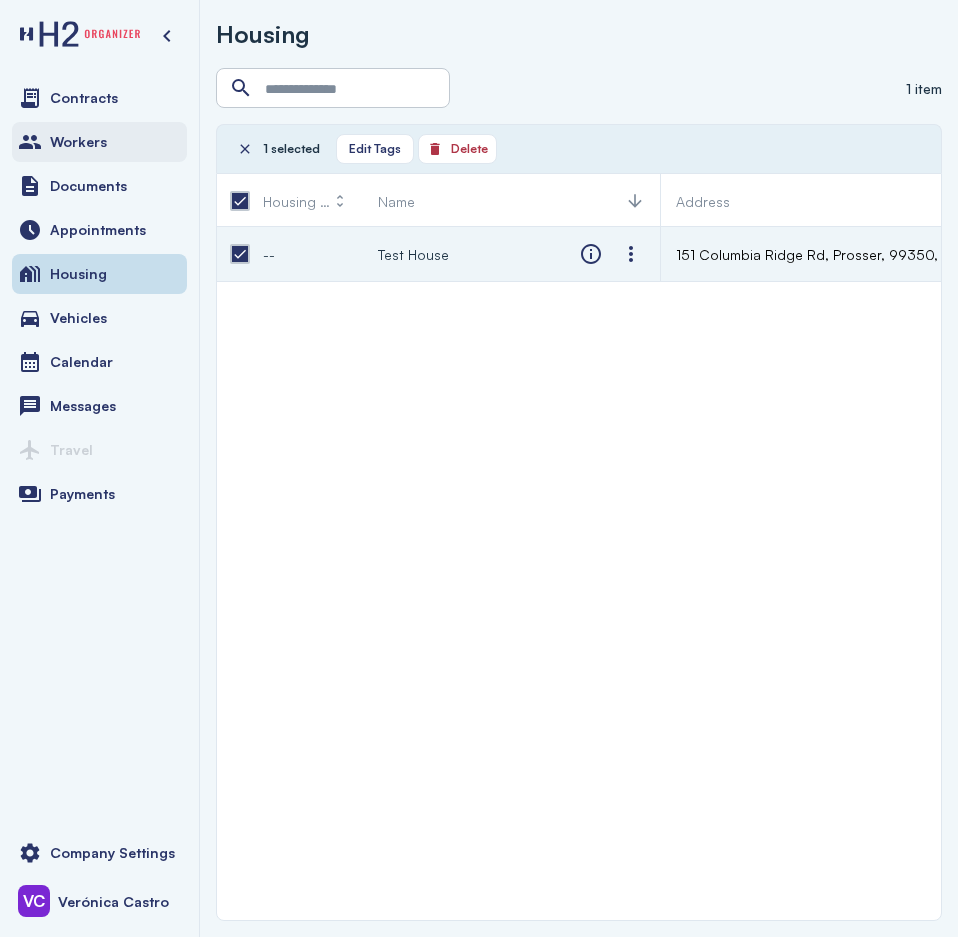 click on "Workers" at bounding box center (78, 142) 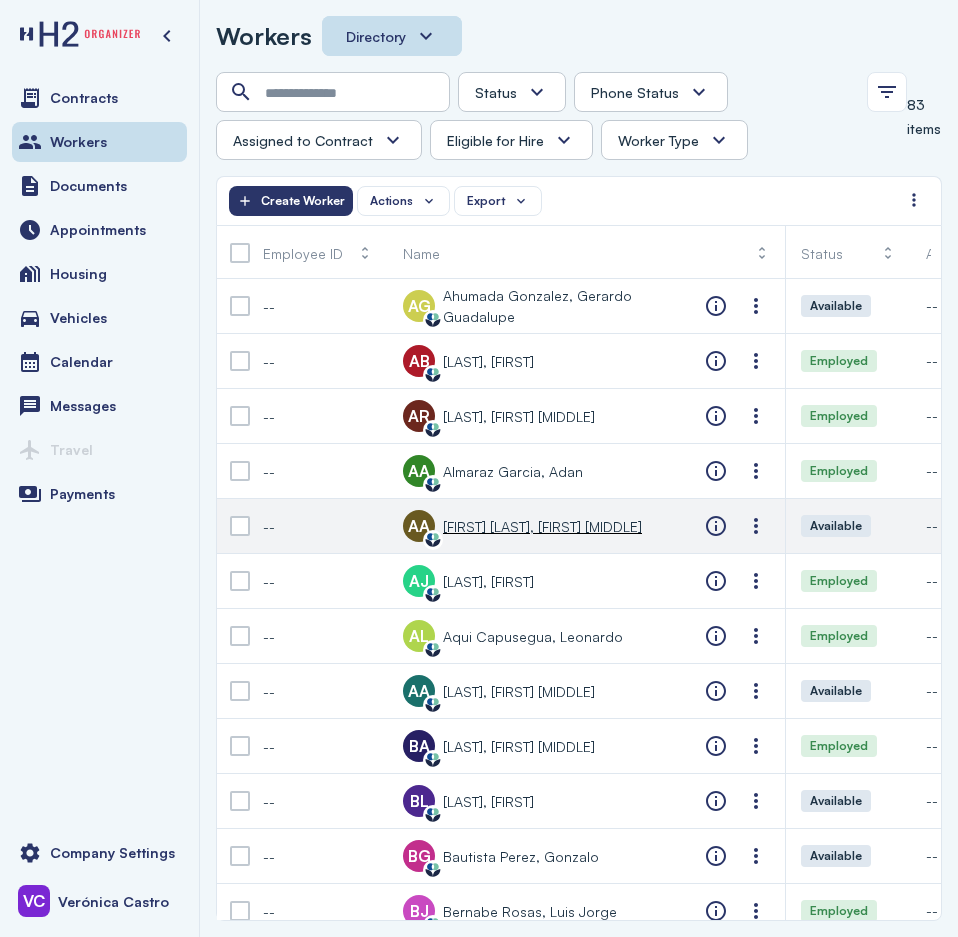 click on "Labormex data" at bounding box center (433, 540) 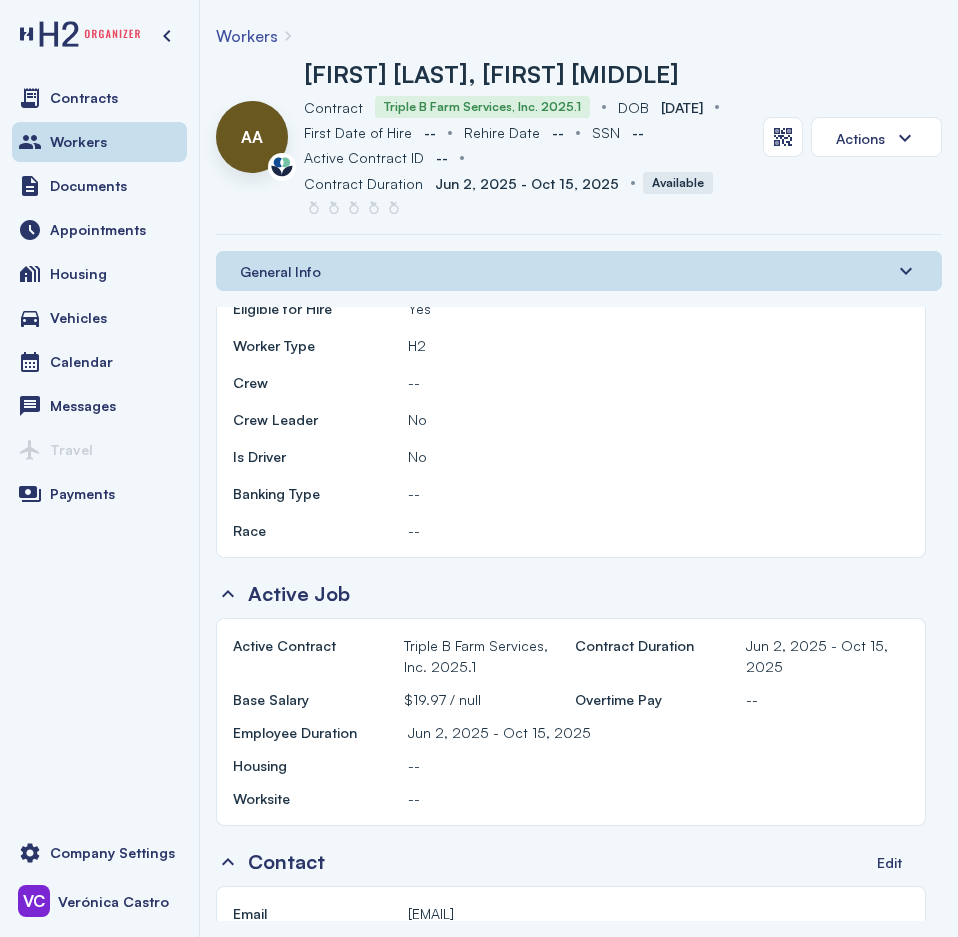 scroll, scrollTop: 700, scrollLeft: 0, axis: vertical 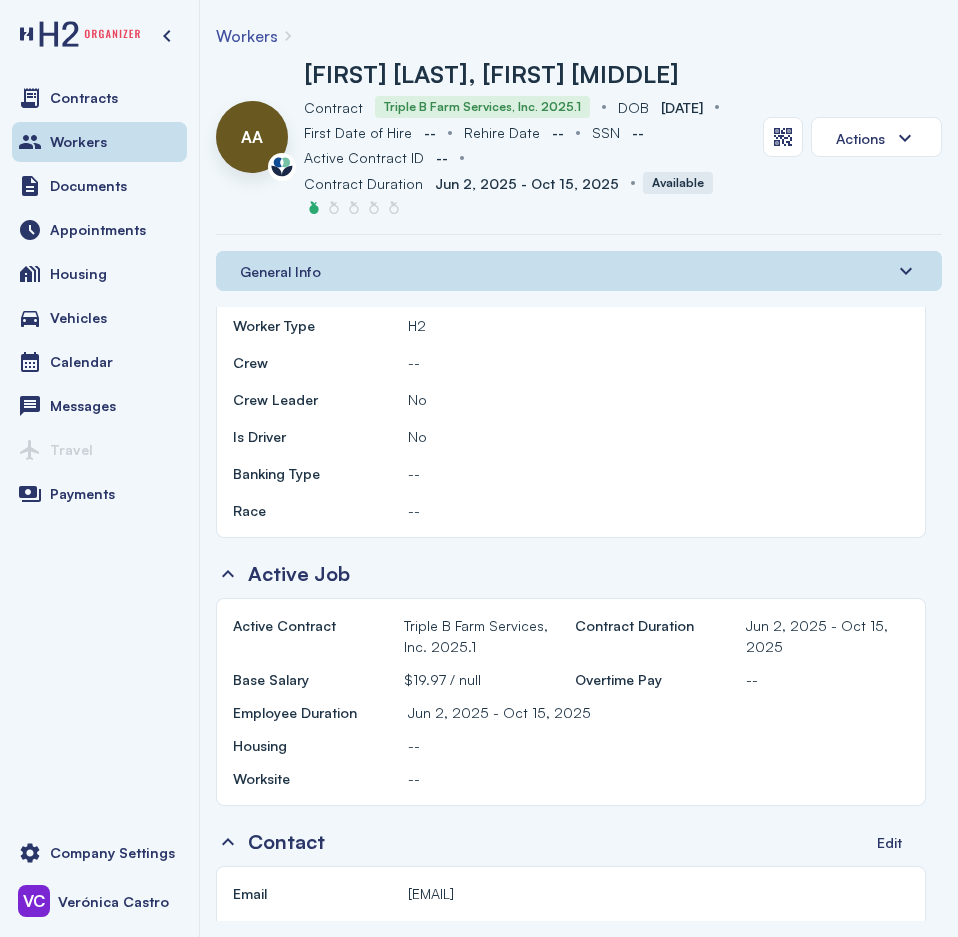 click at bounding box center [314, 208] 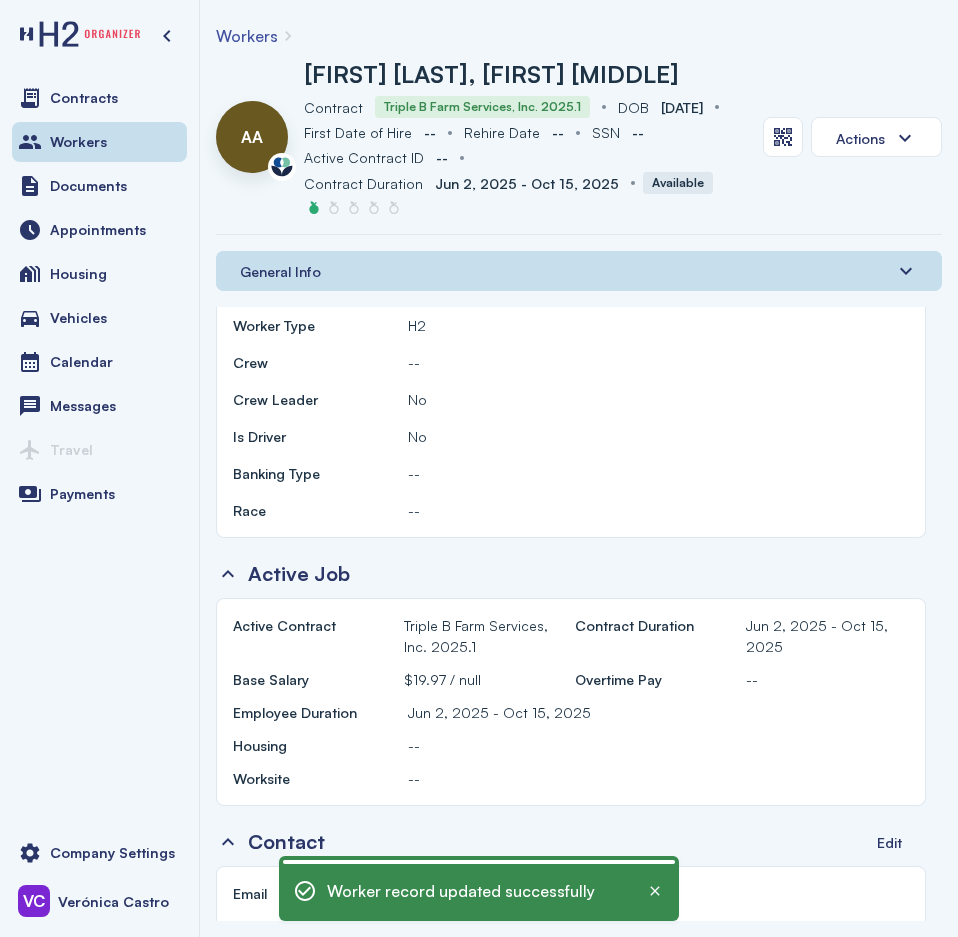 click on "AA   Labormex data       Antonio Torres, Miguel Angel   Active Contract   Contract   Triple B Farm Services, Inc. 2025.1     DOB   DOB   Apr 27, 1995   First Date of Hire   First Date of Hire   --   Rehire Date   Rehire Date   --   SSN   SSN   --   Active Contract ID   Active Contract ID   --   Contract Duration   Contract Duration   Jun 2, 2025 - Oct 15, 2025   Available                                         Actions" at bounding box center [579, 145] 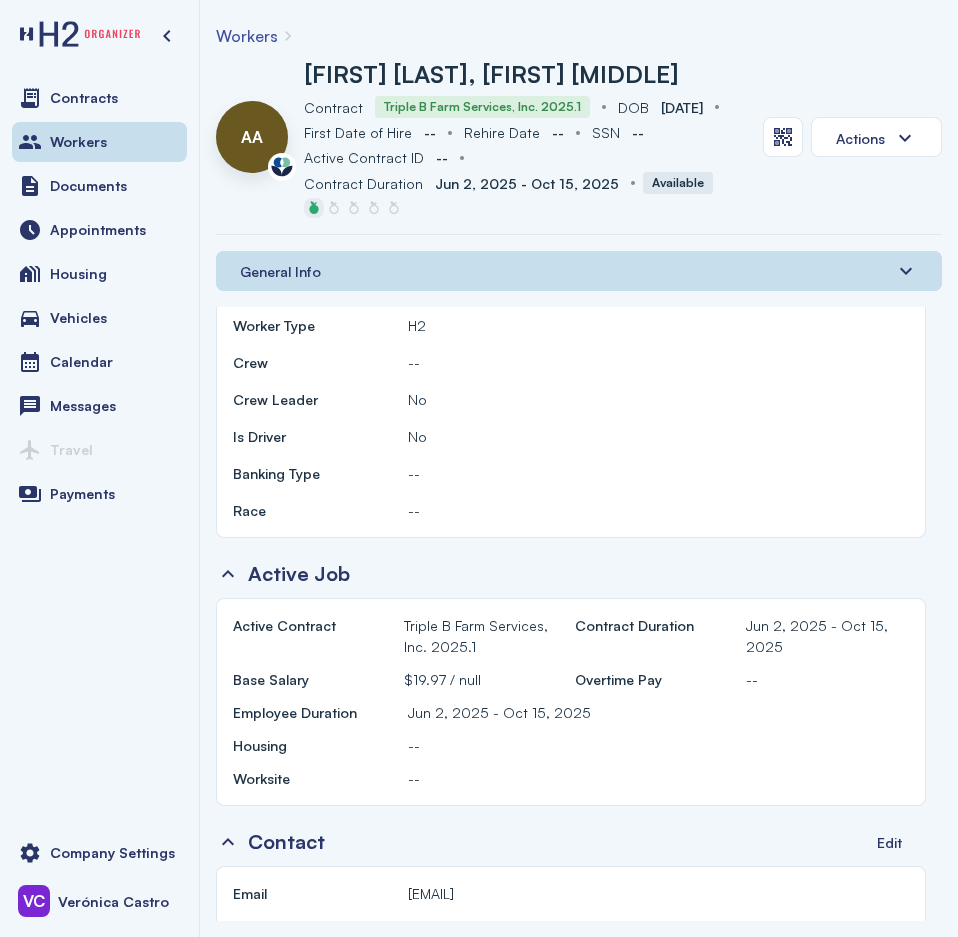 click at bounding box center (314, 208) 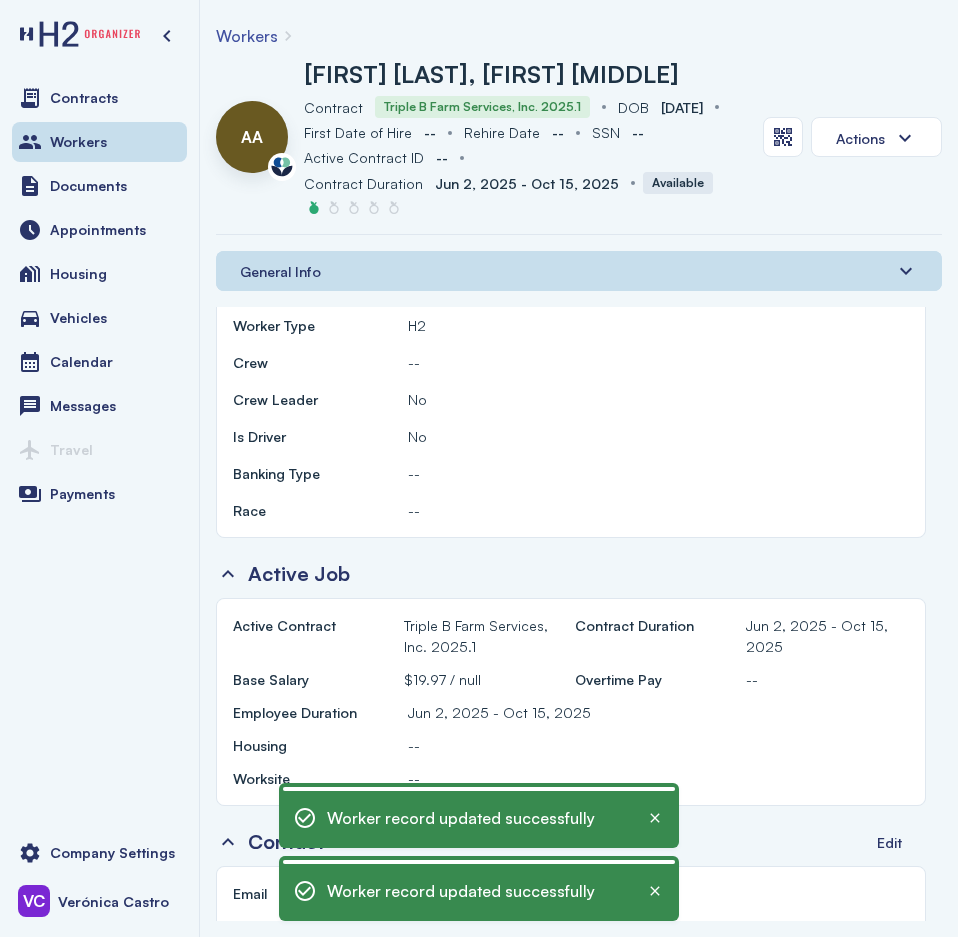 drag, startPoint x: 313, startPoint y: 208, endPoint x: 335, endPoint y: 194, distance: 26.076809 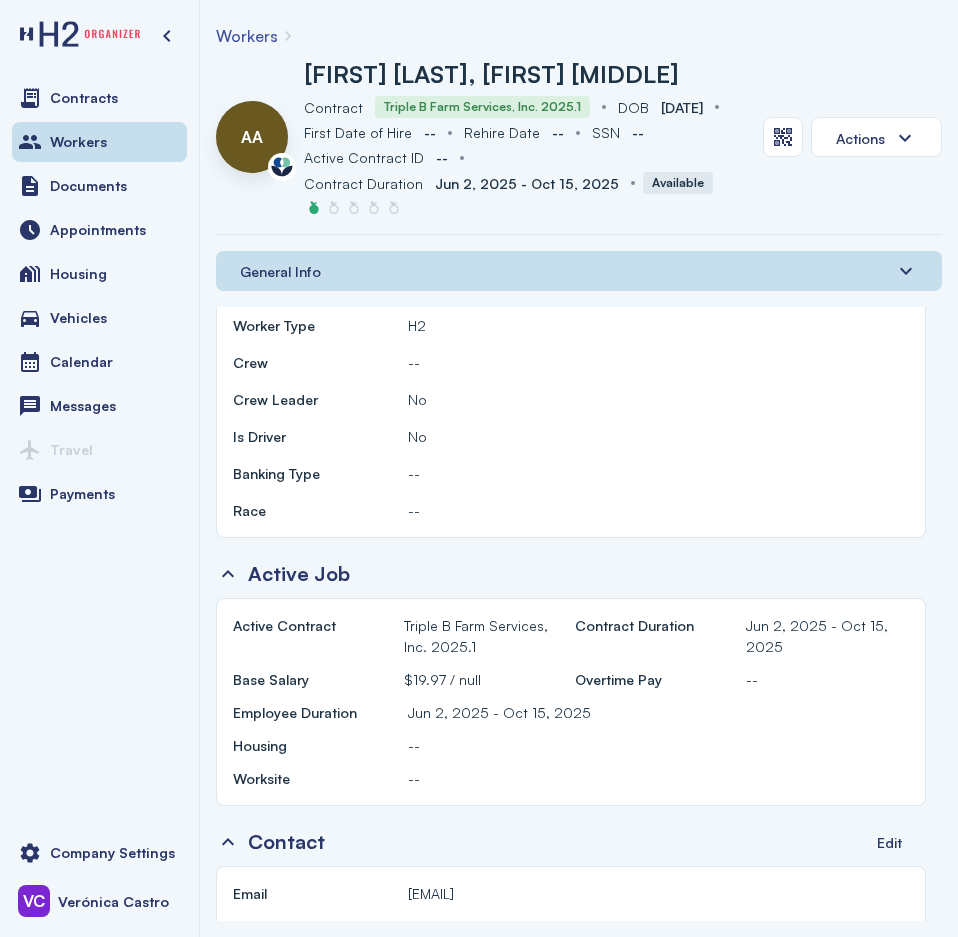click on "AA   Labormex data       Antonio Torres, Miguel Angel   Active Contract   Contract   Triple B Farm Services, Inc. 2025.1     DOB   DOB   Apr 27, 1995   First Date of Hire   First Date of Hire   --   Rehire Date   Rehire Date   --   SSN   SSN   --   Active Contract ID   Active Contract ID   --   Contract Duration   Contract Duration   Jun 2, 2025 - Oct 15, 2025   Available                                         Actions" at bounding box center [579, 145] 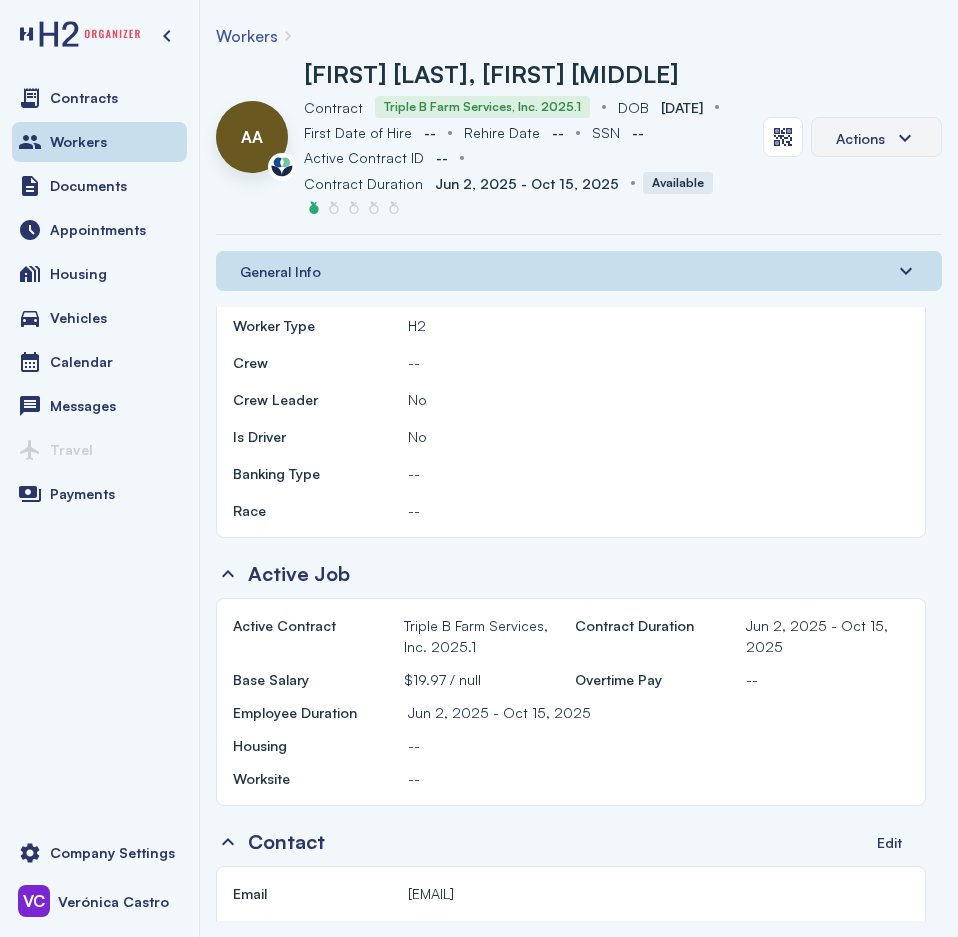 click on "Actions" at bounding box center [876, 138] 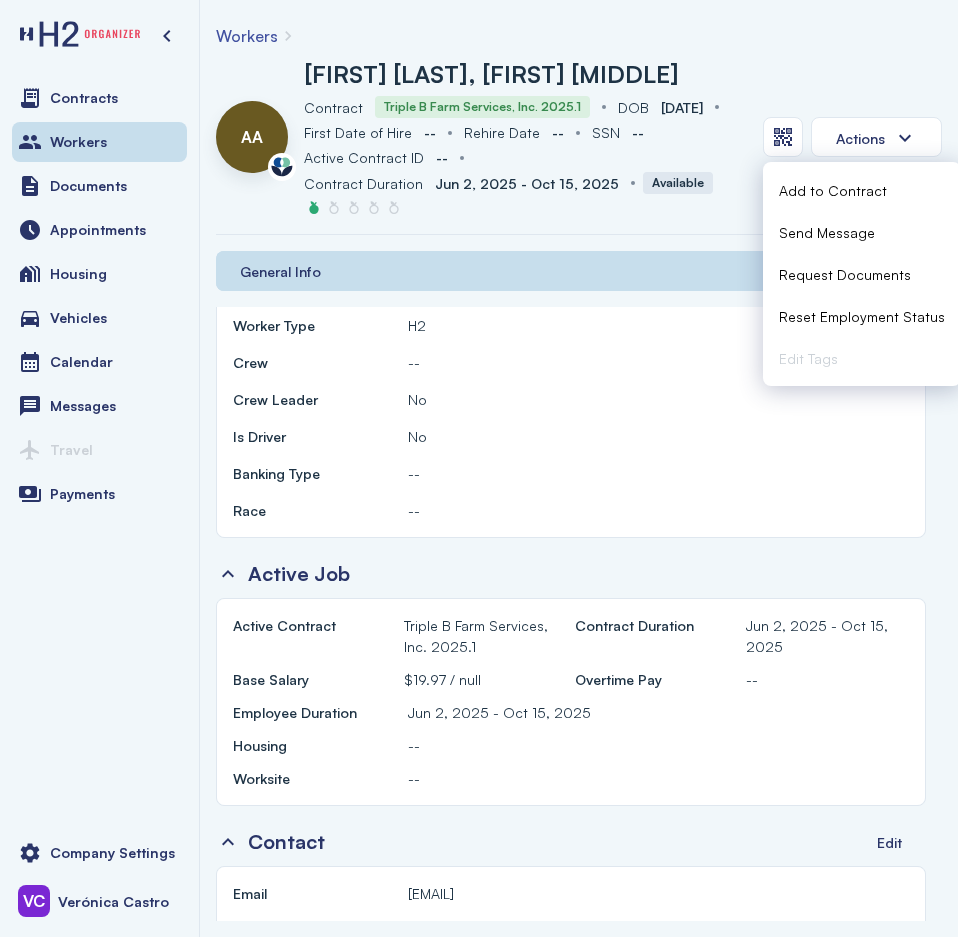 click on "Reset Employment Status" at bounding box center (862, 316) 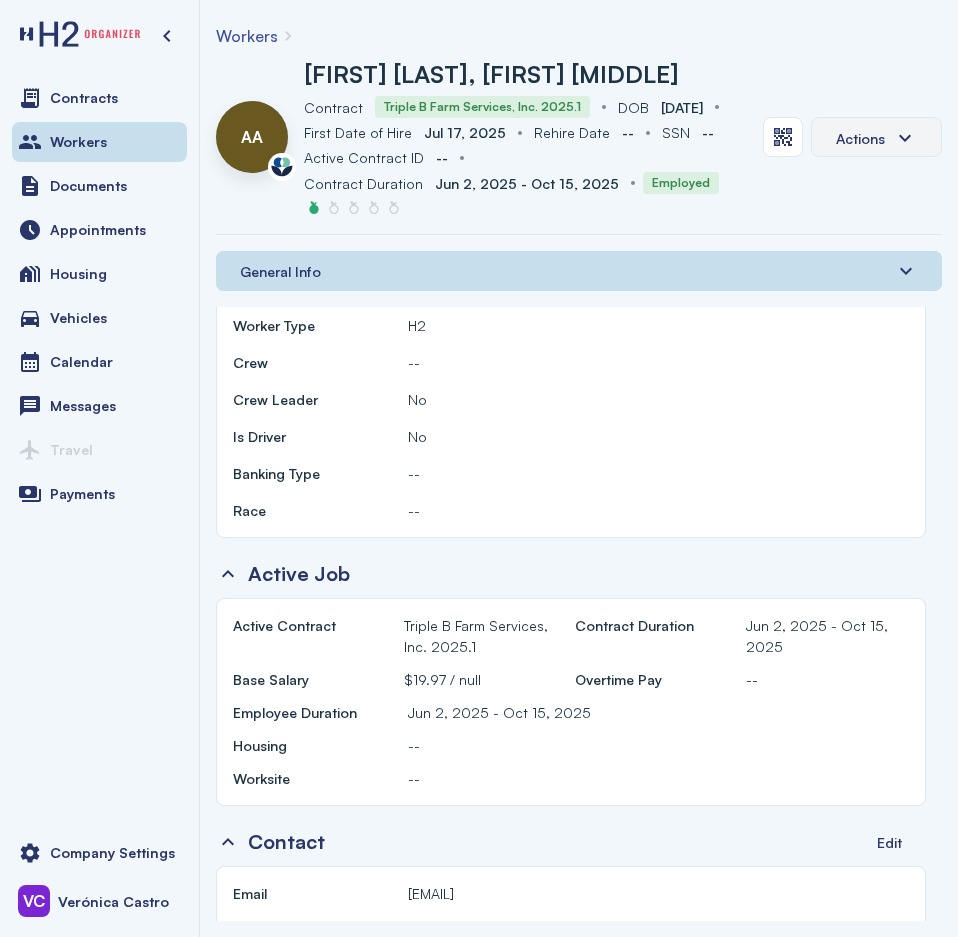 click on "Actions" at bounding box center [876, 138] 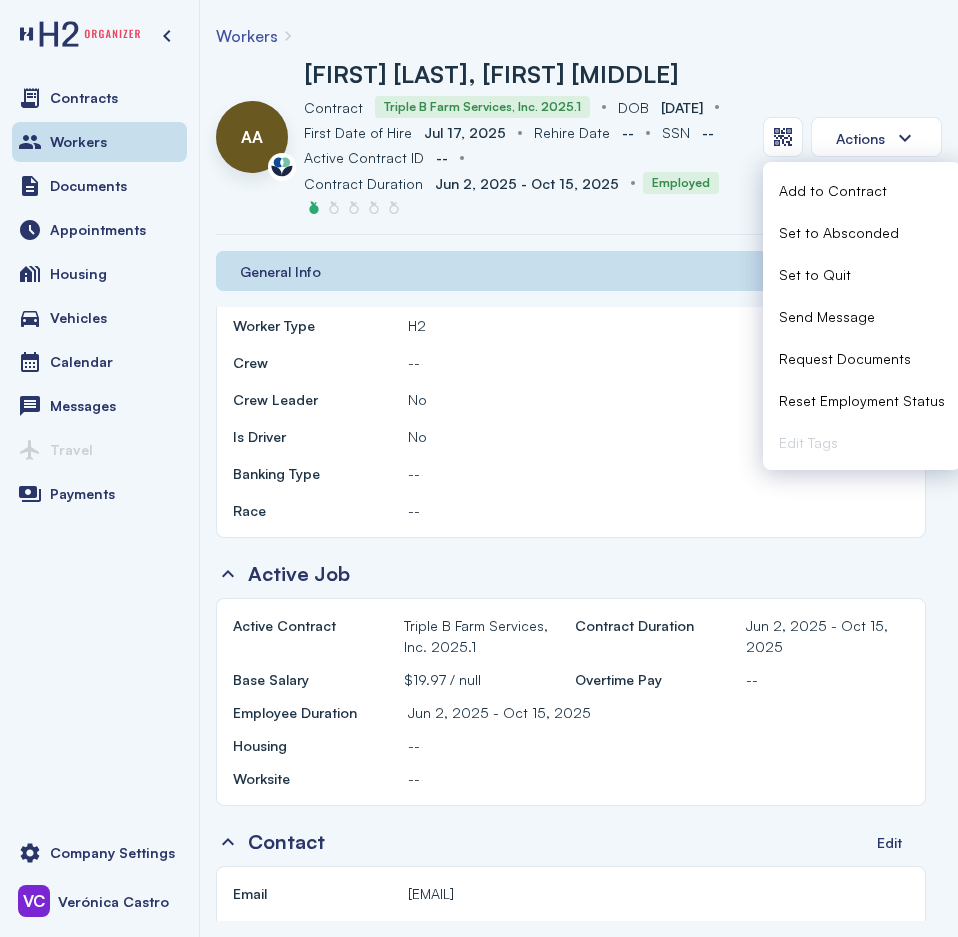 click on "H2" at bounding box center [658, 325] 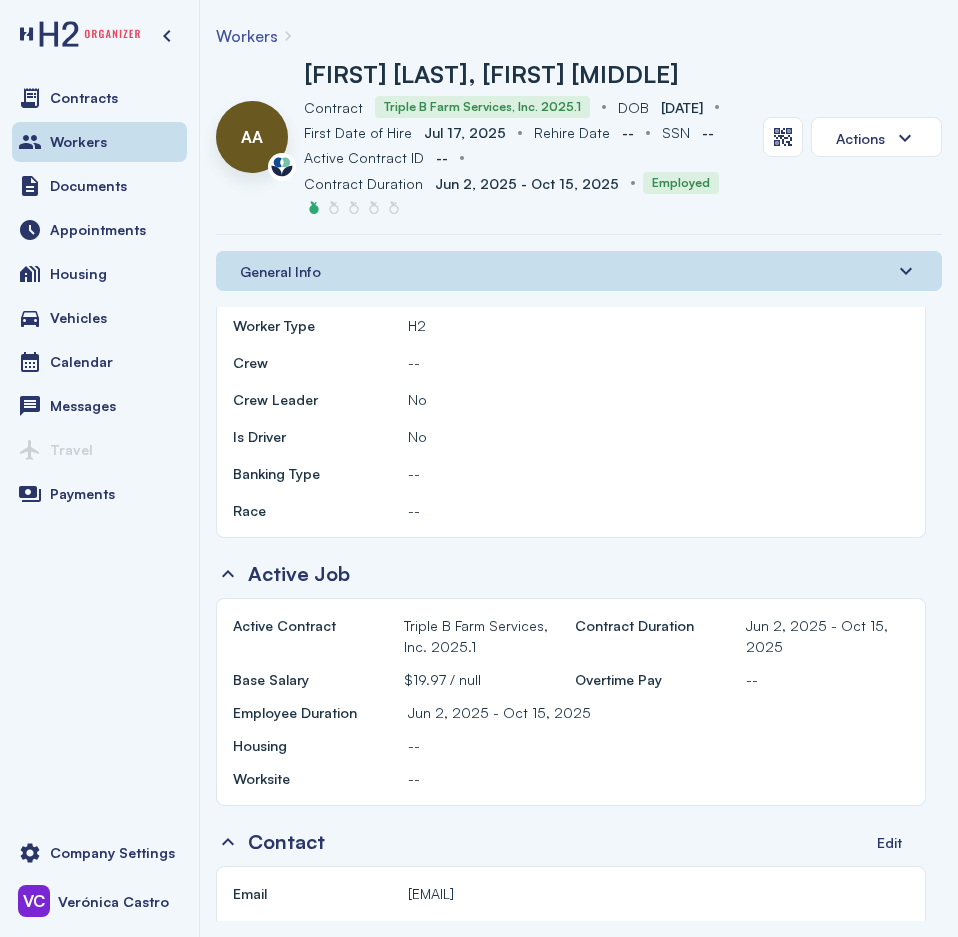 click on "Workers" at bounding box center (247, 36) 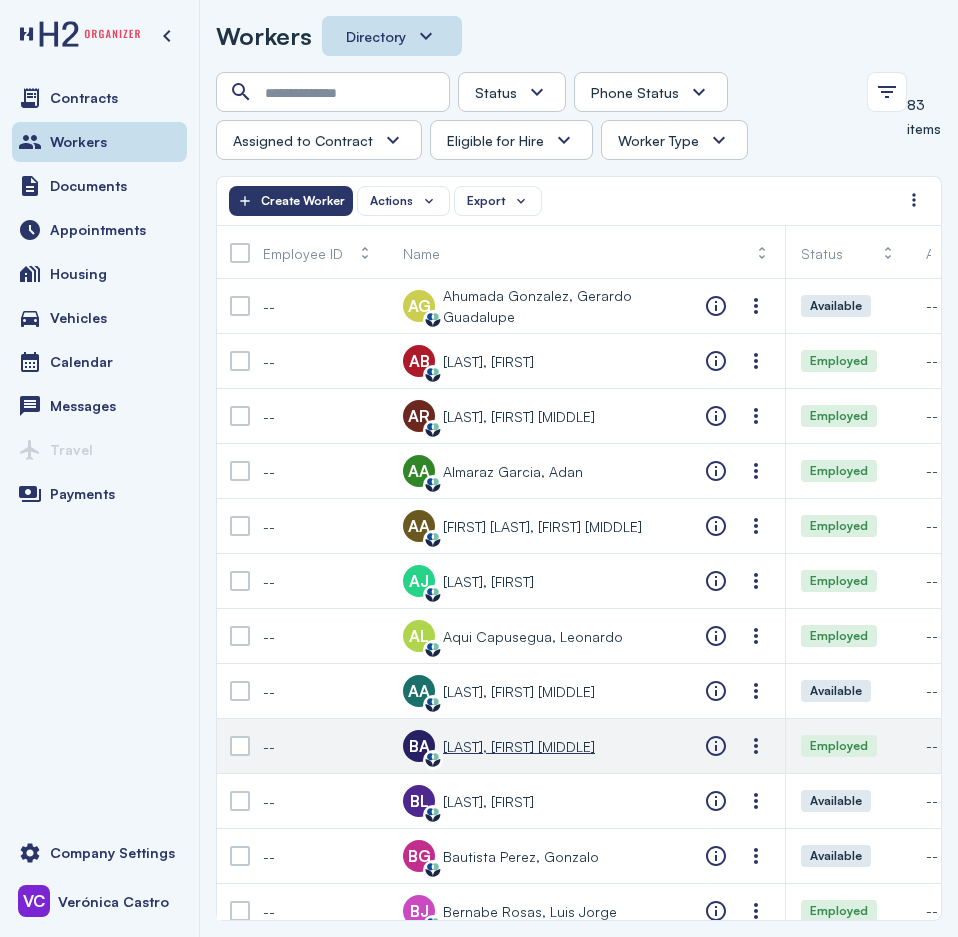 click on "[LAST], [FIRST] [MIDDLE]" at bounding box center (519, 746) 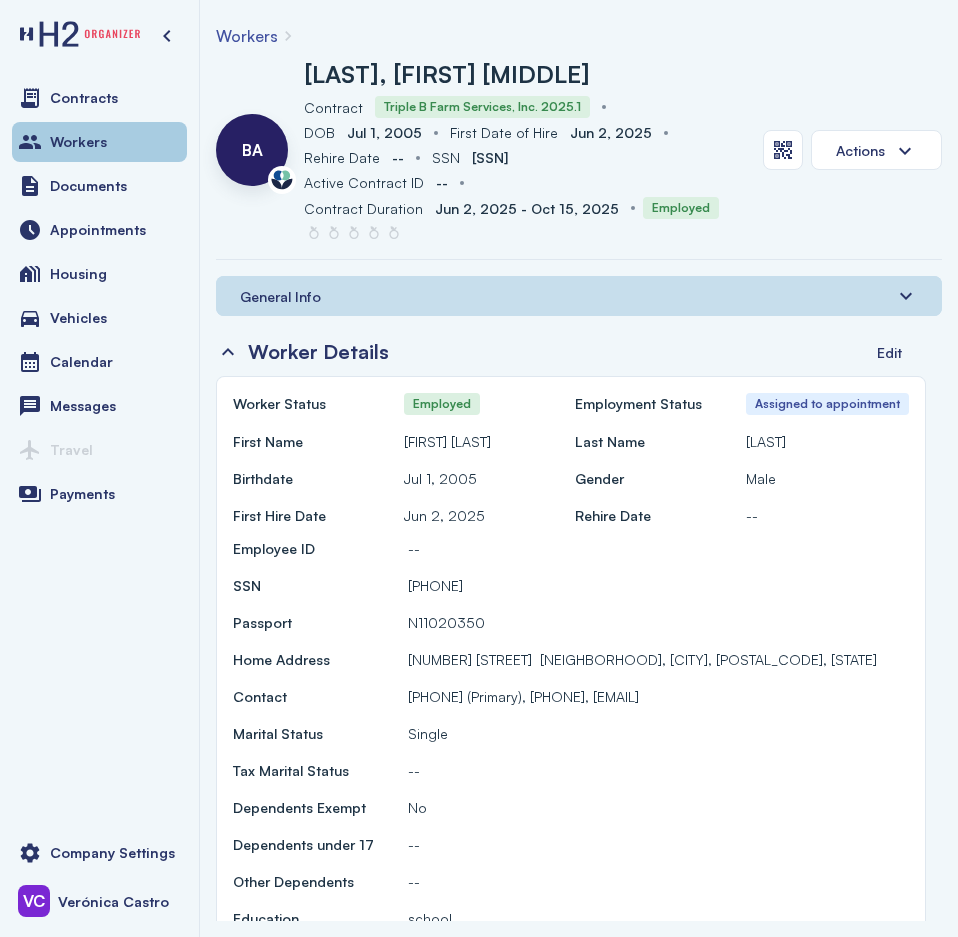 click on "Workers" at bounding box center [99, 142] 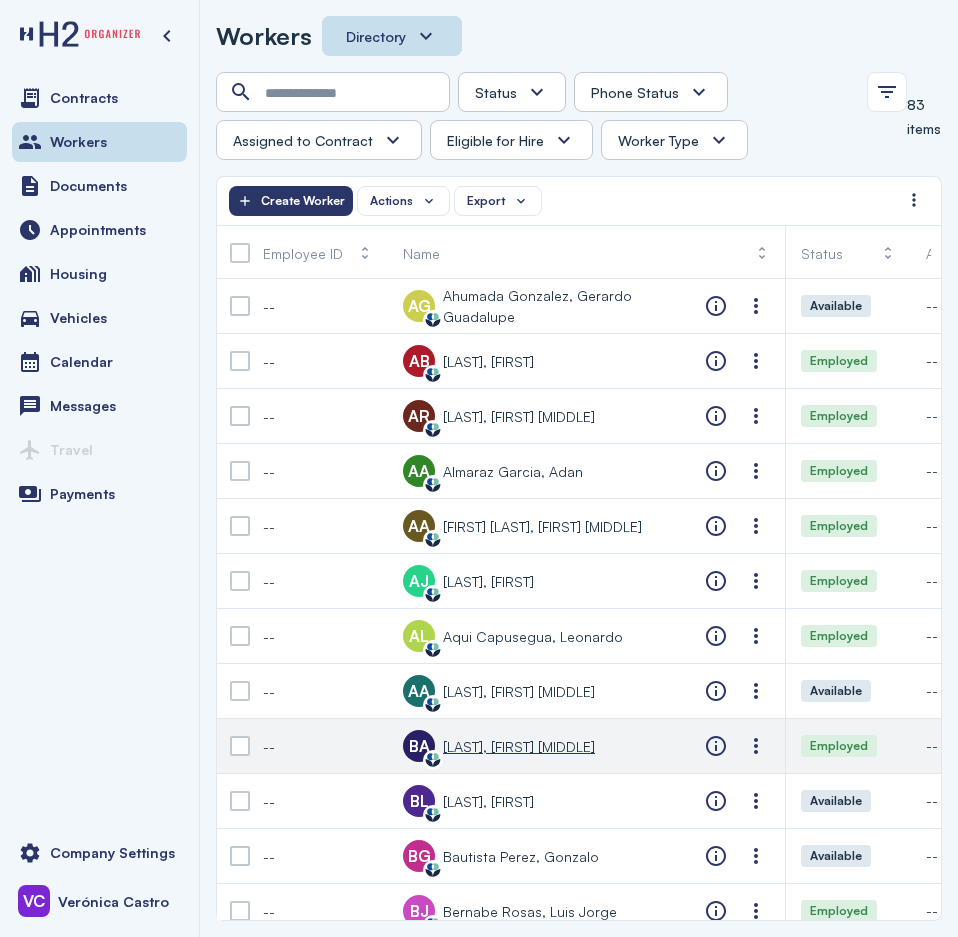 click on "[LAST], [FIRST] [MIDDLE]" at bounding box center (519, 746) 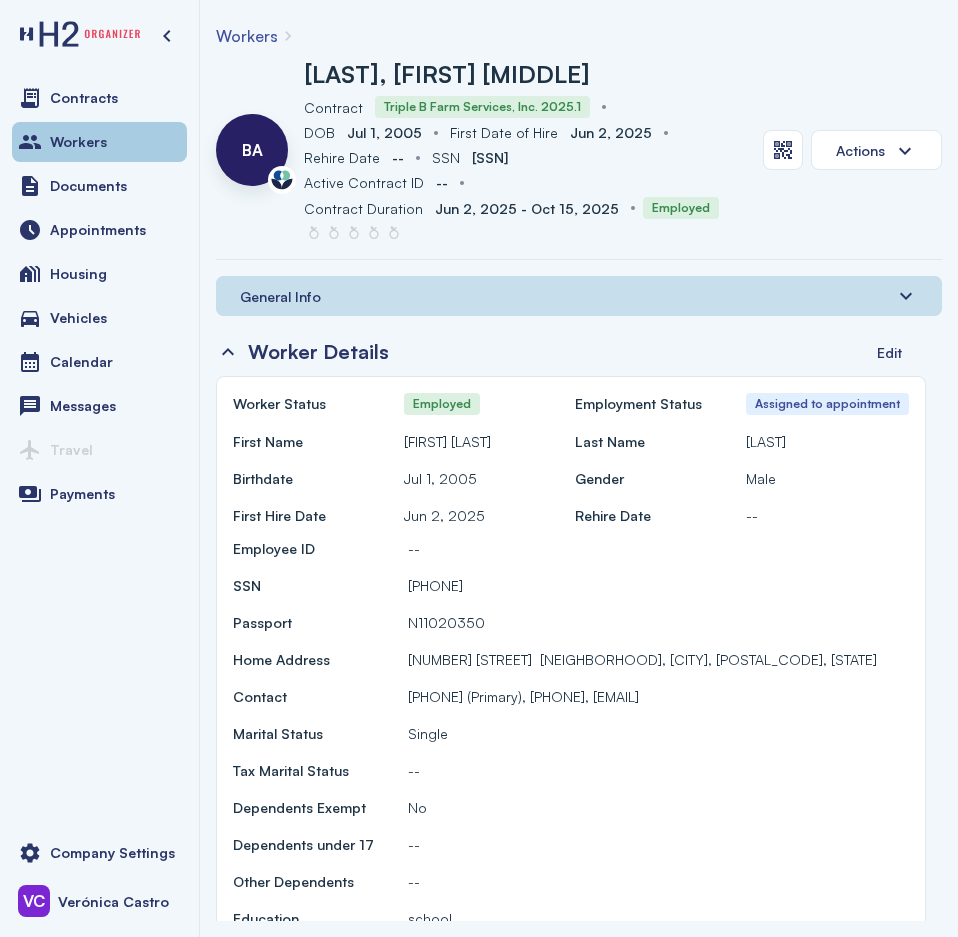 click on "Workers" at bounding box center [78, 142] 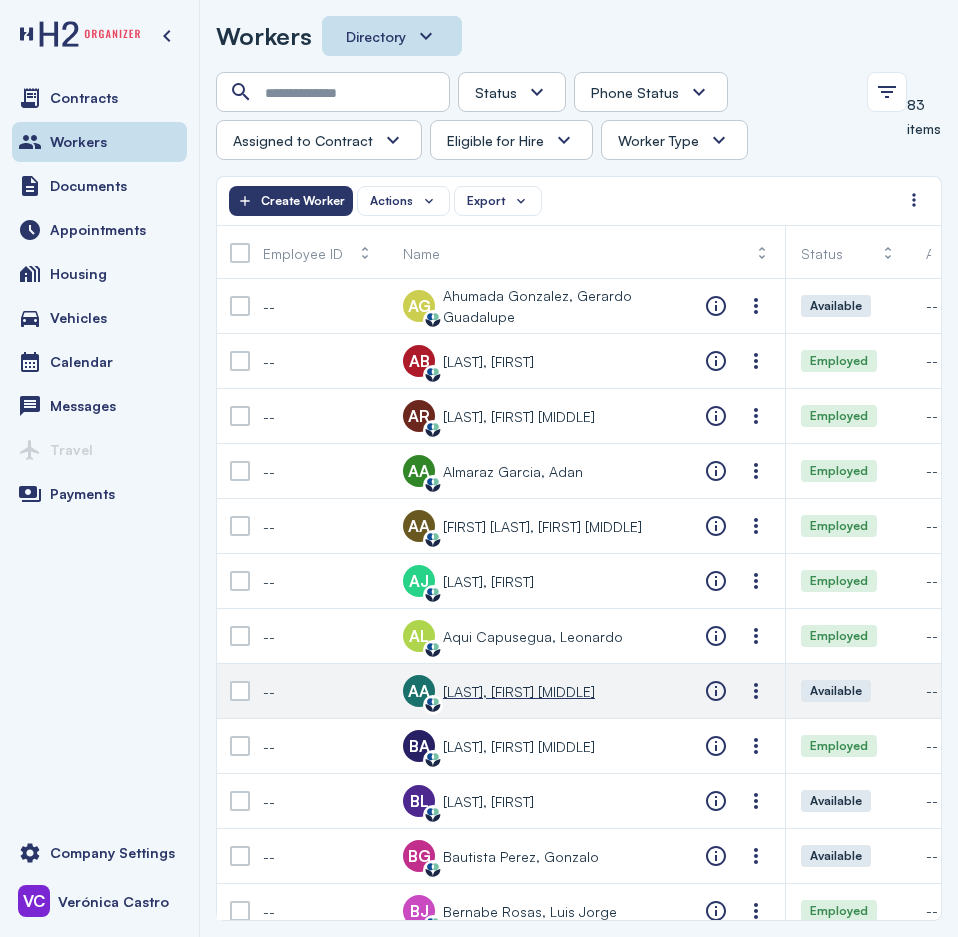 click on "[LAST], [FIRST] [MIDDLE]" at bounding box center [519, 691] 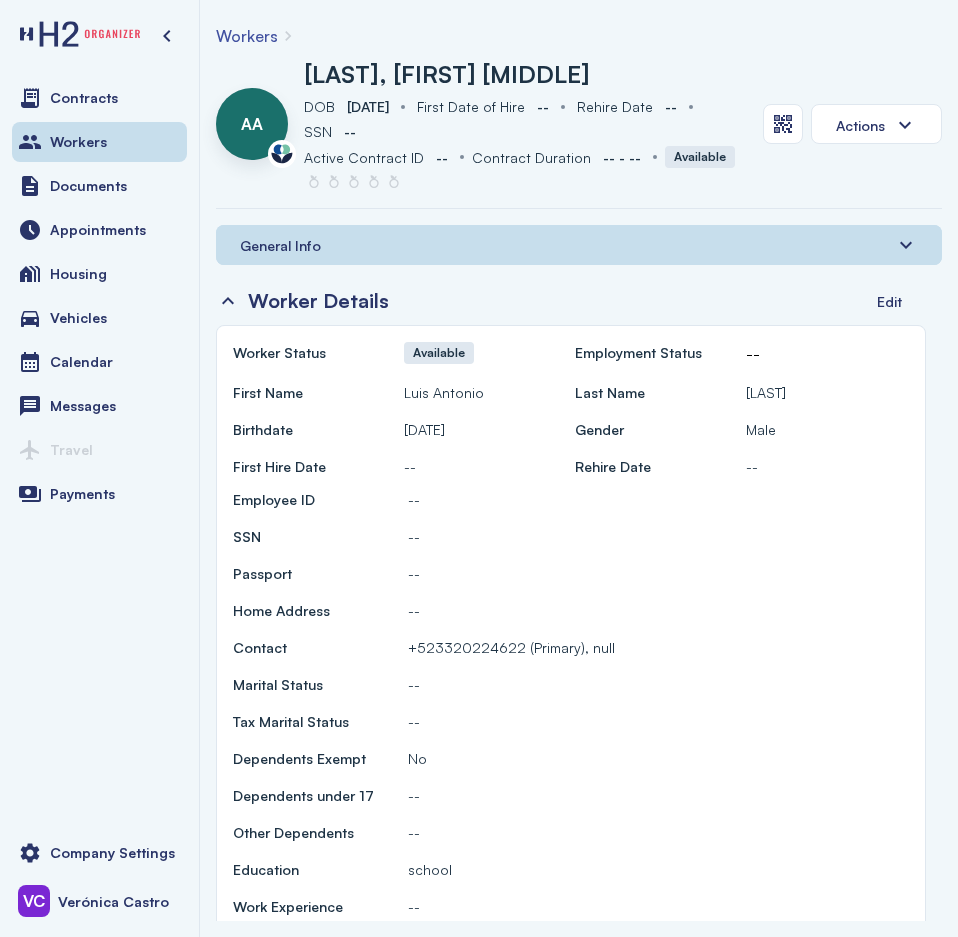 click on "Workers" at bounding box center (247, 36) 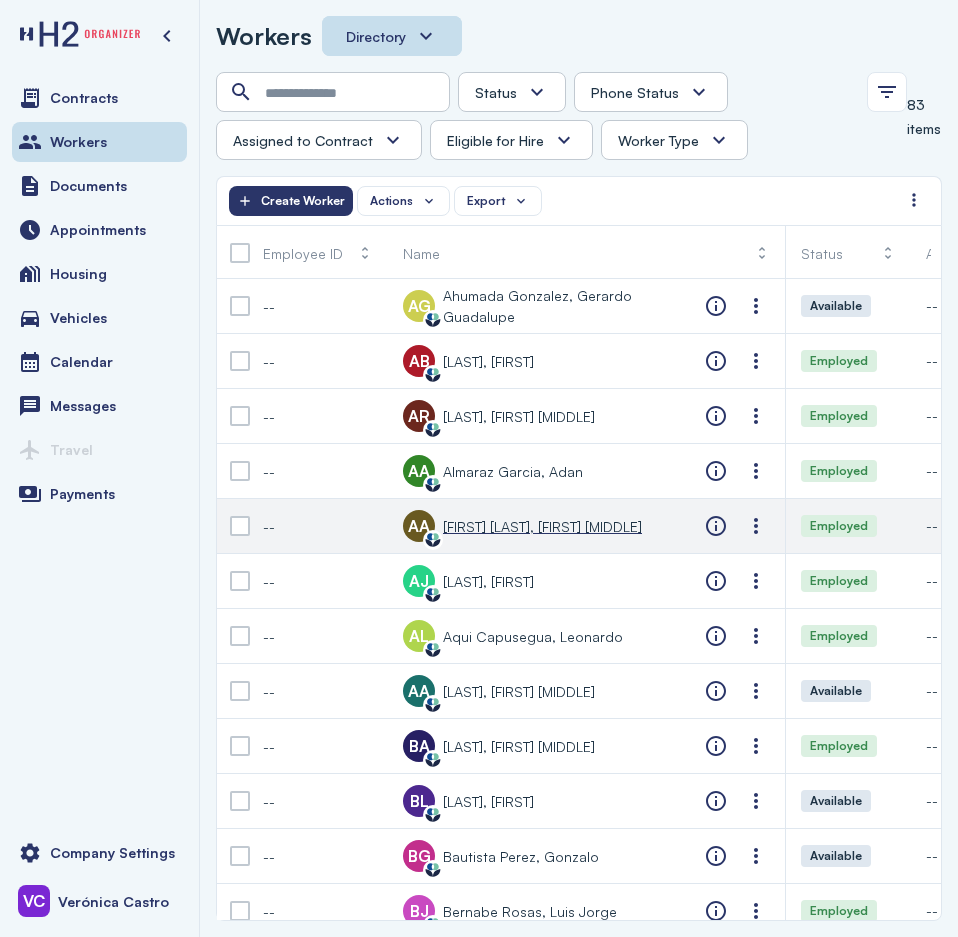 click on "[FIRST] [LAST], [FIRST] [MIDDLE]" at bounding box center (542, 526) 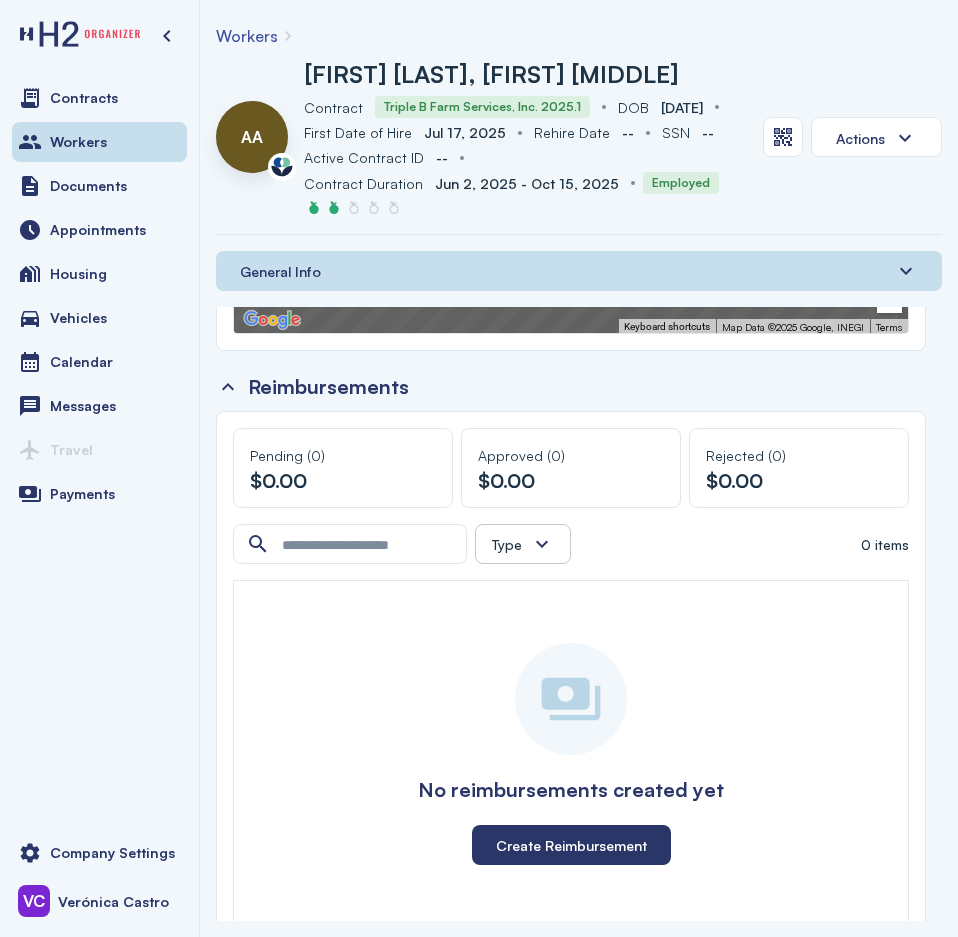 scroll, scrollTop: 3045, scrollLeft: 0, axis: vertical 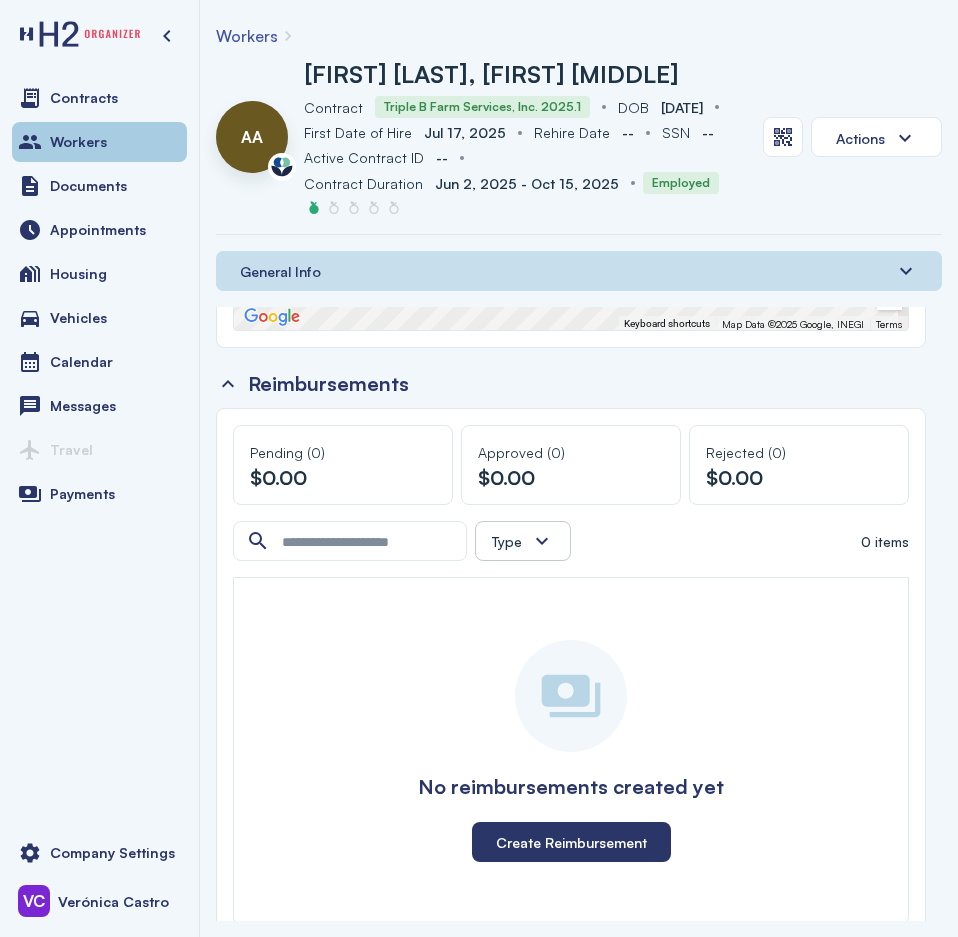 click on "Workers" at bounding box center (78, 142) 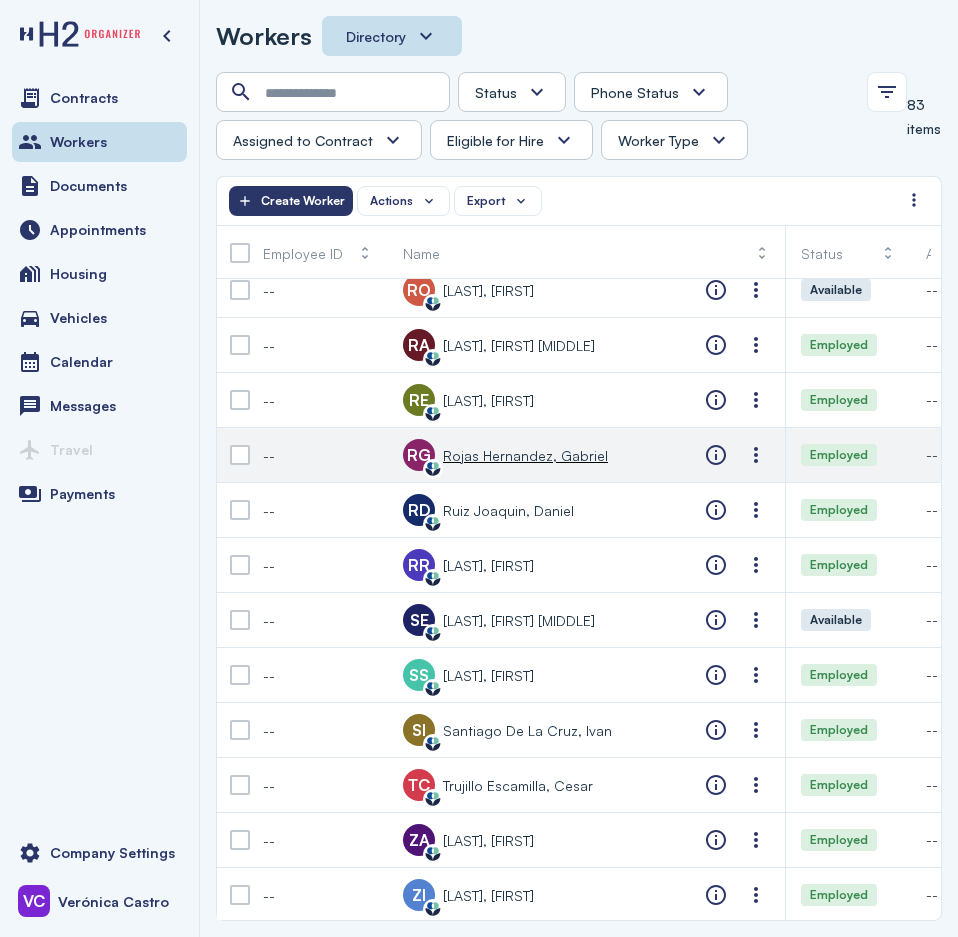 scroll, scrollTop: 3864, scrollLeft: 0, axis: vertical 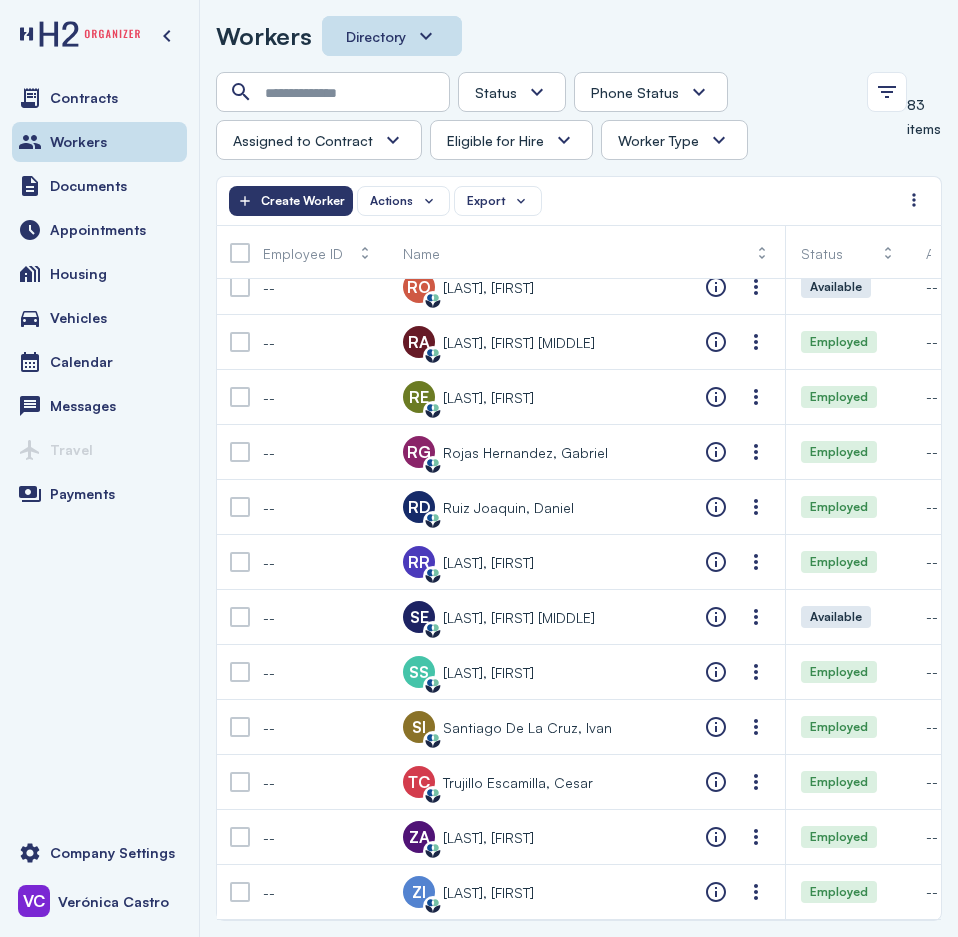 drag, startPoint x: 607, startPoint y: 470, endPoint x: 586, endPoint y: 28, distance: 442.4986 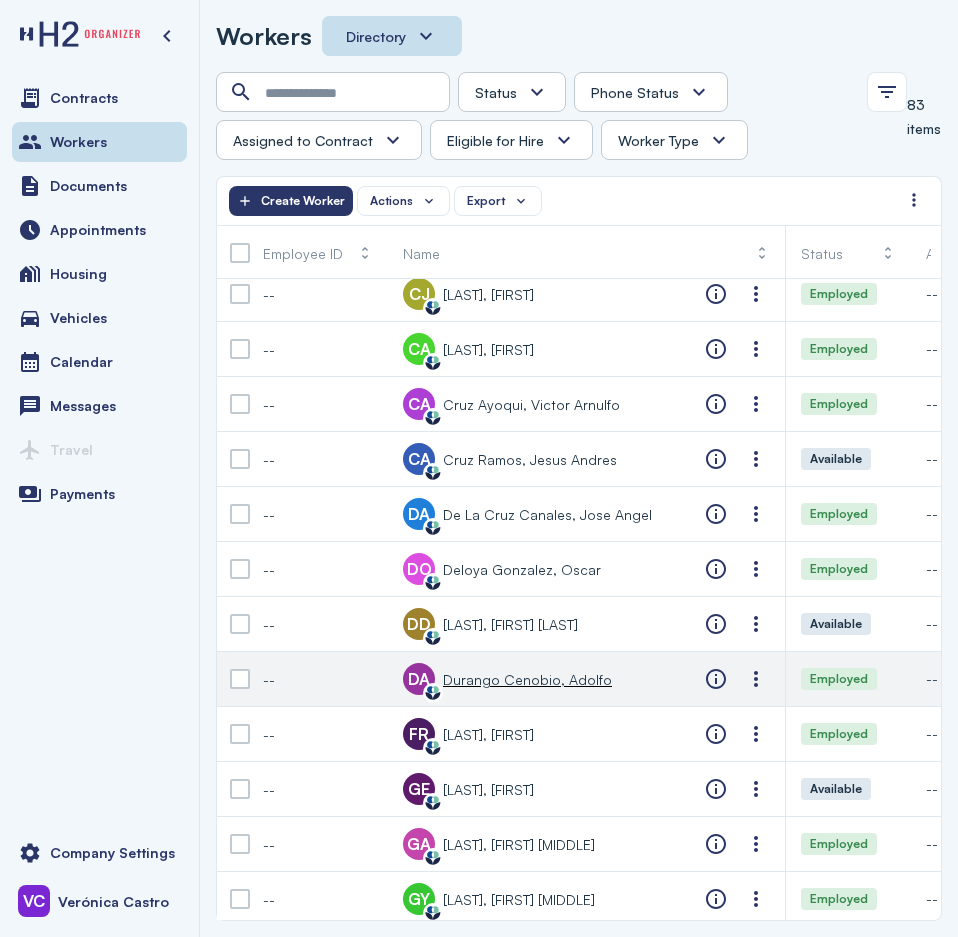 scroll, scrollTop: 1100, scrollLeft: 0, axis: vertical 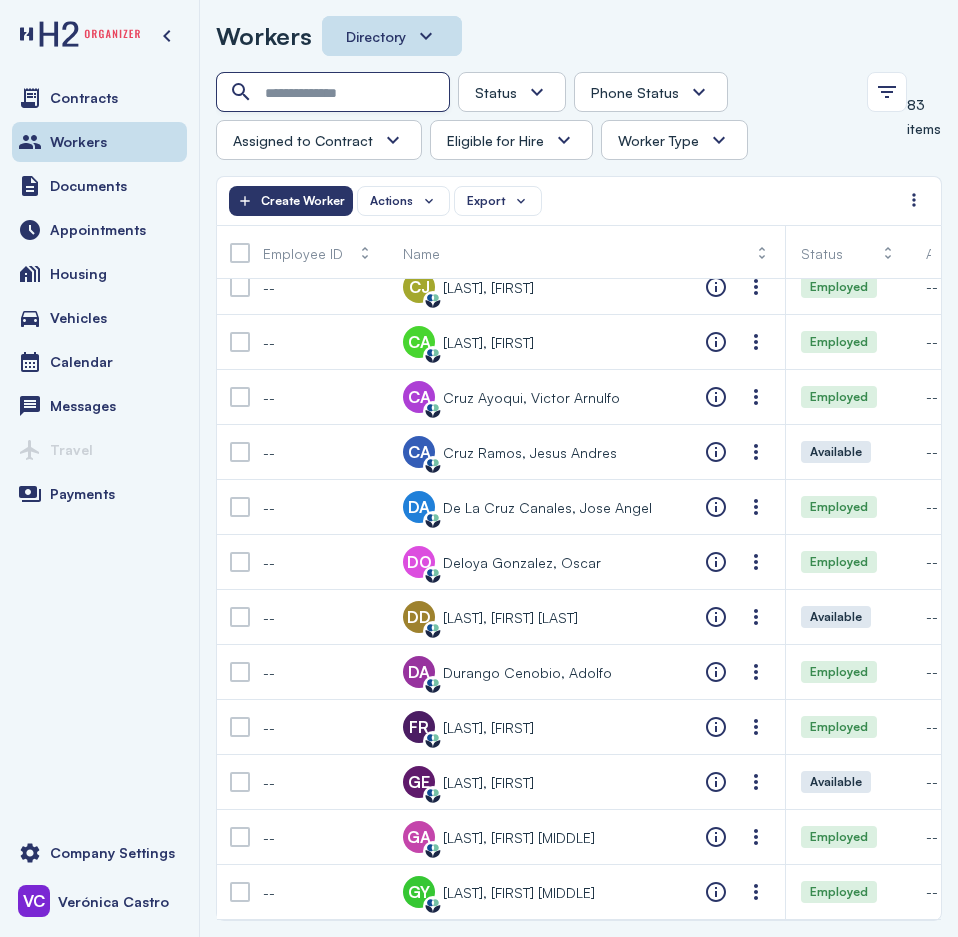 click at bounding box center [335, 93] 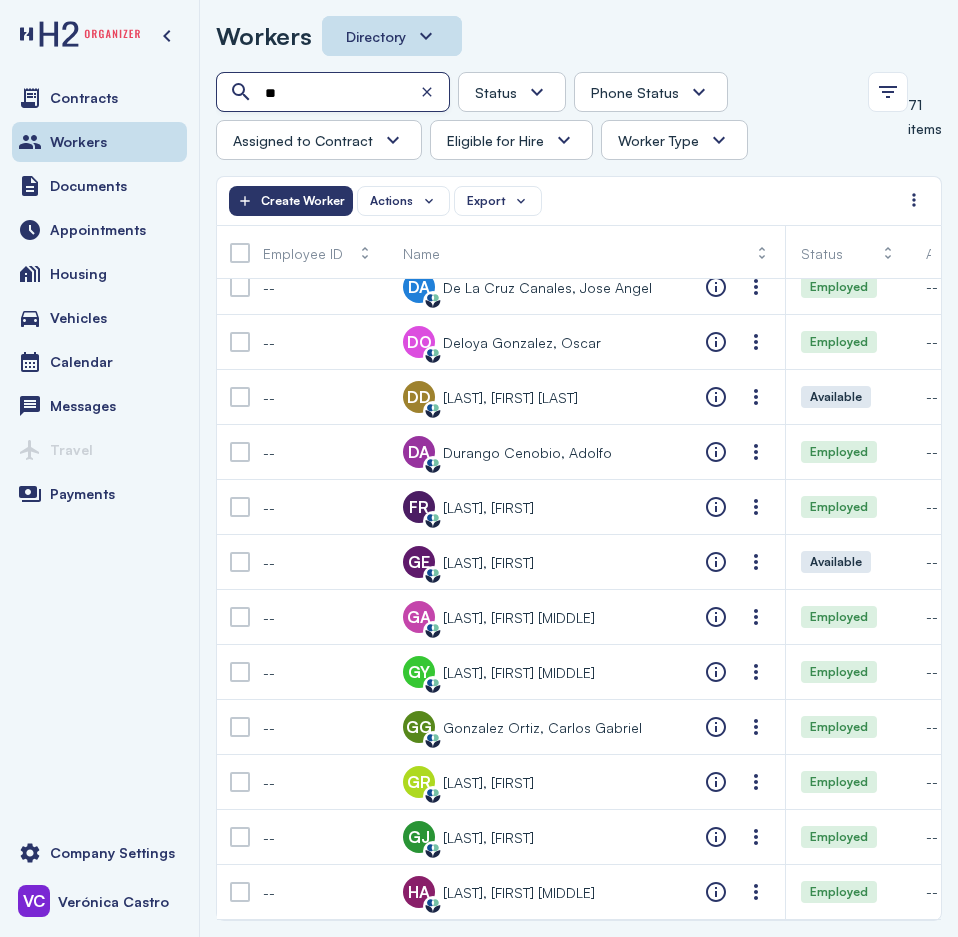scroll, scrollTop: 0, scrollLeft: 0, axis: both 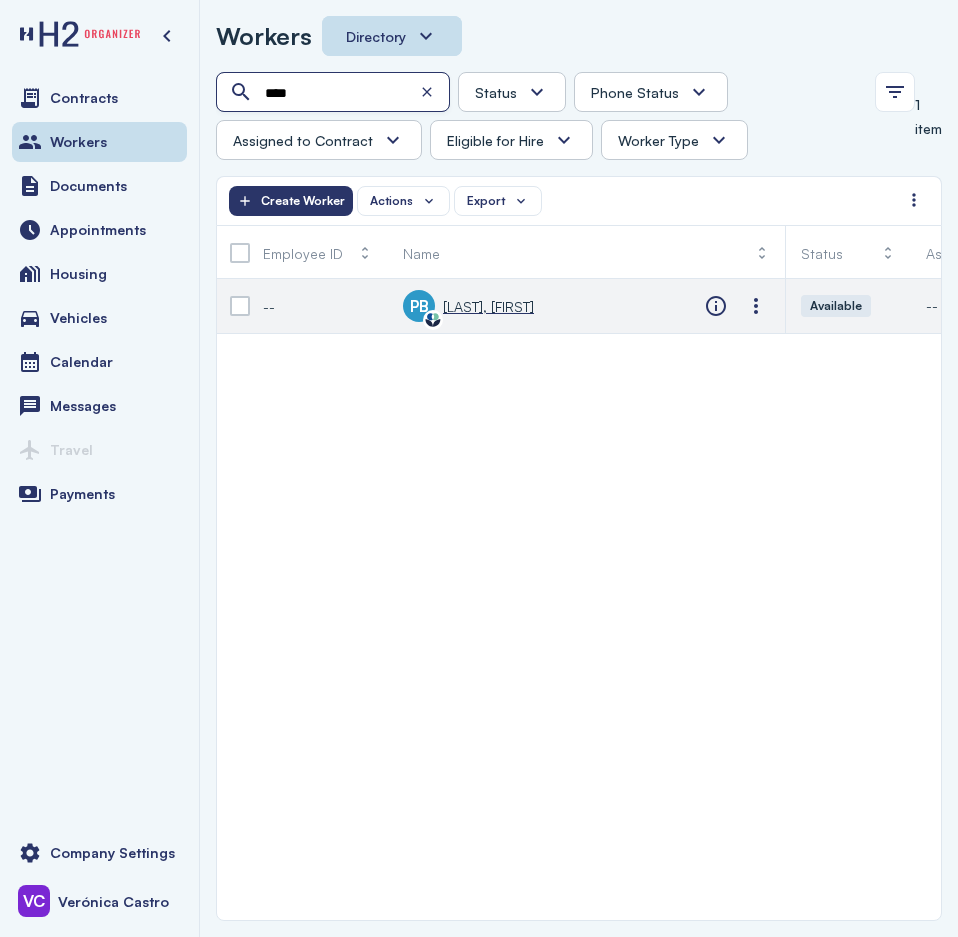 type on "****" 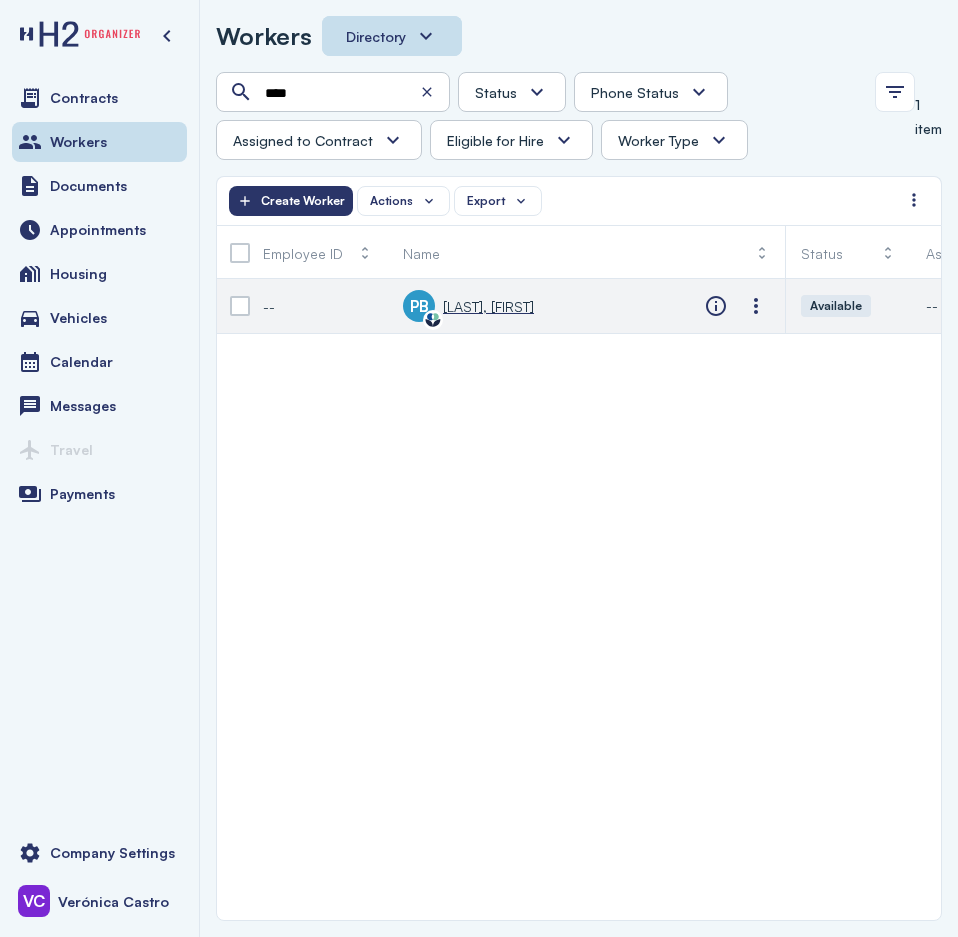 click on "[LAST], [FIRST]" at bounding box center [488, 306] 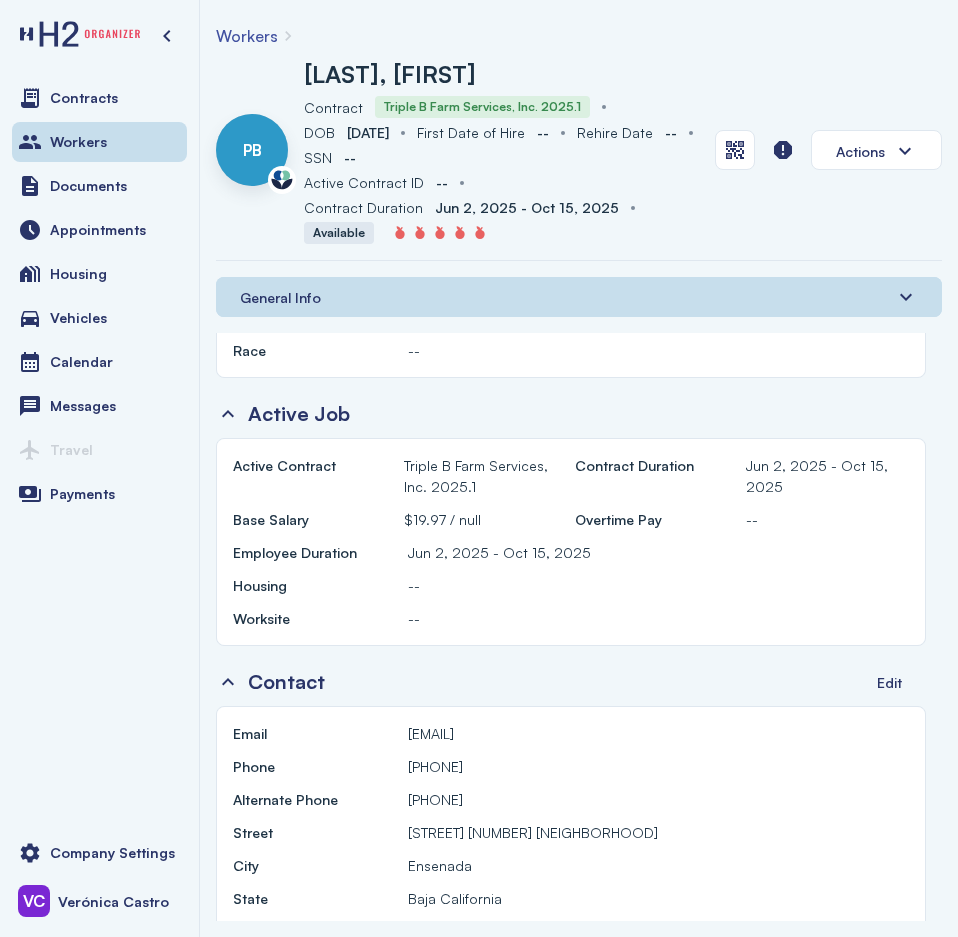 scroll, scrollTop: 900, scrollLeft: 0, axis: vertical 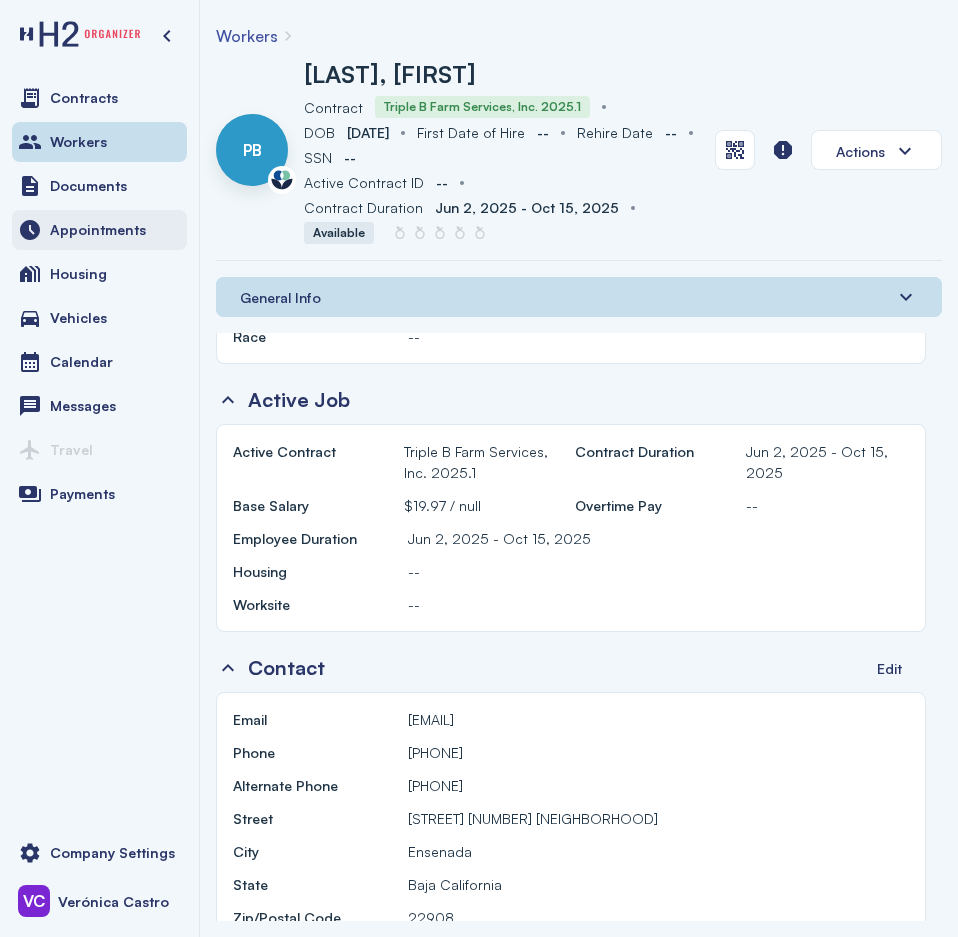 click on "Appointments" at bounding box center (98, 230) 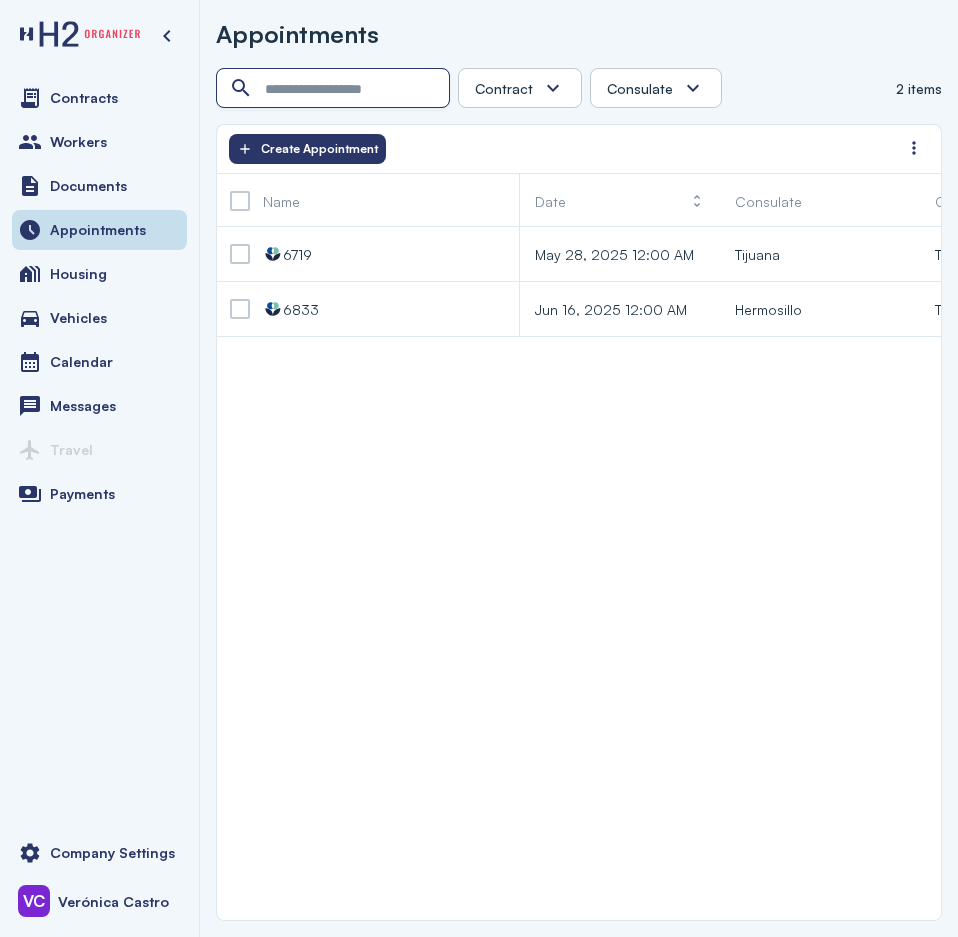 click at bounding box center (335, 89) 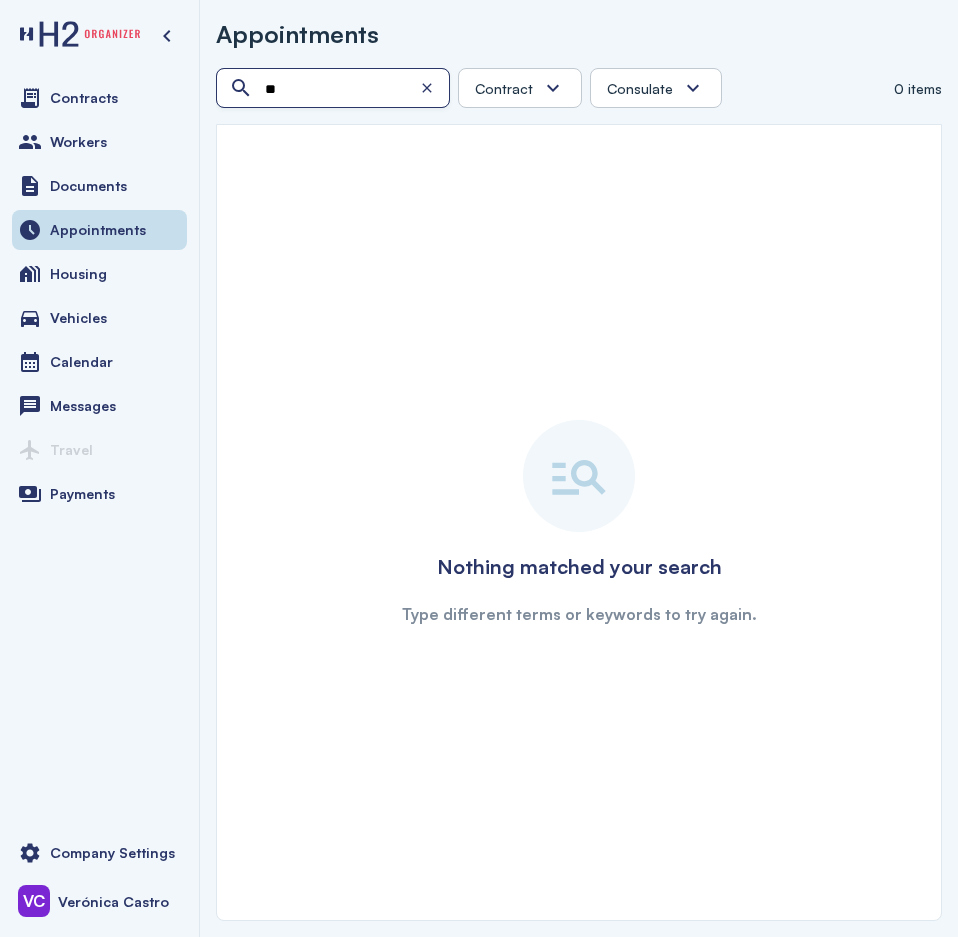 type on "*" 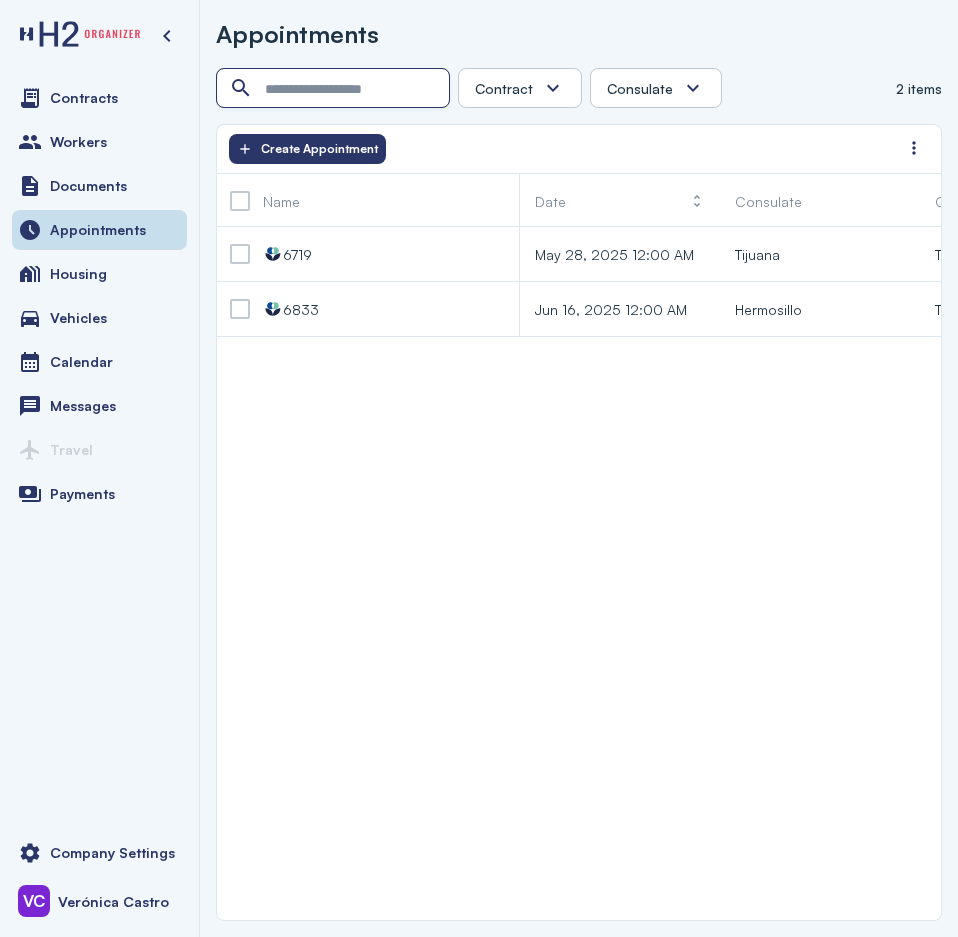 click at bounding box center (335, 89) 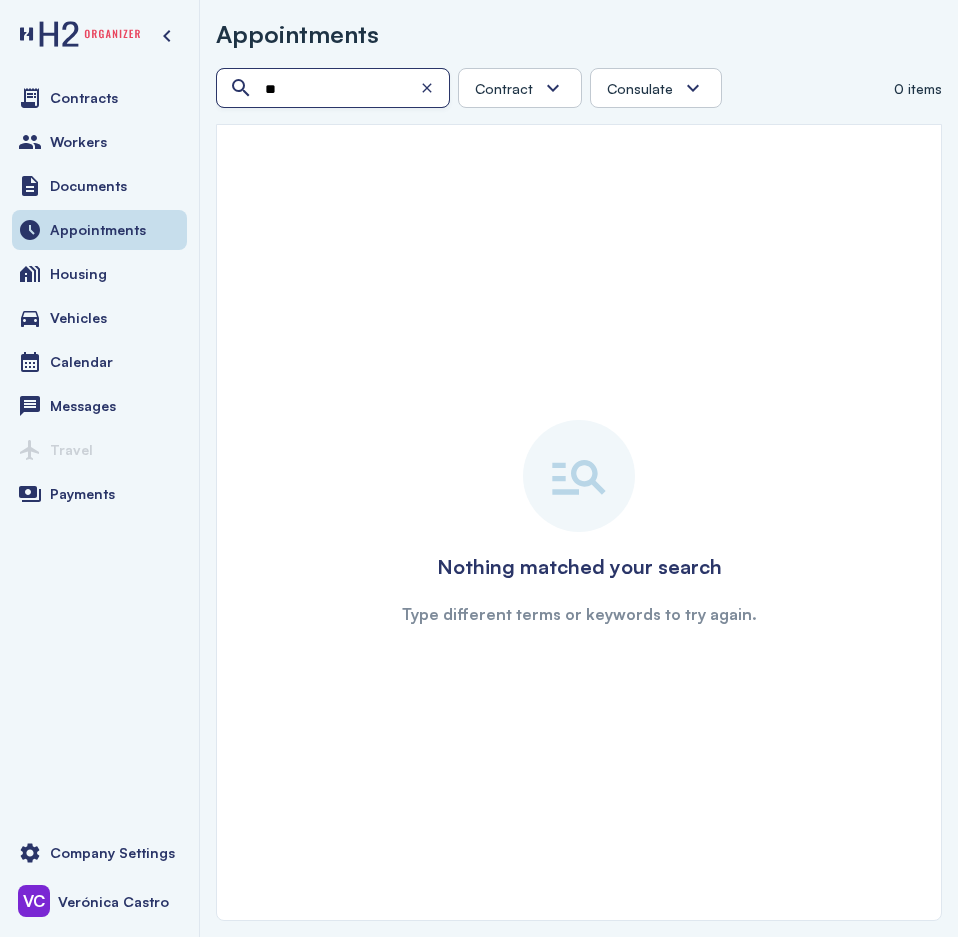 type on "*" 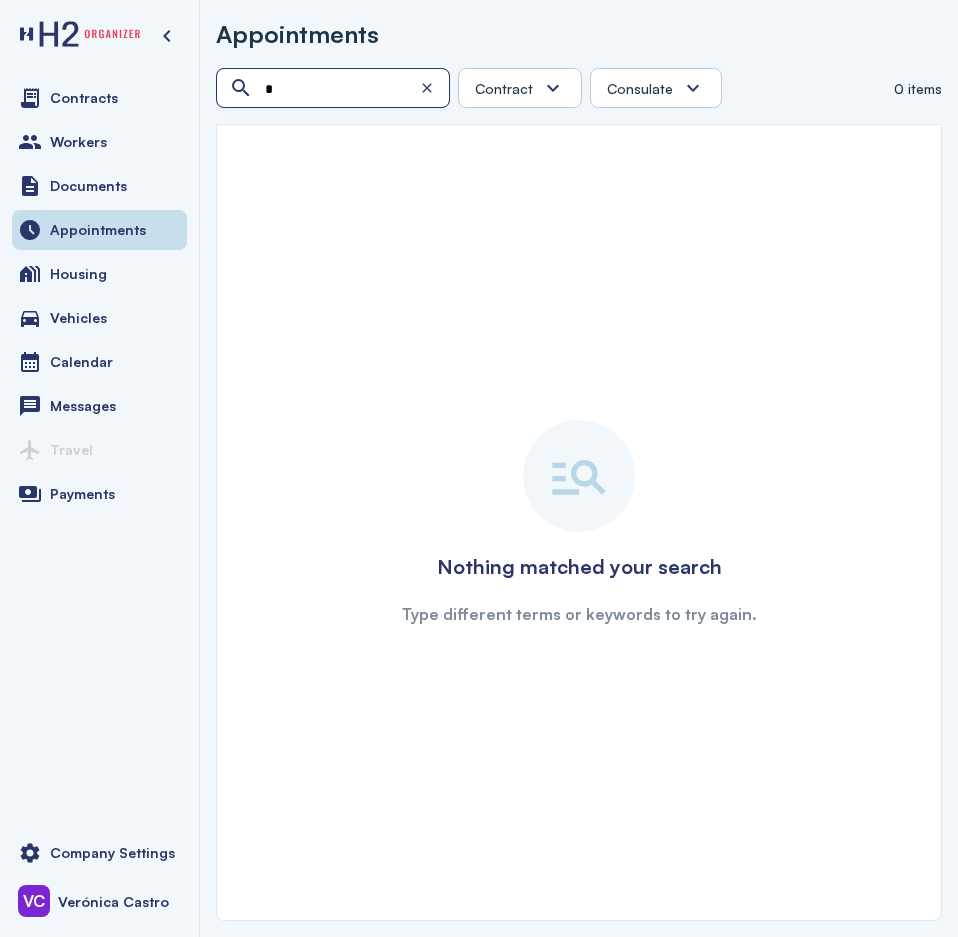 type 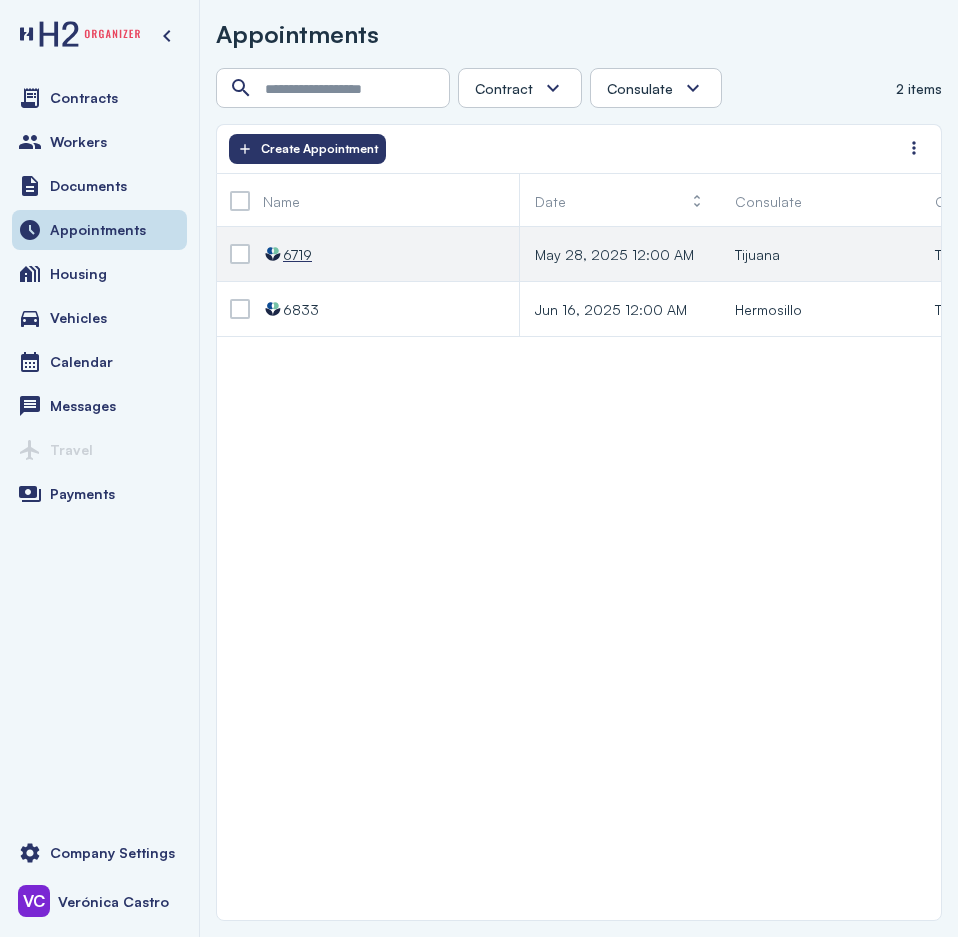 click on "6719" at bounding box center [297, 254] 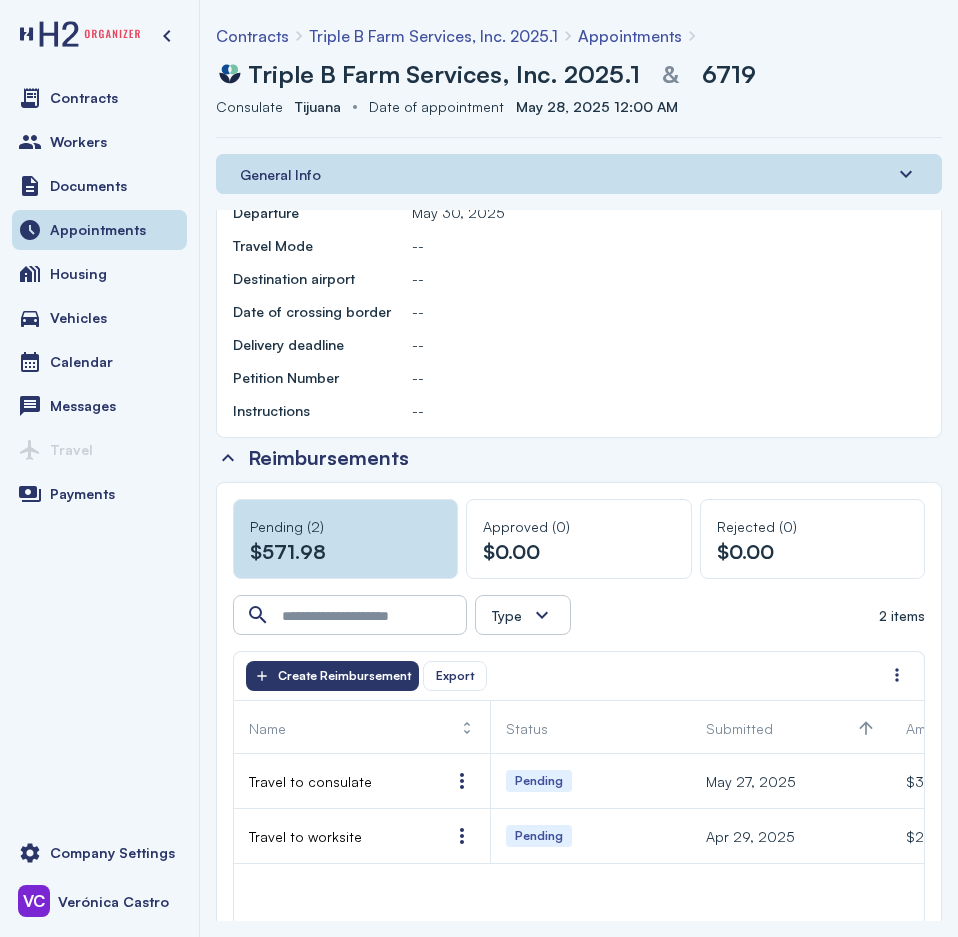 scroll, scrollTop: 0, scrollLeft: 0, axis: both 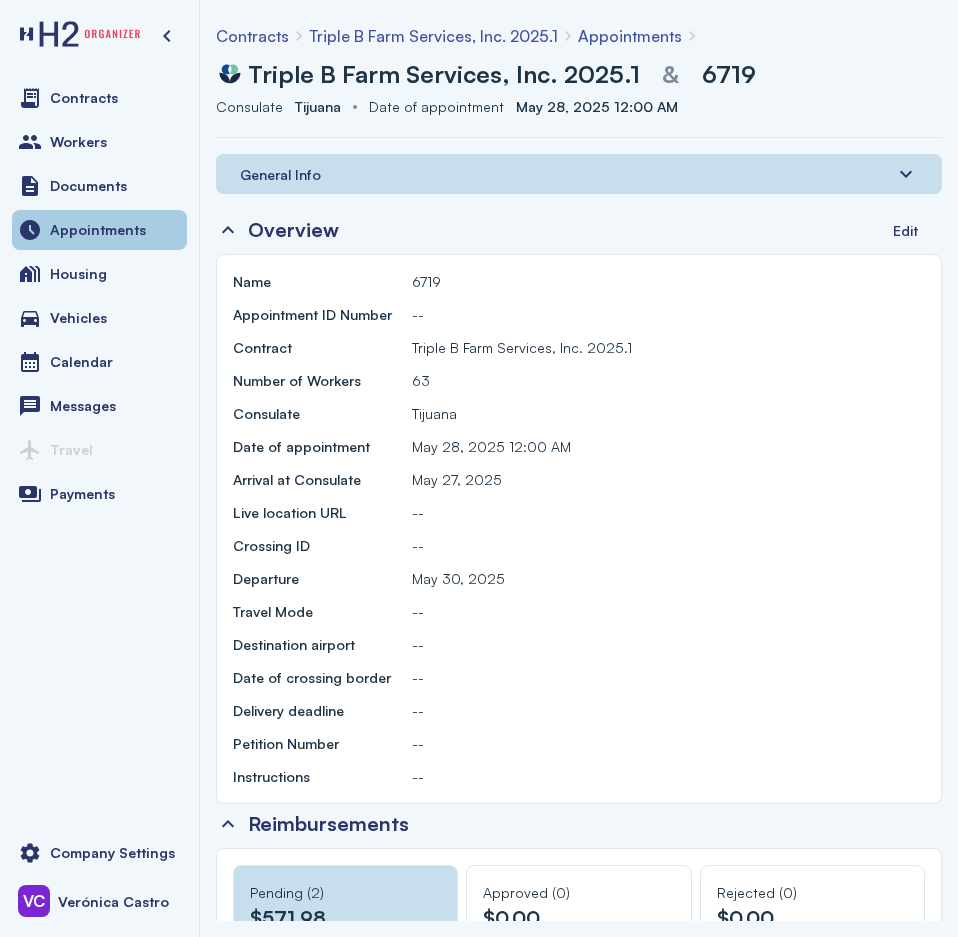 click on "Appointments" at bounding box center [98, 230] 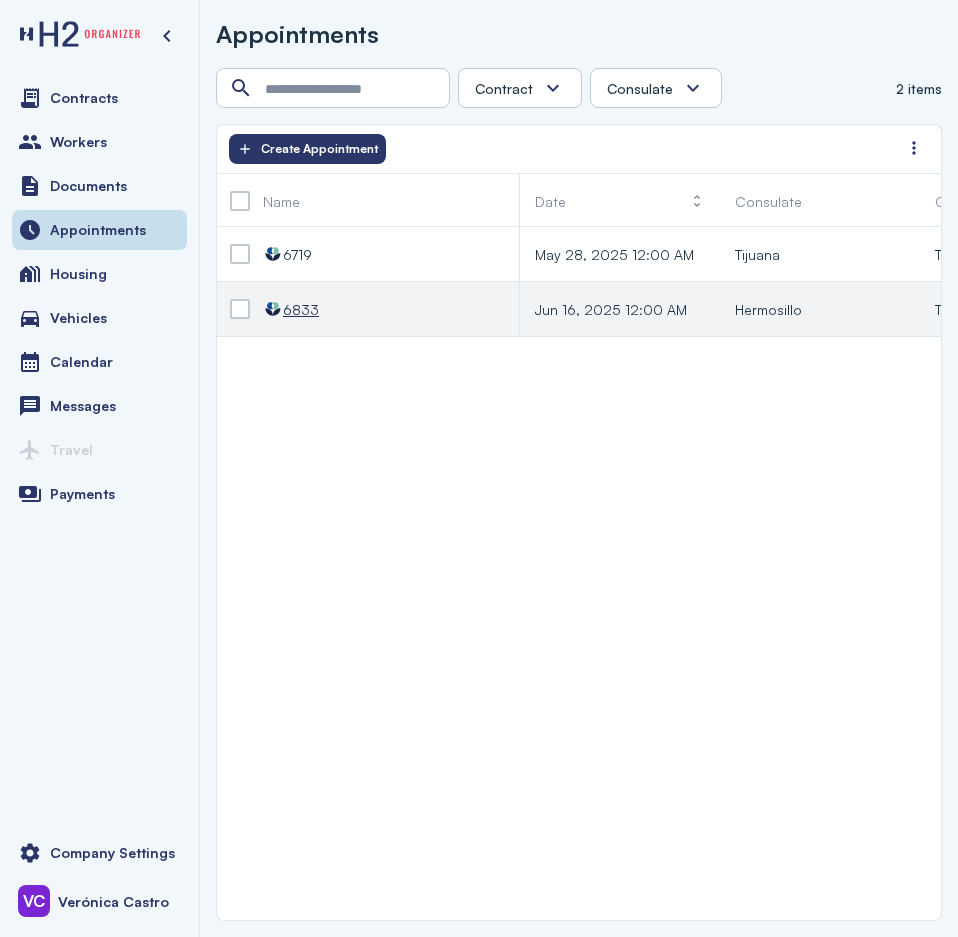 click on "6833" at bounding box center [301, 309] 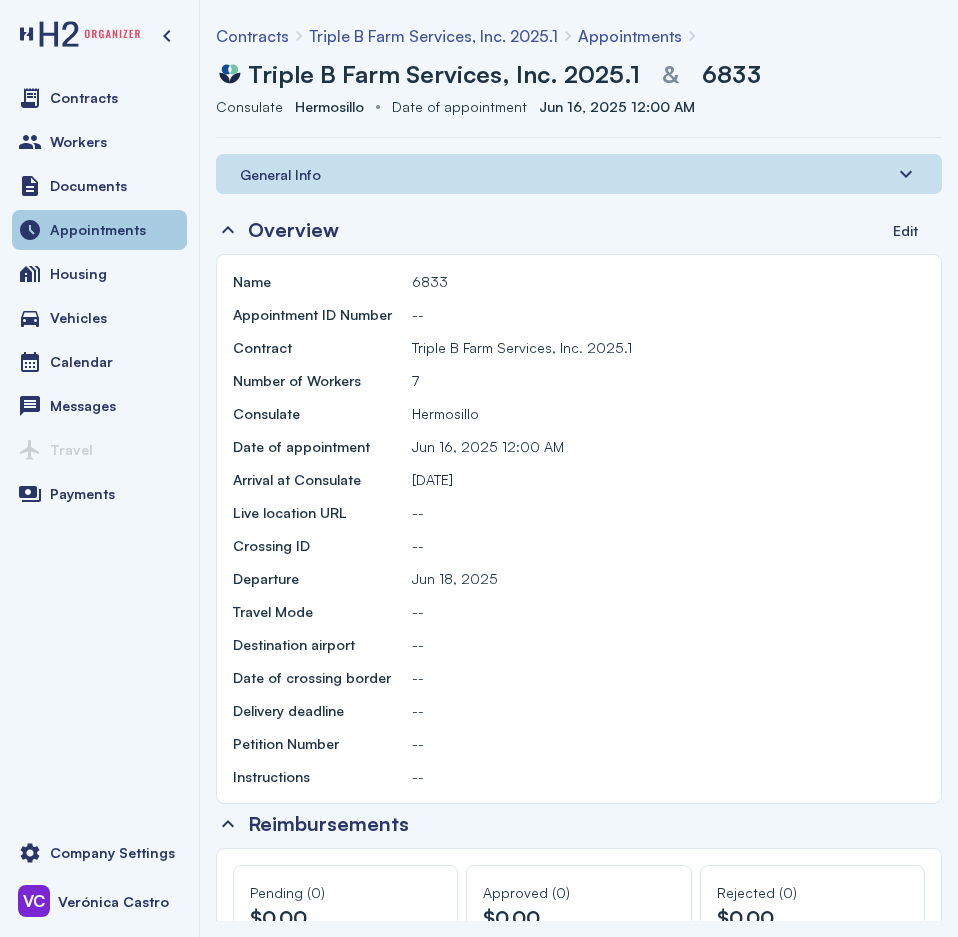 click on "Appointments" at bounding box center (98, 230) 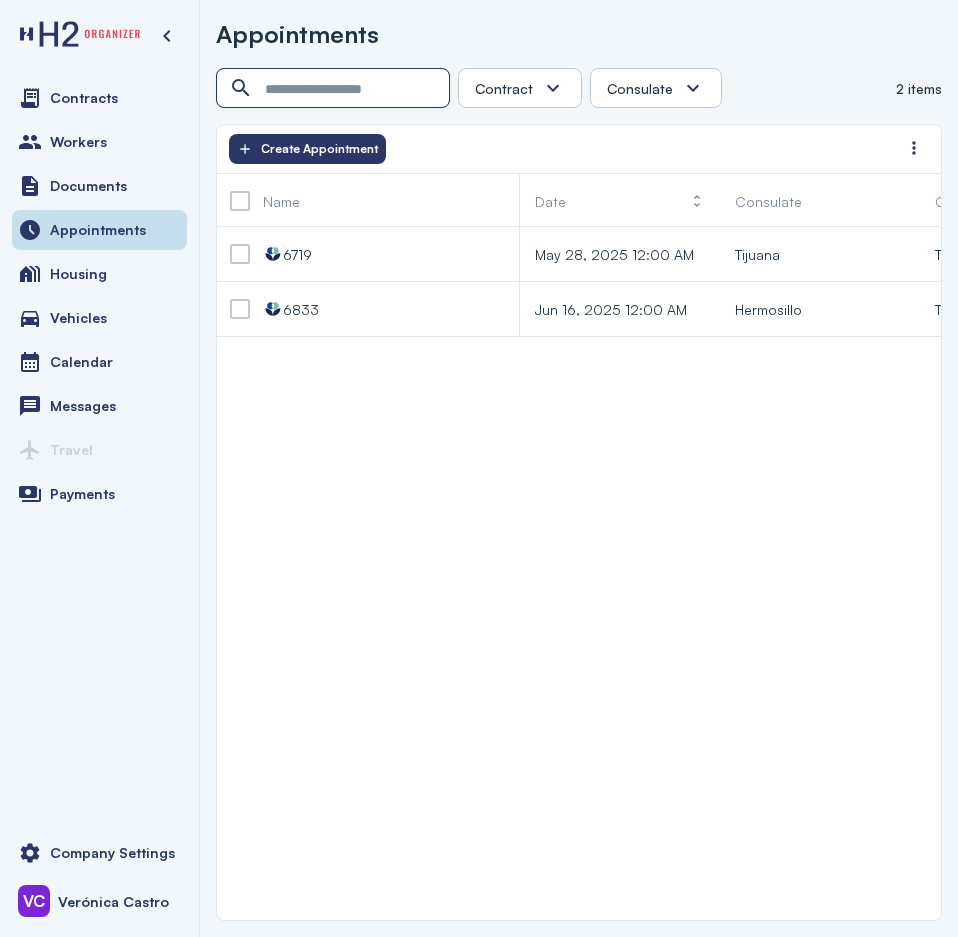 click at bounding box center [335, 89] 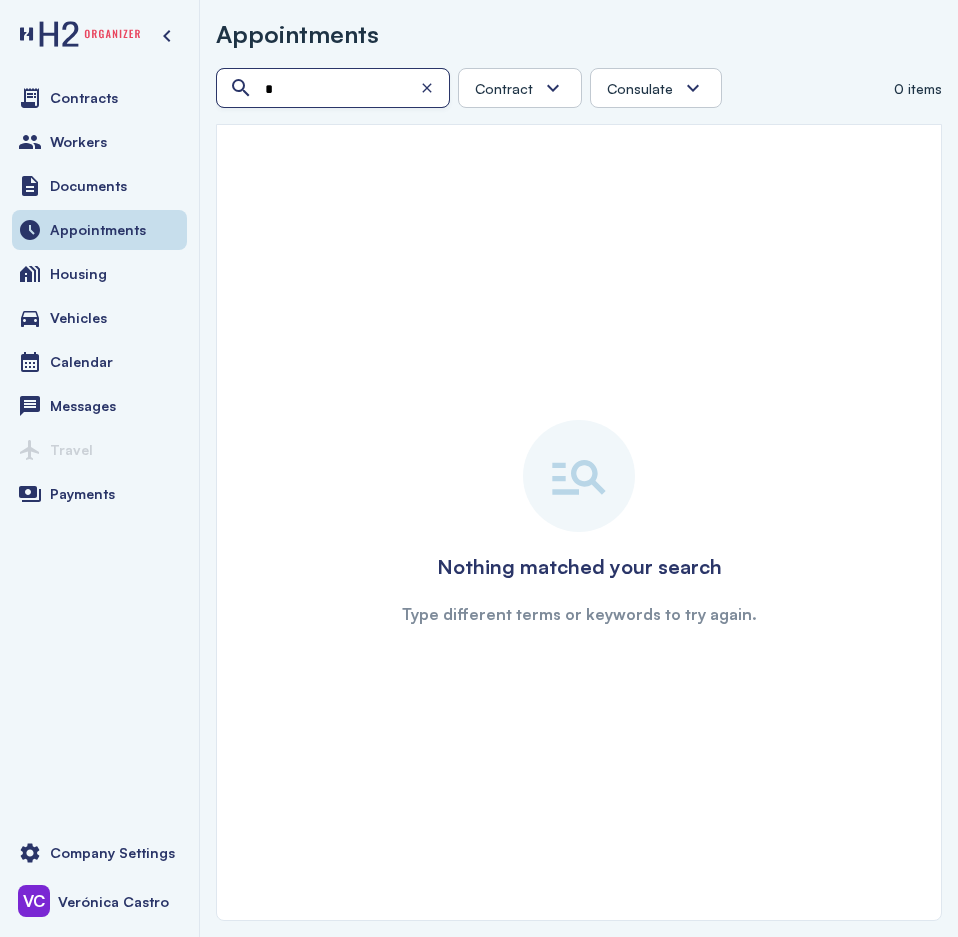type 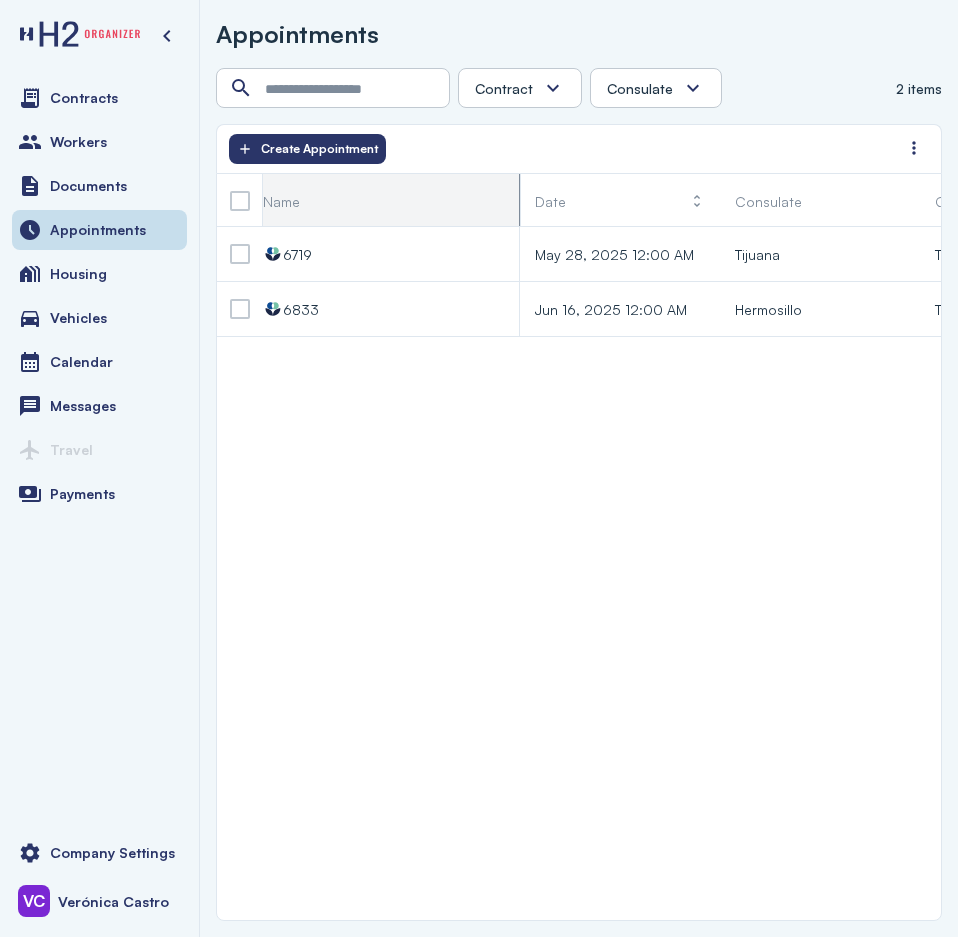 click on "Name" at bounding box center (281, 201) 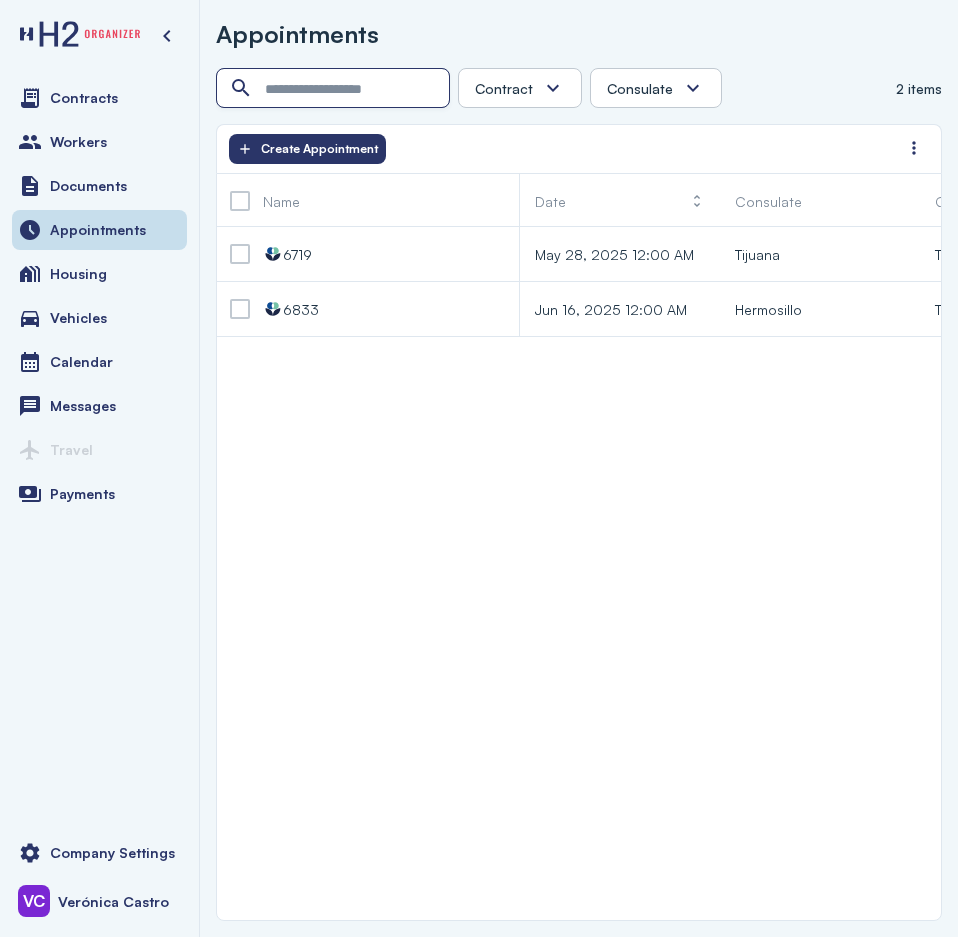 click at bounding box center (335, 89) 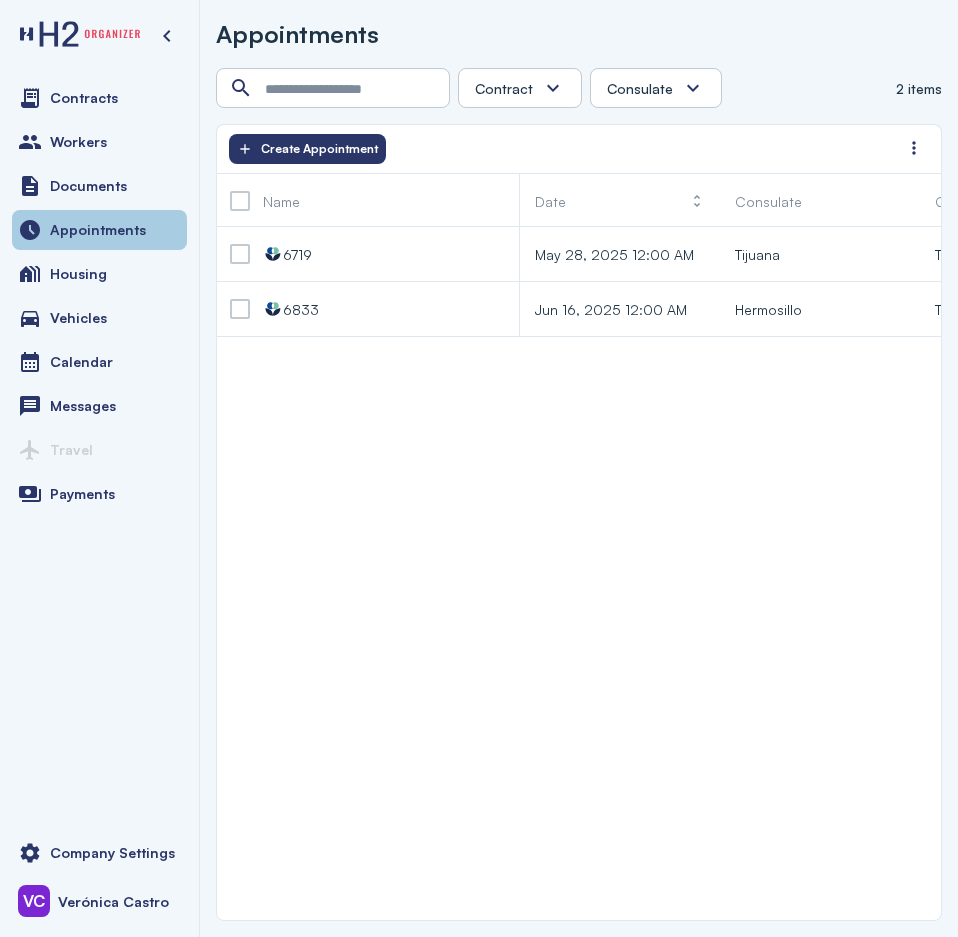 click on "Appointments" at bounding box center (98, 230) 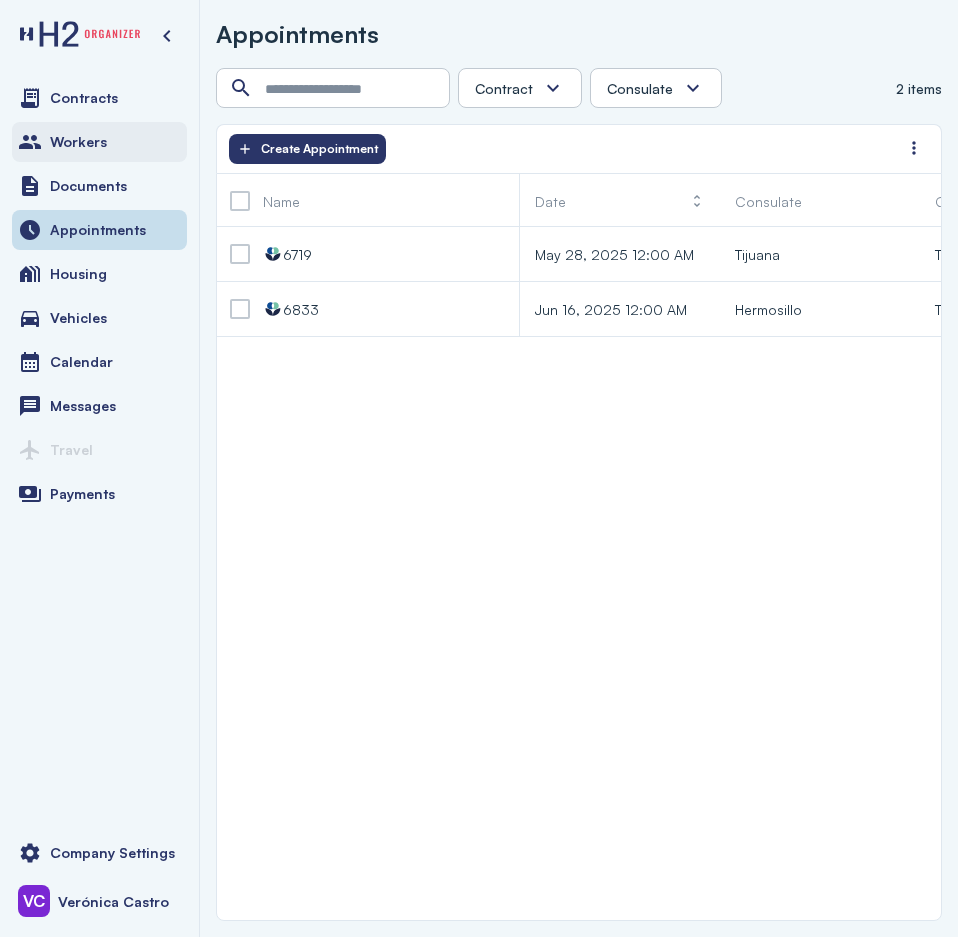 click on "Workers" at bounding box center [78, 142] 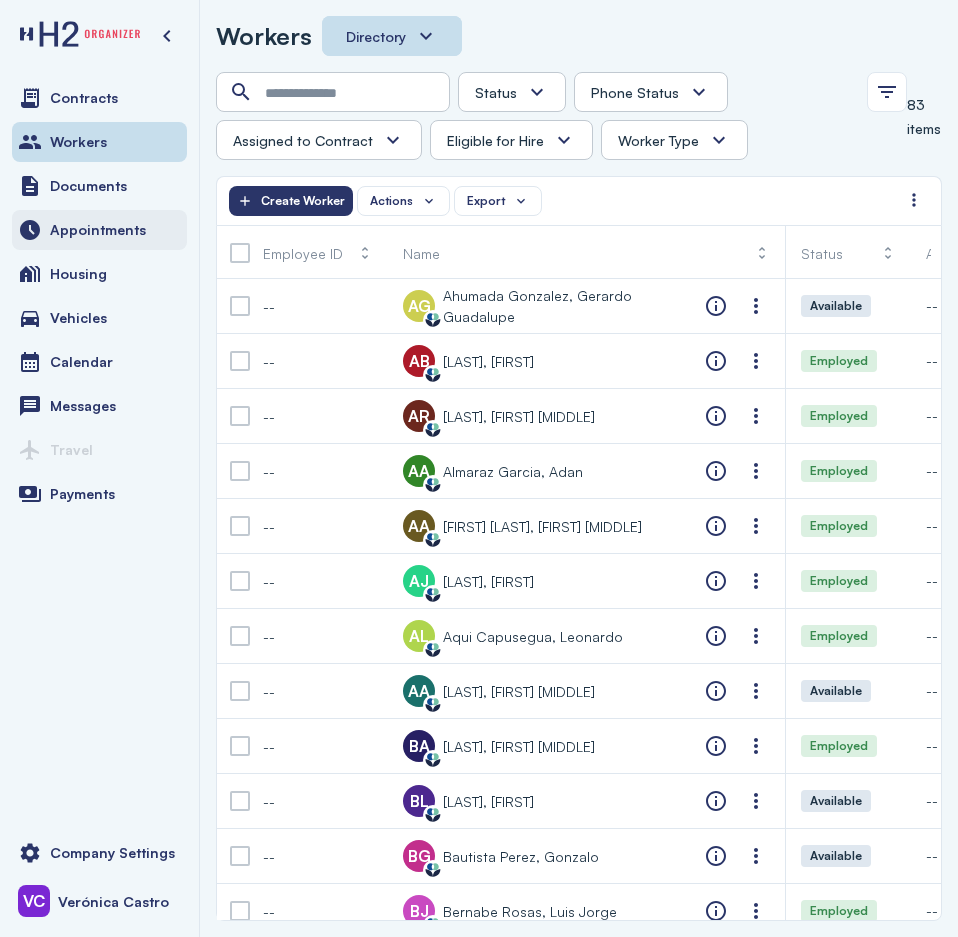 click on "Appointments" at bounding box center [98, 230] 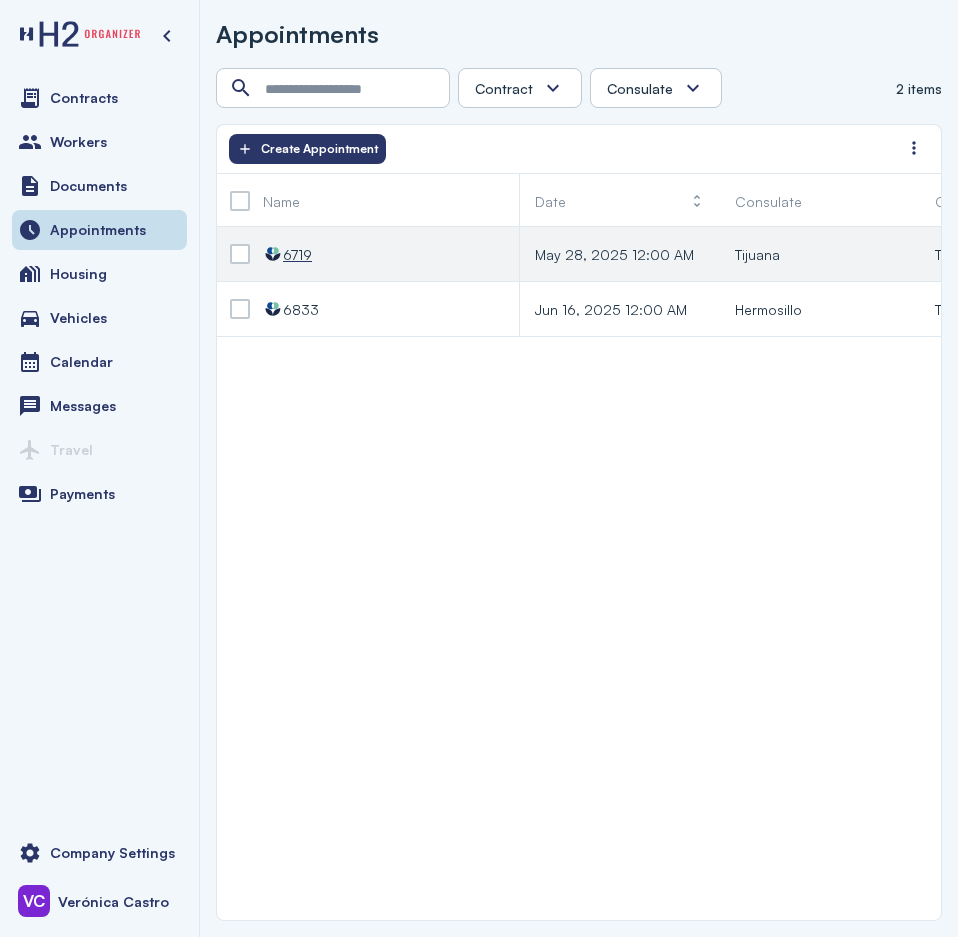 click on "6719" at bounding box center (297, 254) 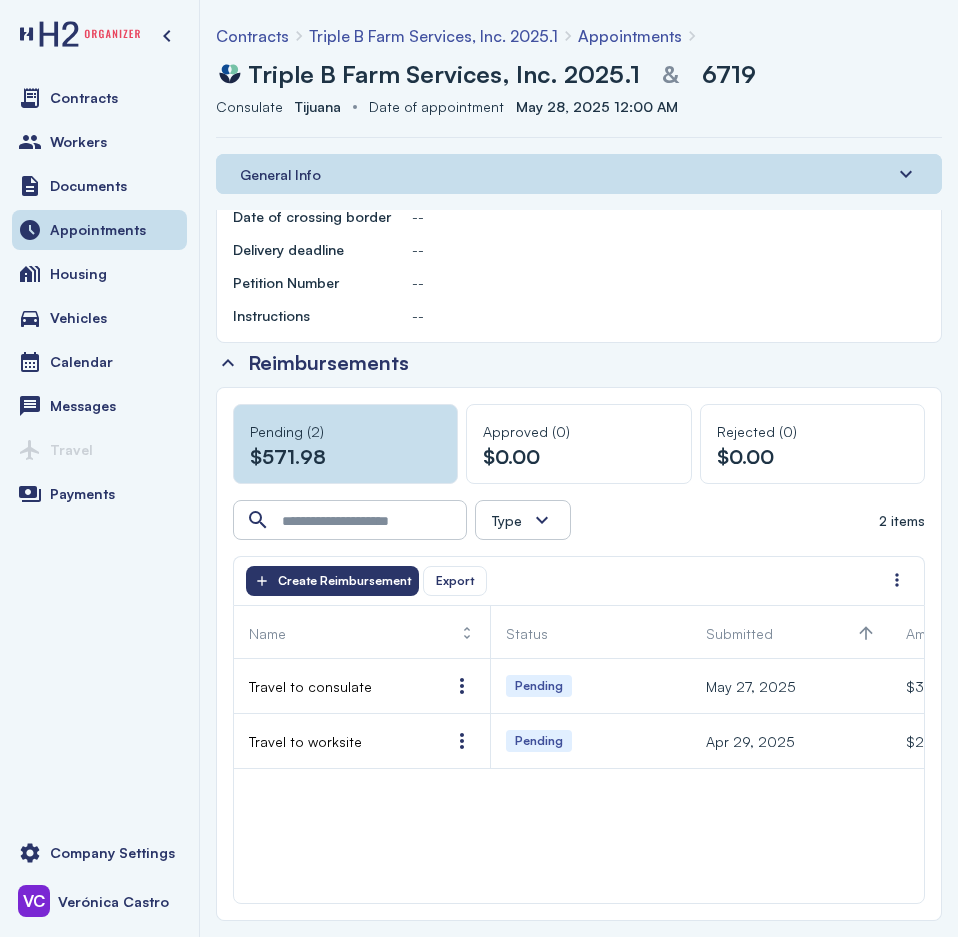 scroll, scrollTop: 0, scrollLeft: 0, axis: both 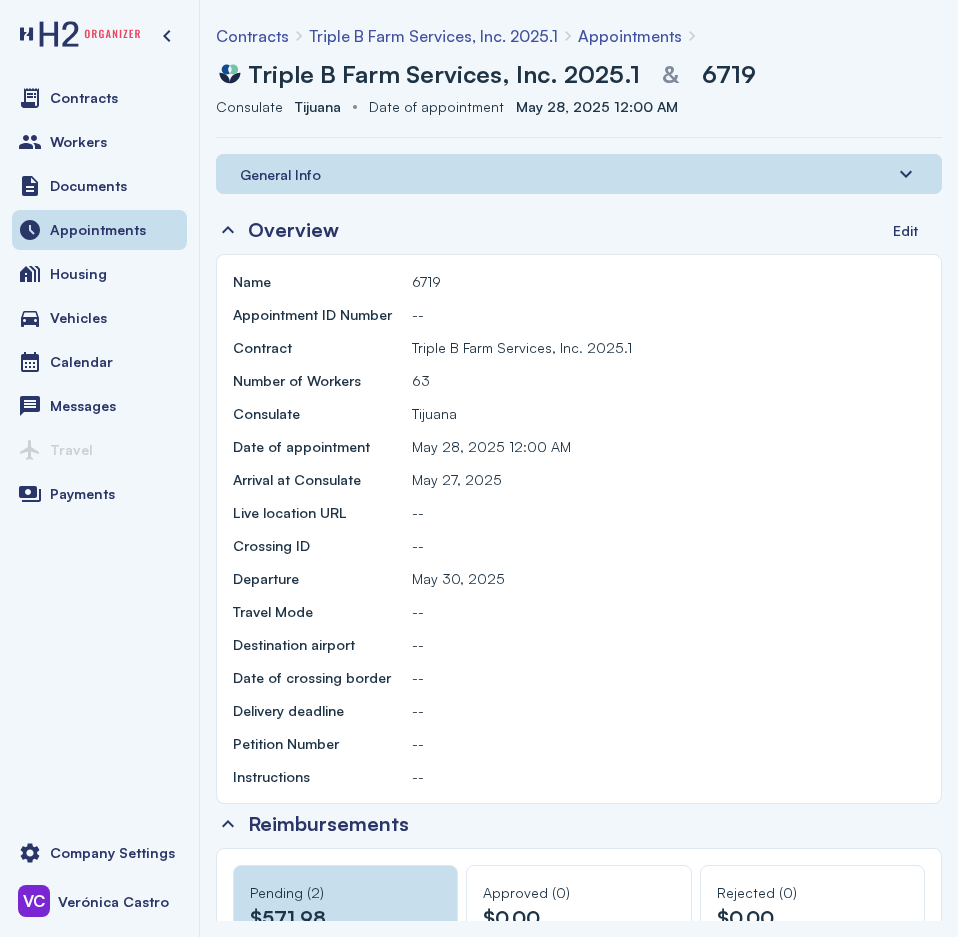 click on "General Info" at bounding box center (280, 174) 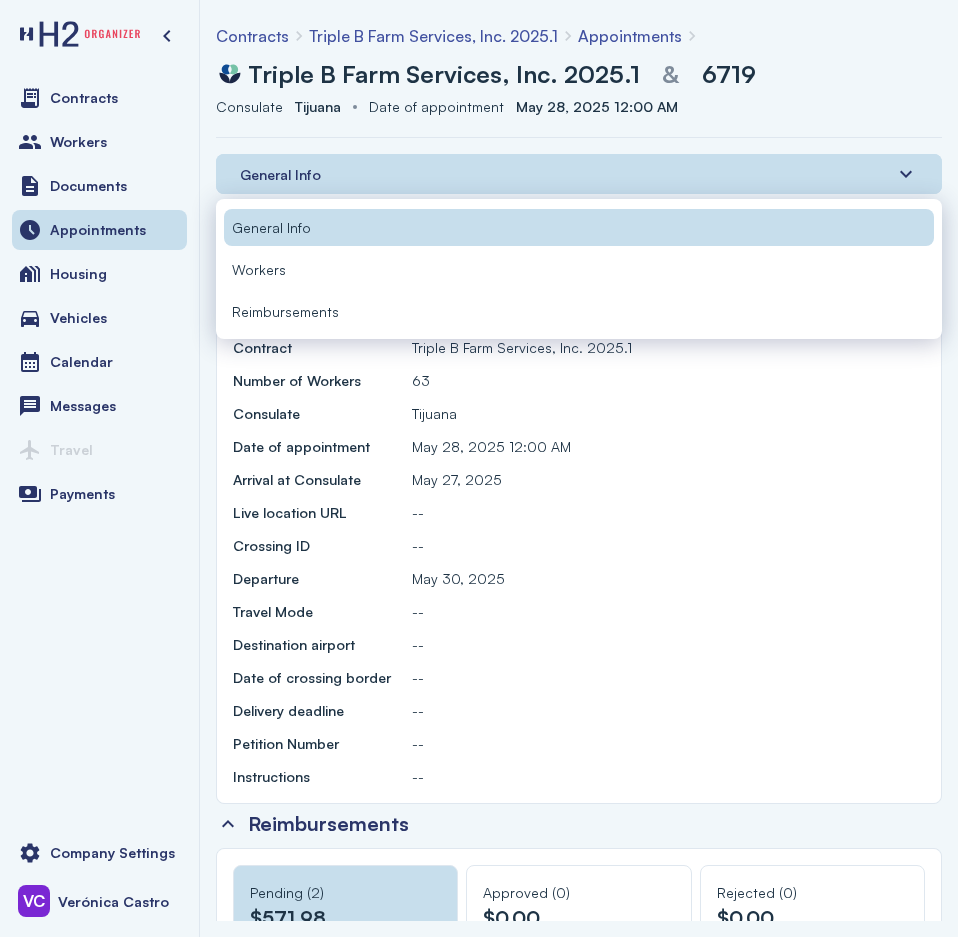 click on "Workers" at bounding box center (579, 269) 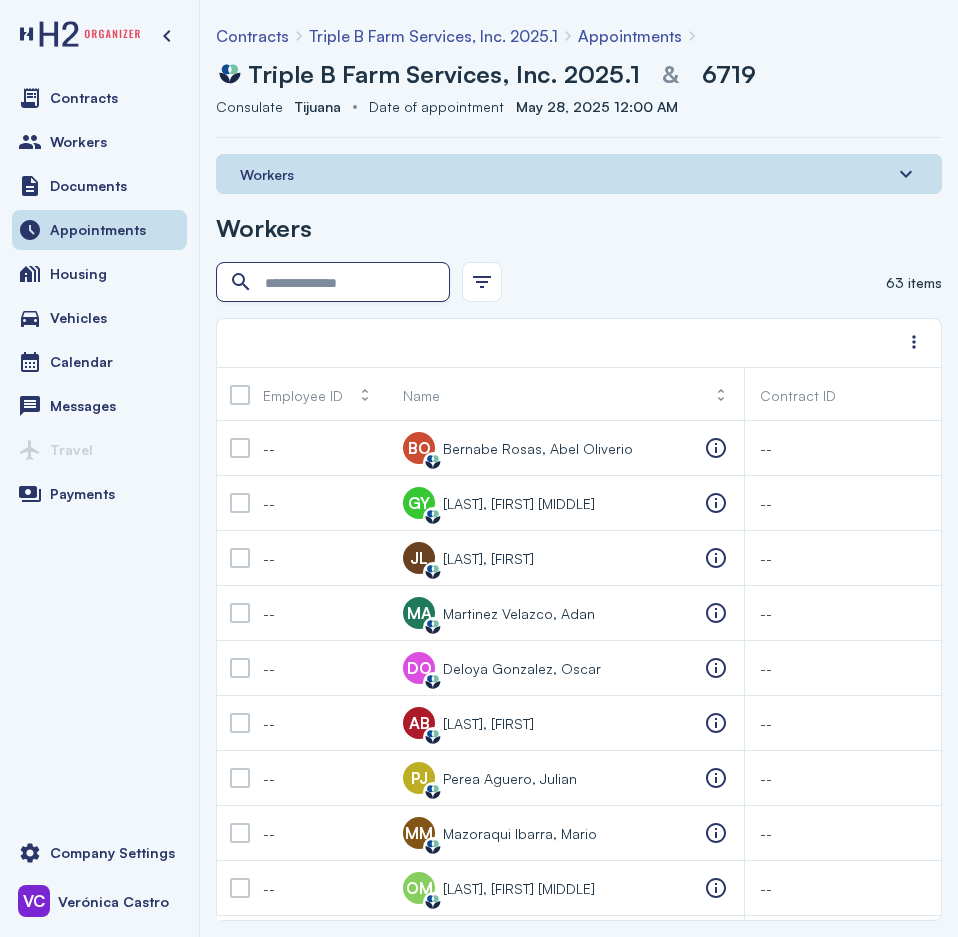 click at bounding box center [335, 283] 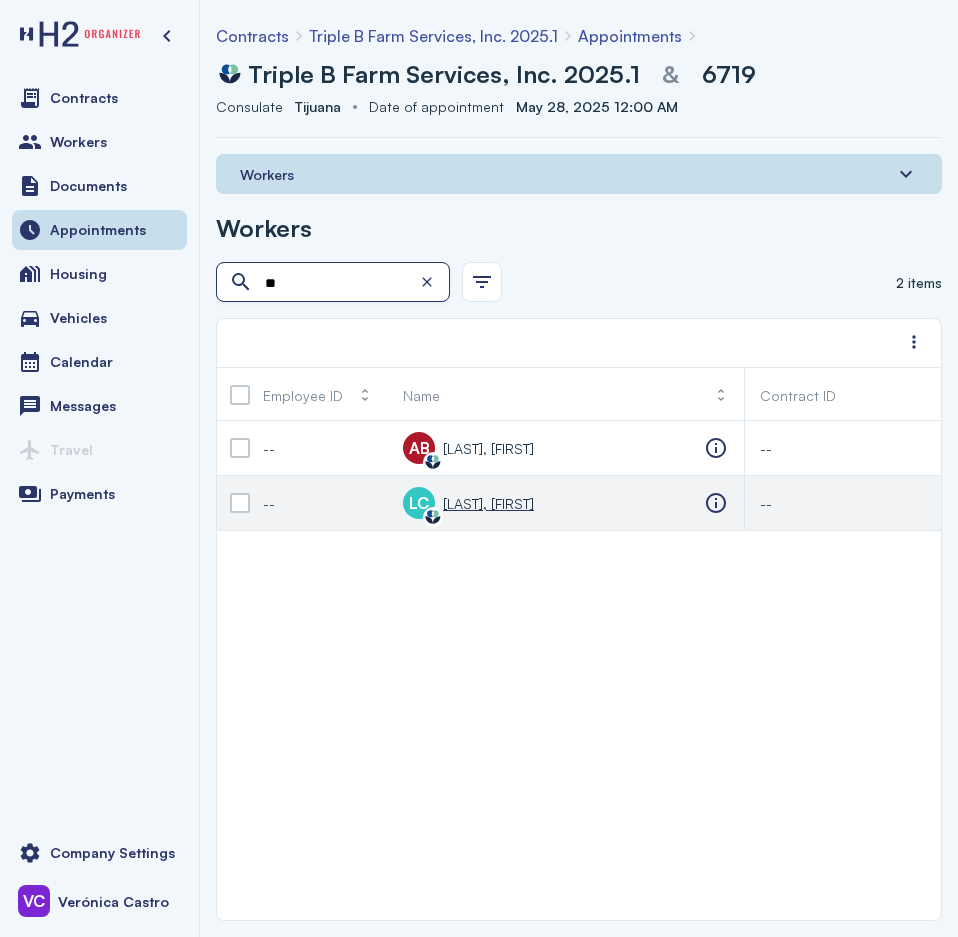 type on "*" 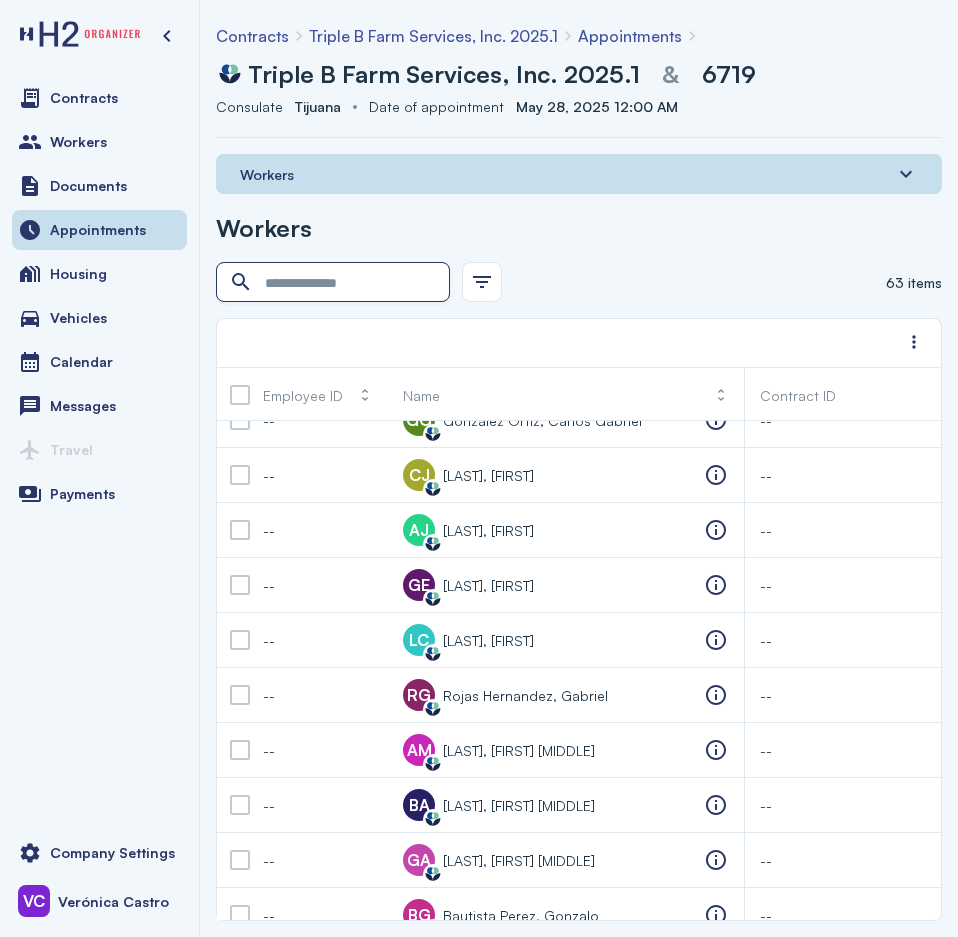 scroll, scrollTop: 900, scrollLeft: 0, axis: vertical 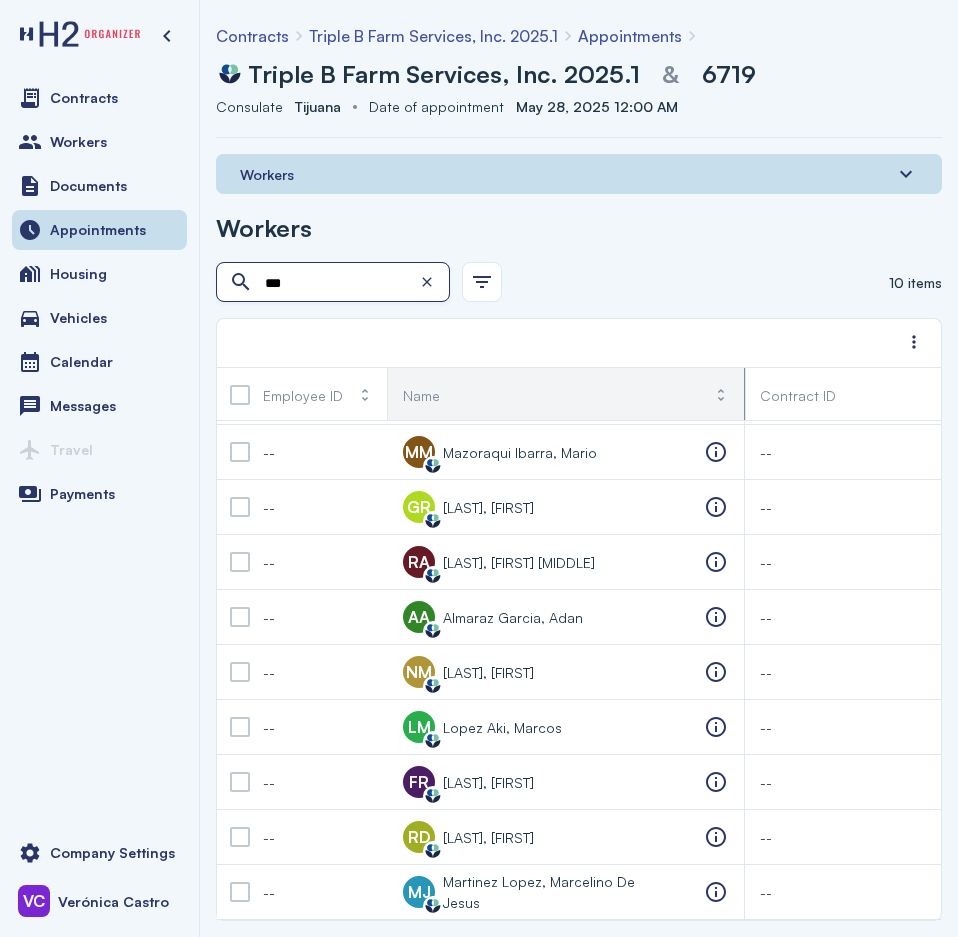 type on "***" 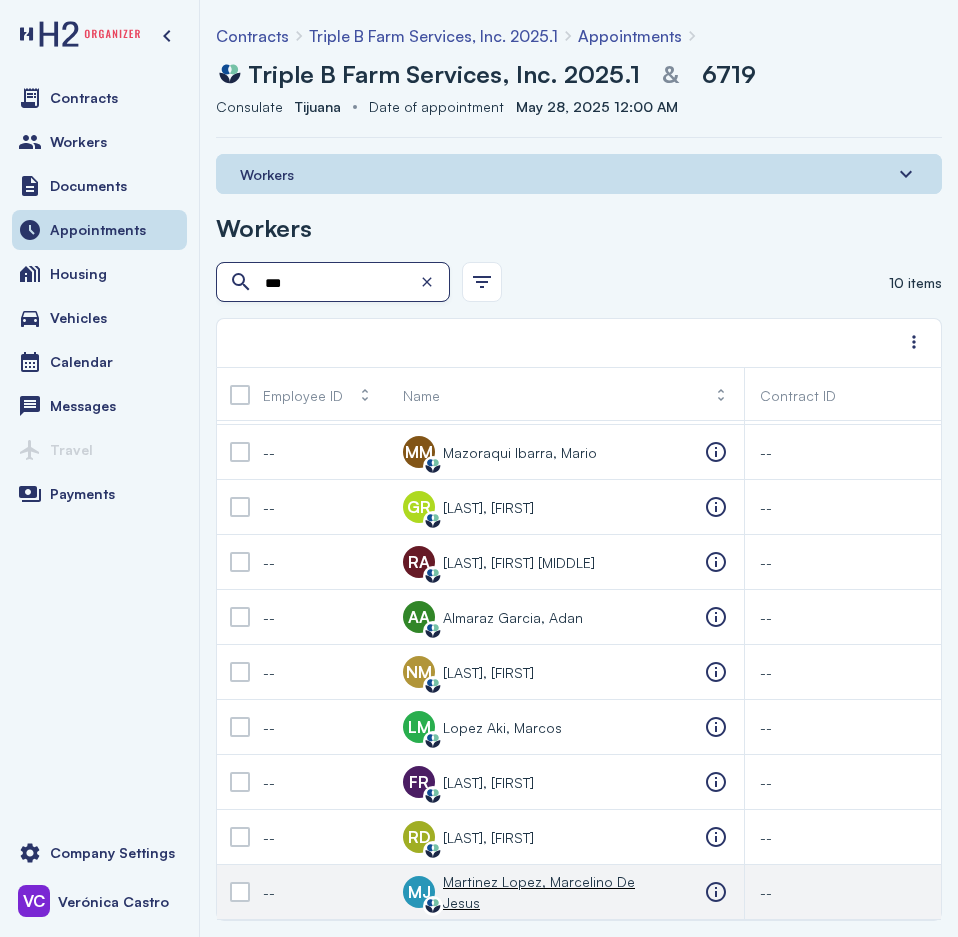 scroll, scrollTop: 61, scrollLeft: 0, axis: vertical 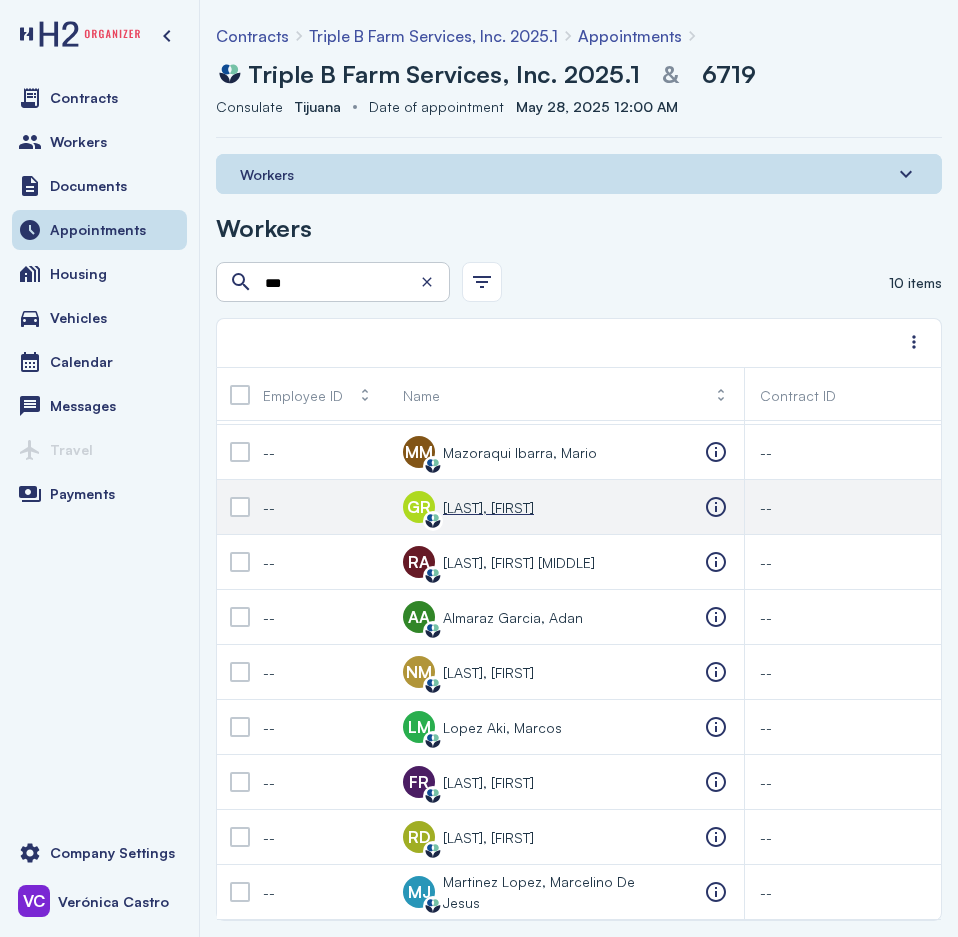 click on "[LAST], [FIRST]" at bounding box center (488, 507) 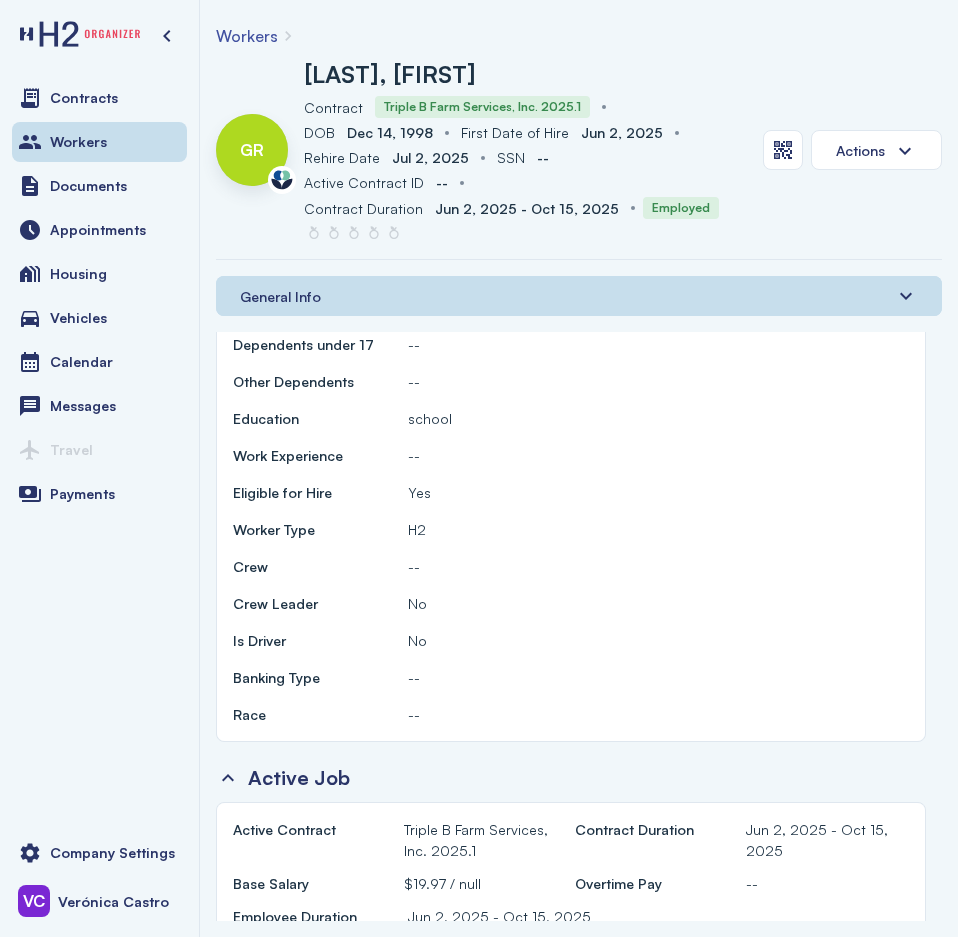 scroll, scrollTop: 0, scrollLeft: 0, axis: both 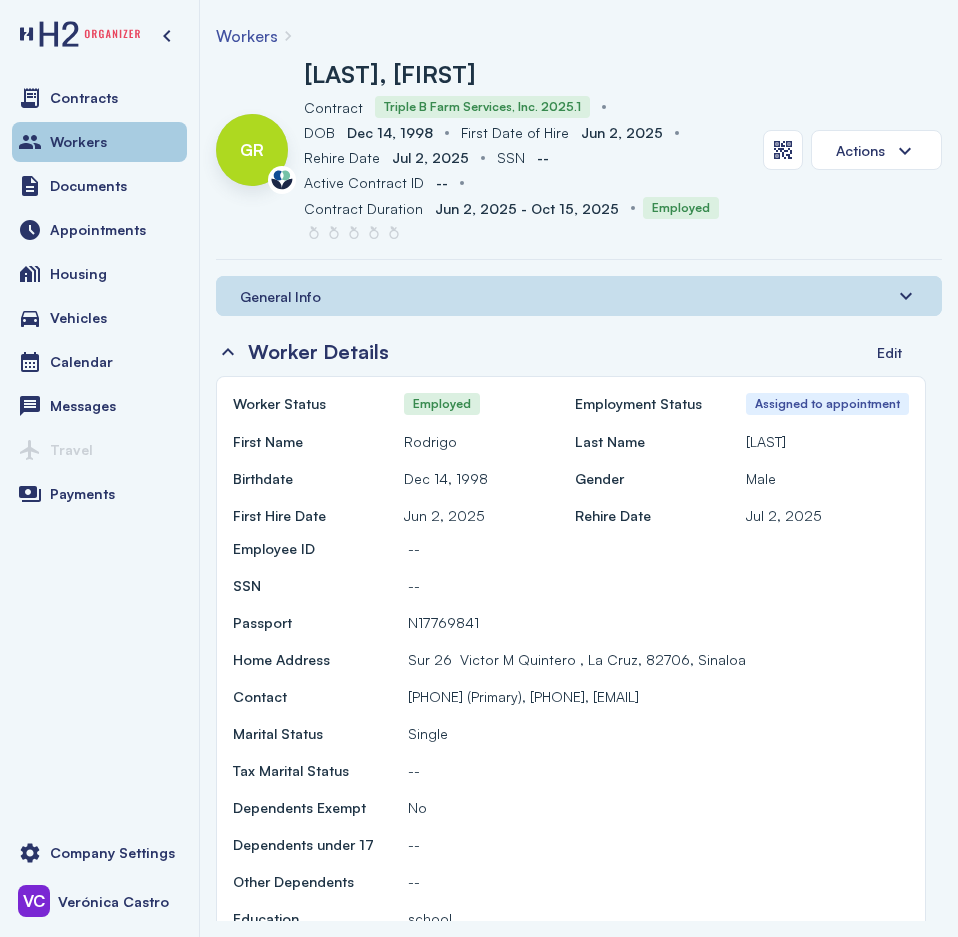 click on "Workers" at bounding box center [78, 142] 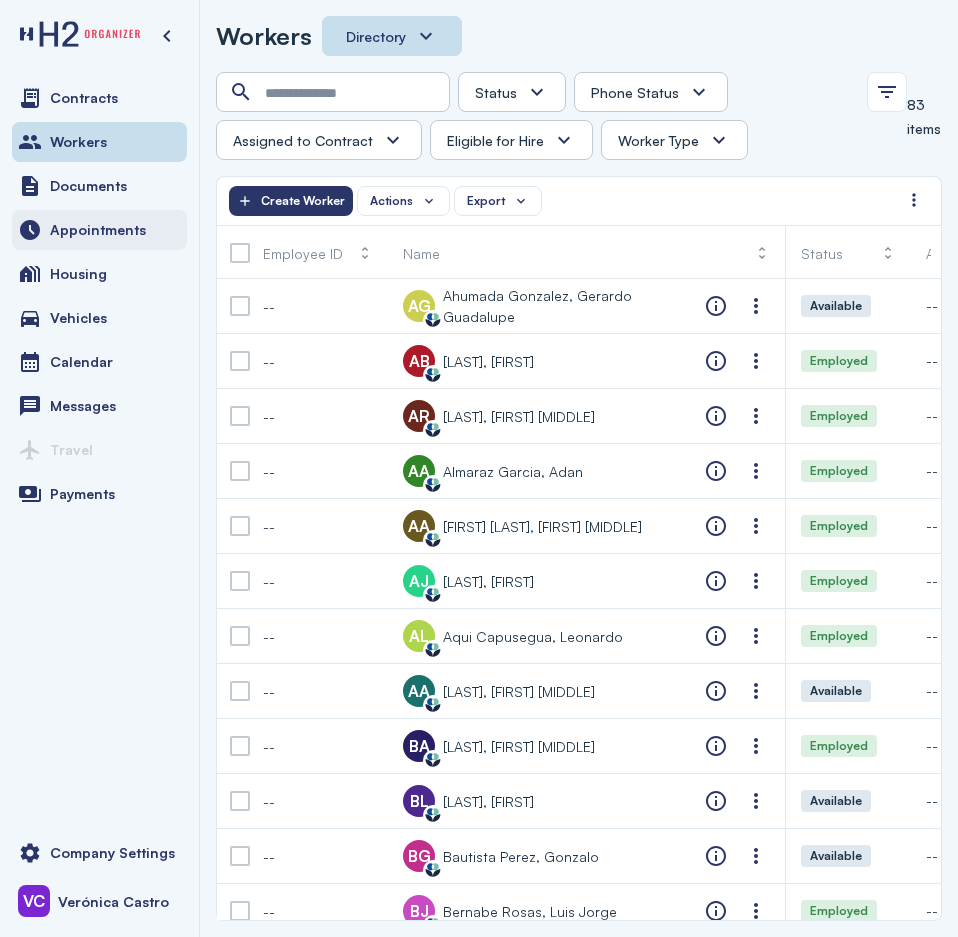 click on "Appointments" at bounding box center (98, 230) 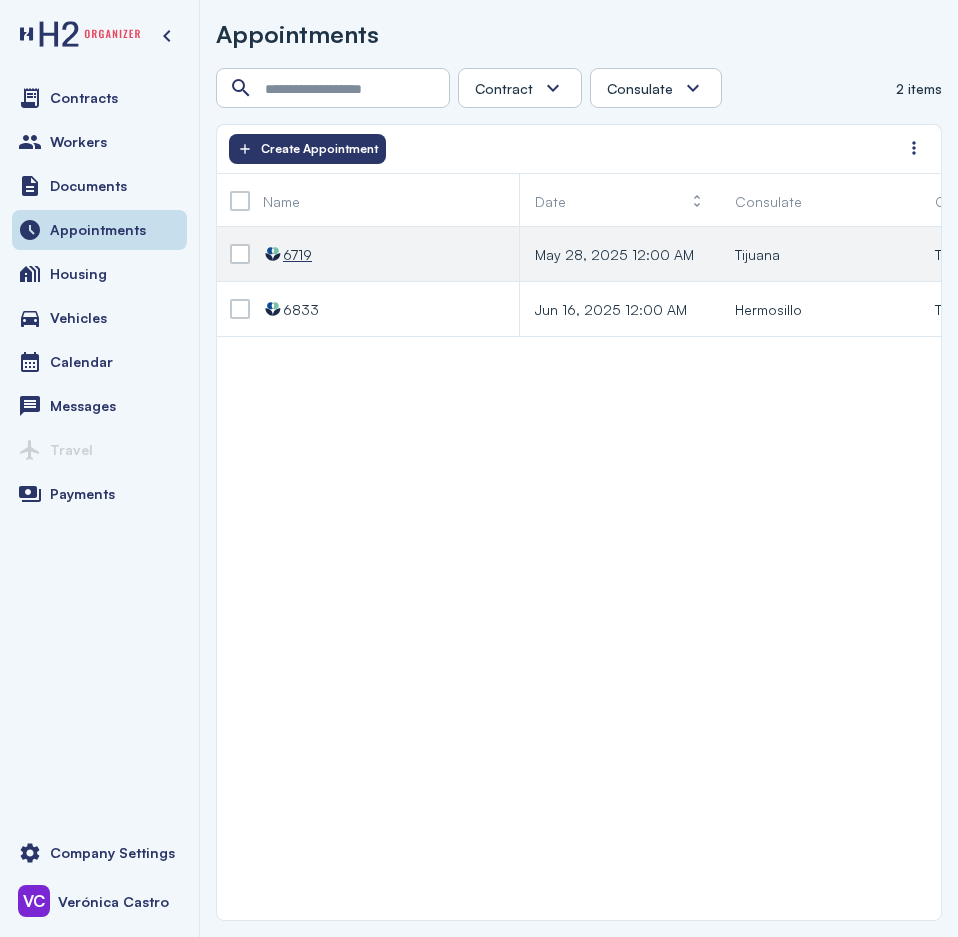 click on "6719" at bounding box center [297, 254] 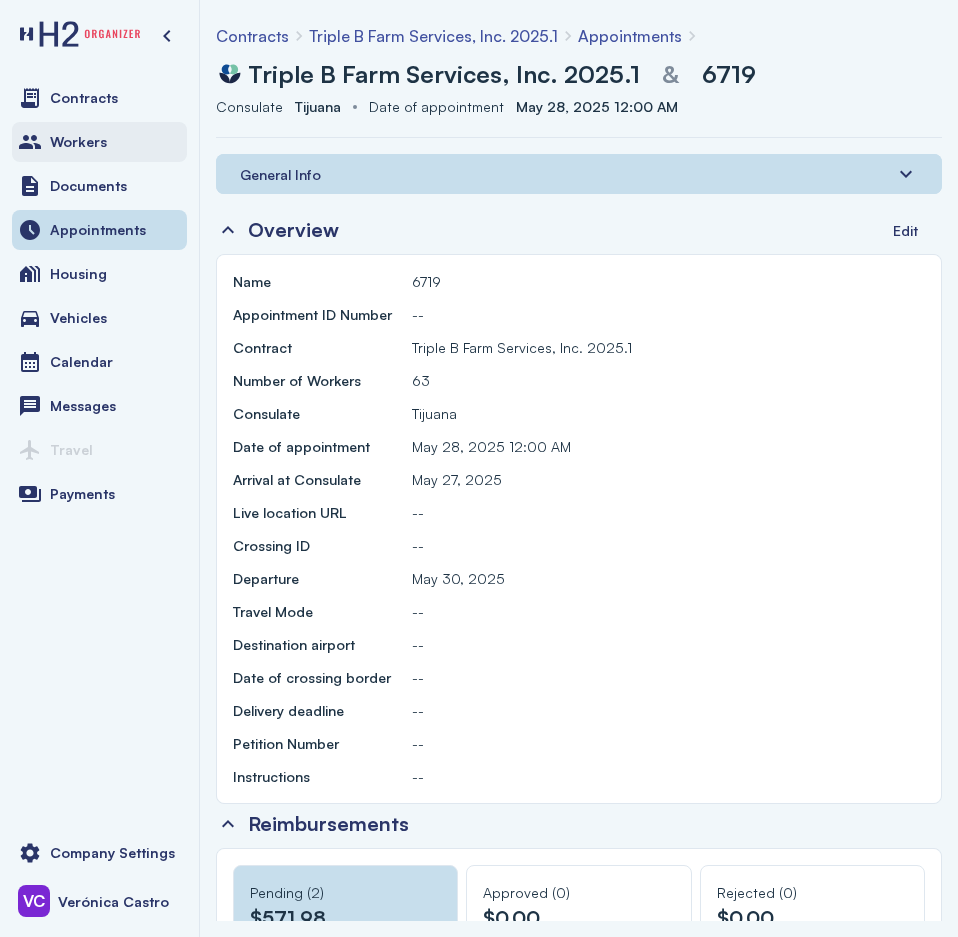 click on "Workers" at bounding box center [78, 142] 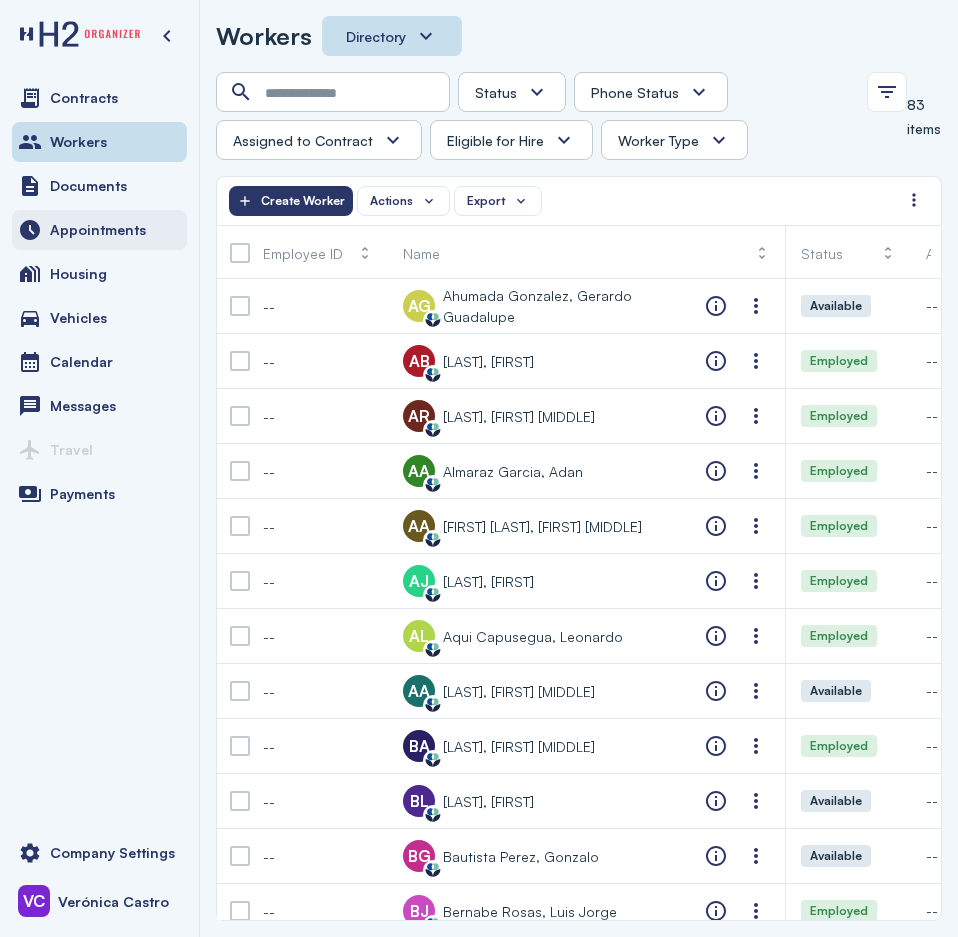 click on "Appointments" at bounding box center [99, 230] 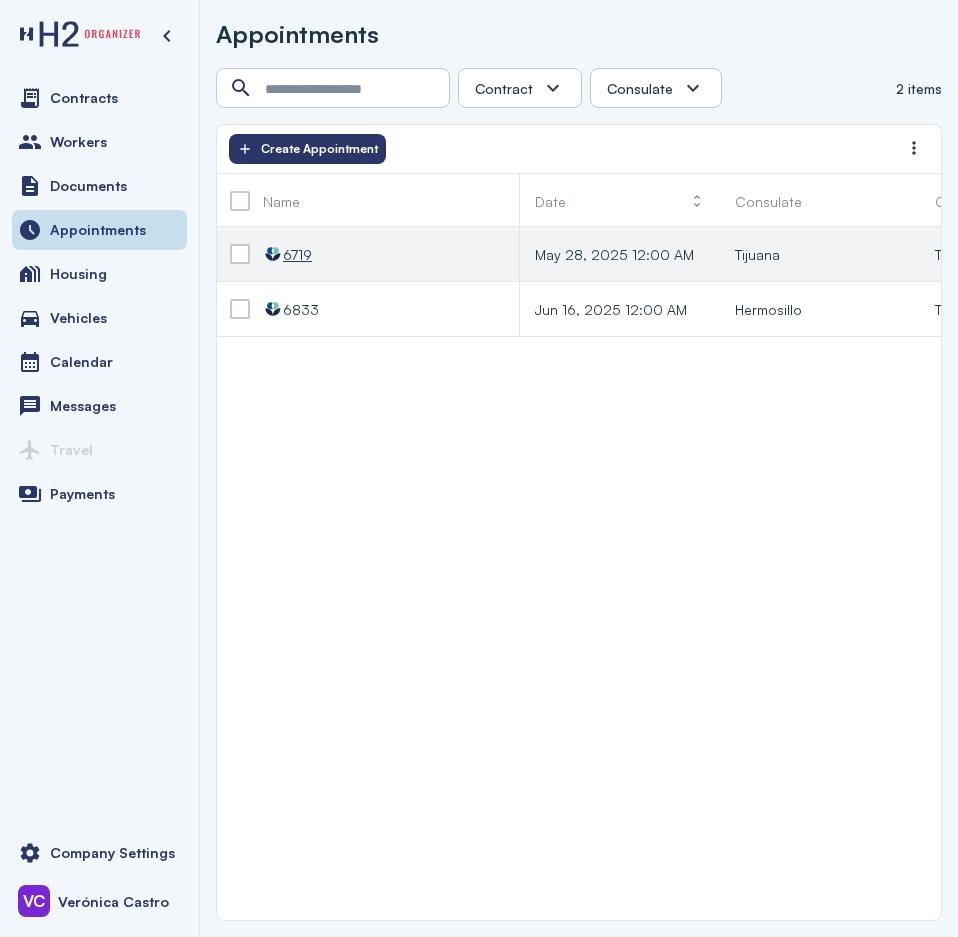 click on "6719" at bounding box center (297, 254) 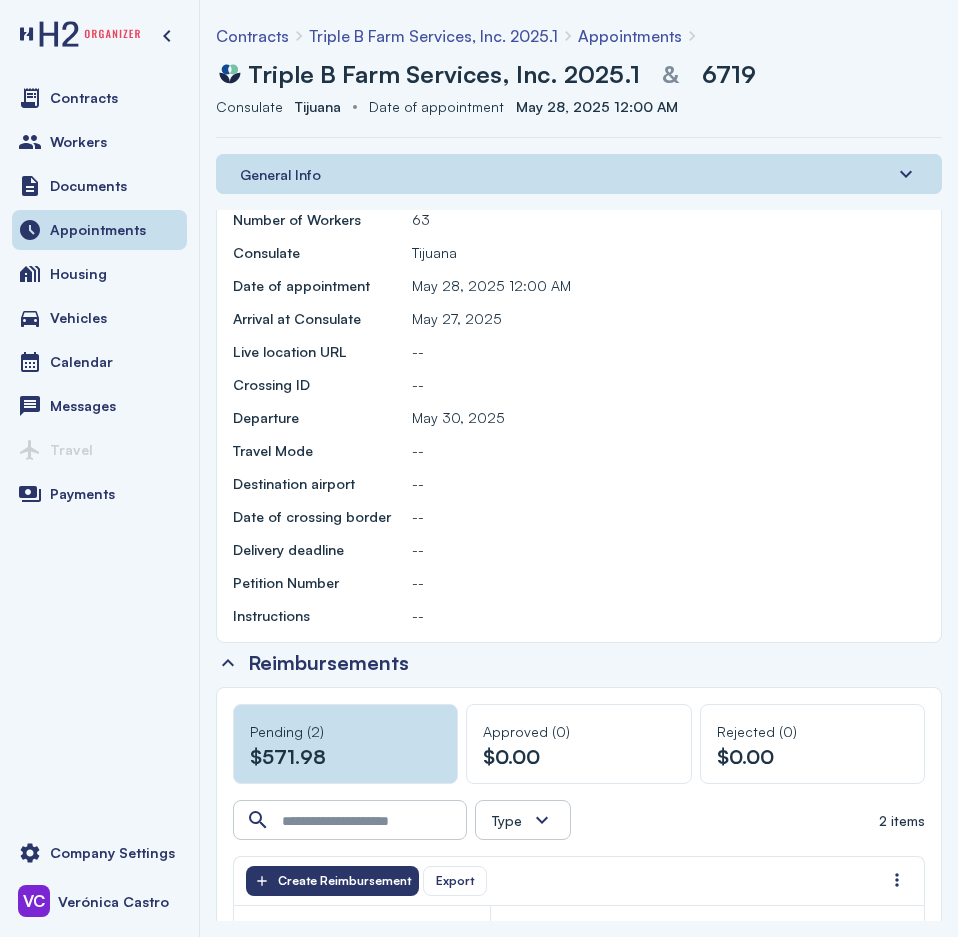 scroll, scrollTop: 0, scrollLeft: 0, axis: both 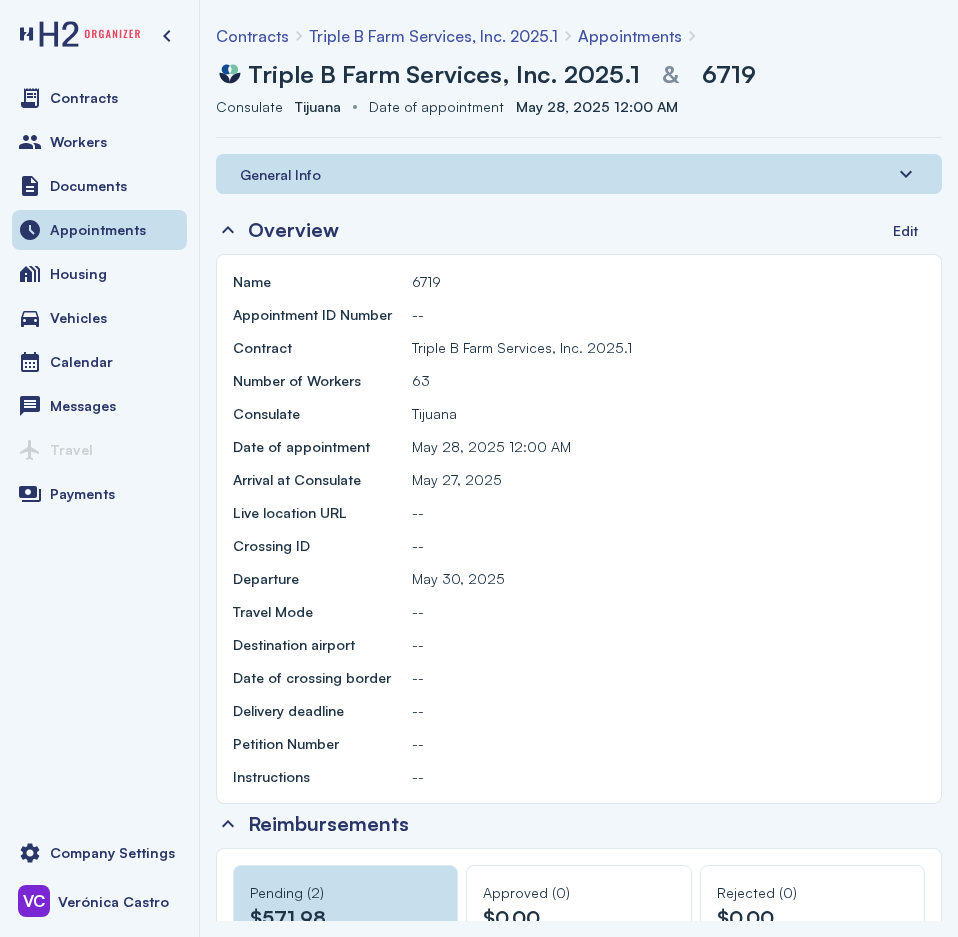 click on "Labormex data     Triple B Farm Services, Inc. 2025.1   &   6719" at bounding box center [571, 74] 